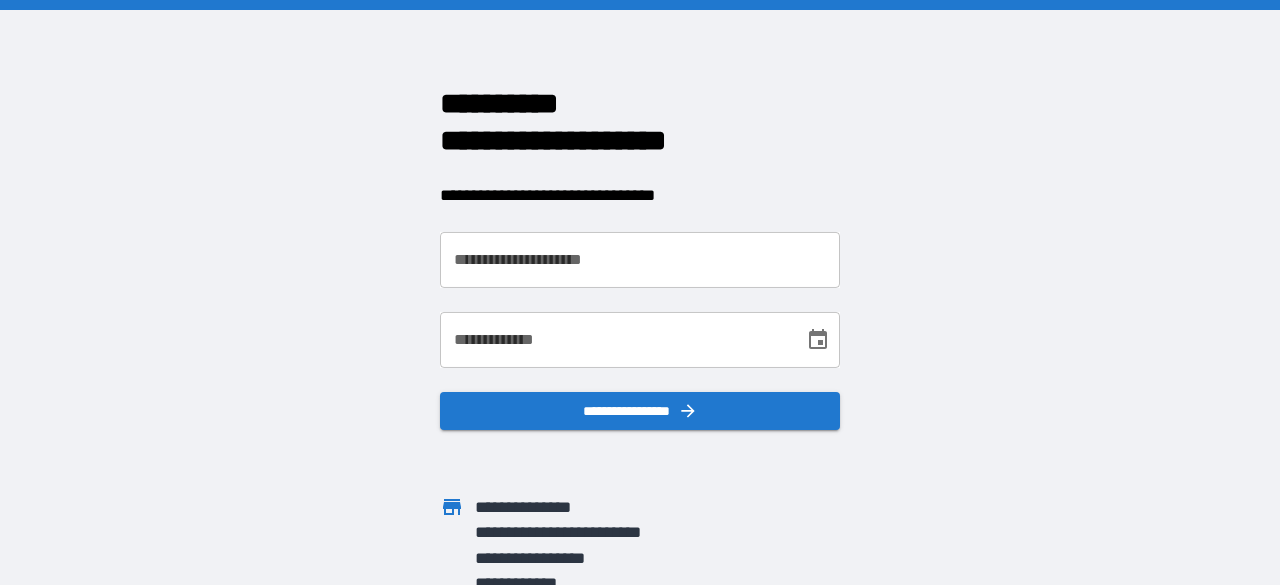 scroll, scrollTop: 0, scrollLeft: 0, axis: both 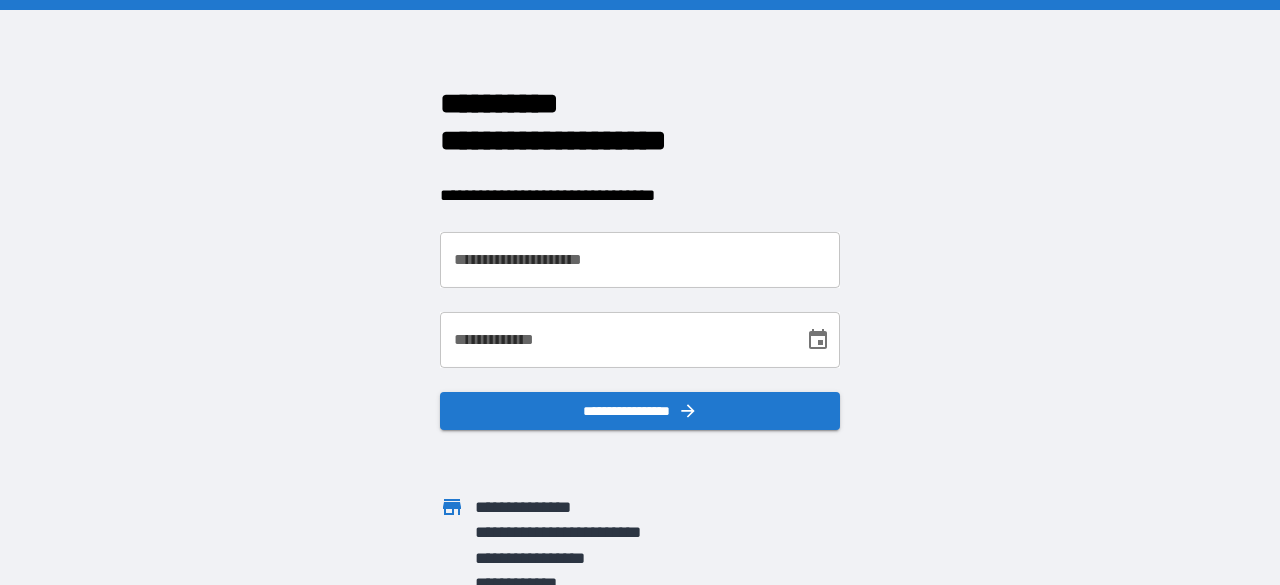 click on "**********" at bounding box center [640, 260] 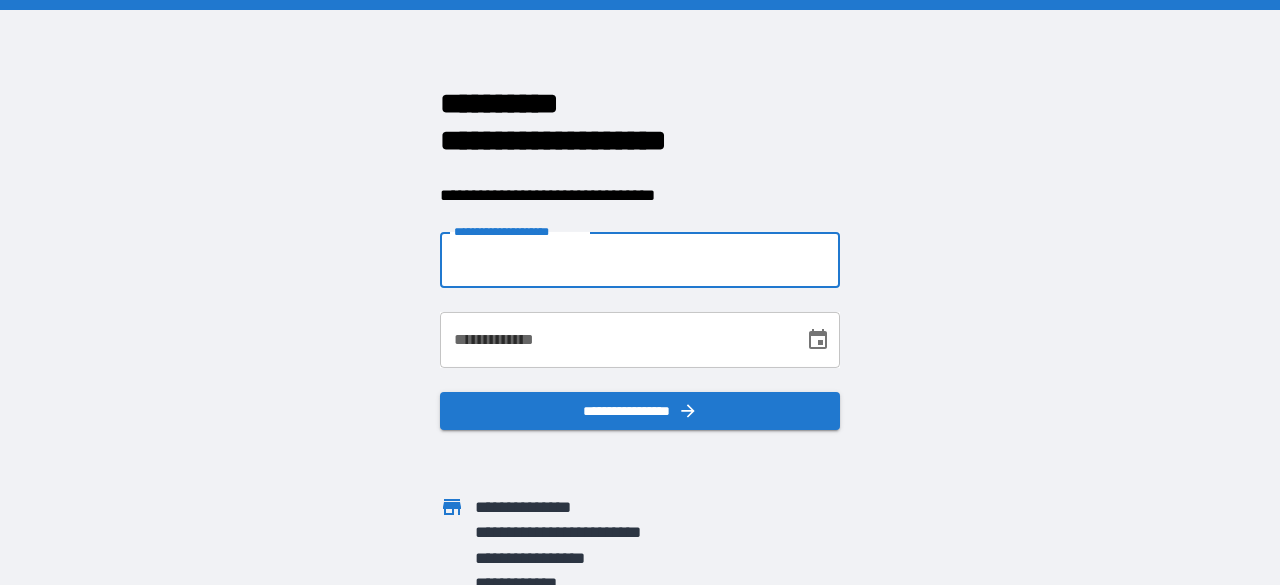 click on "**********" at bounding box center [640, 260] 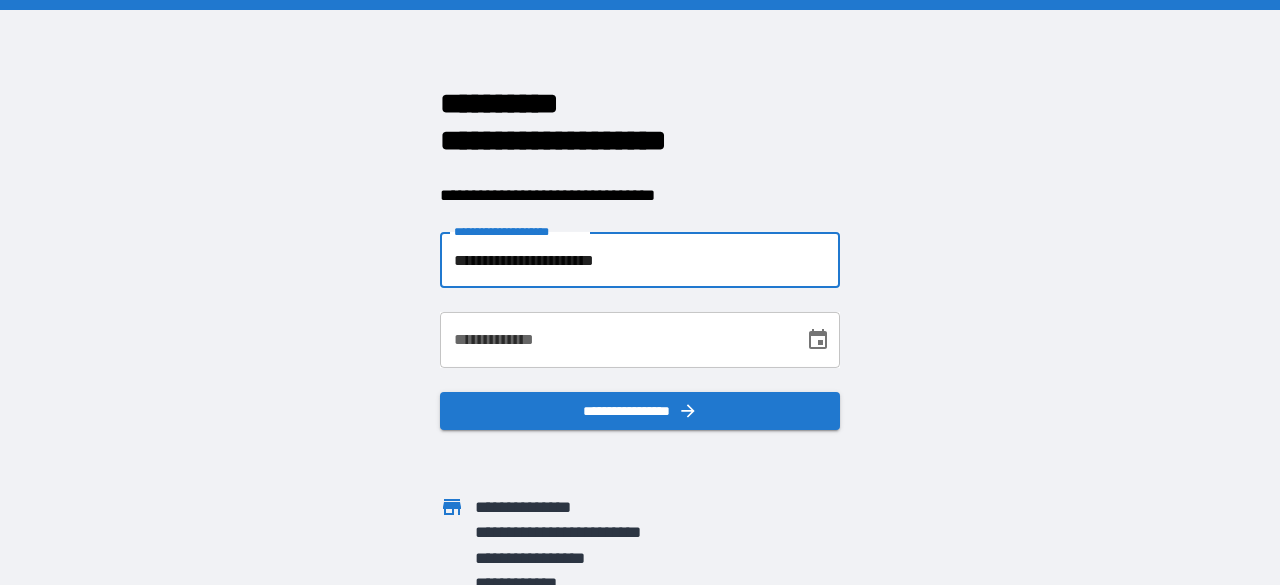 type on "**********" 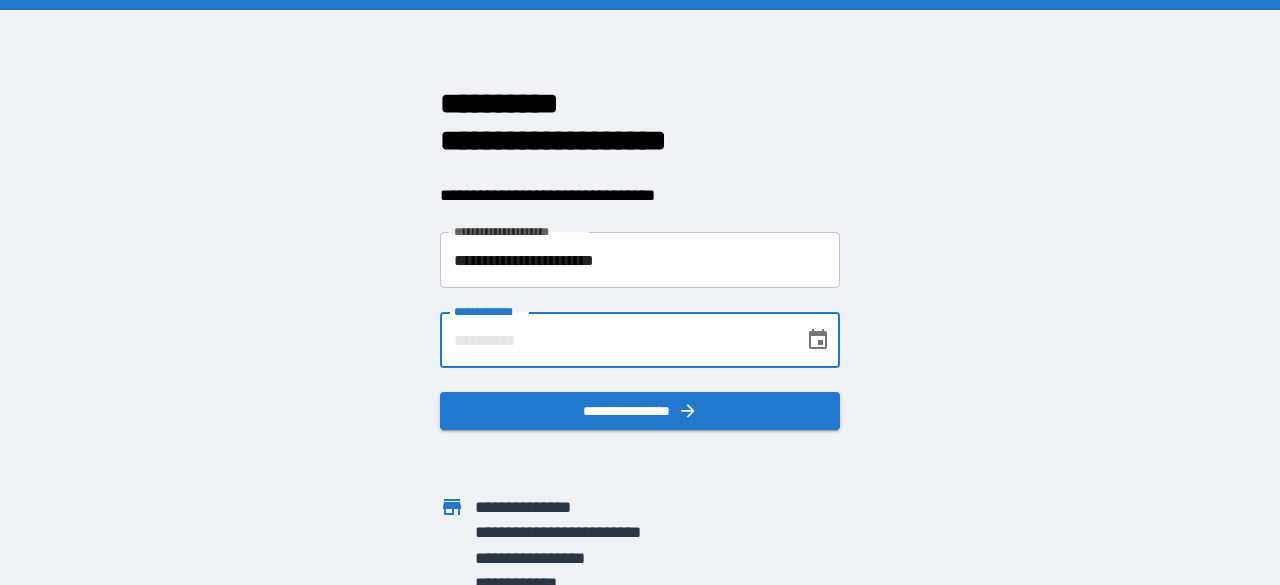 type on "**********" 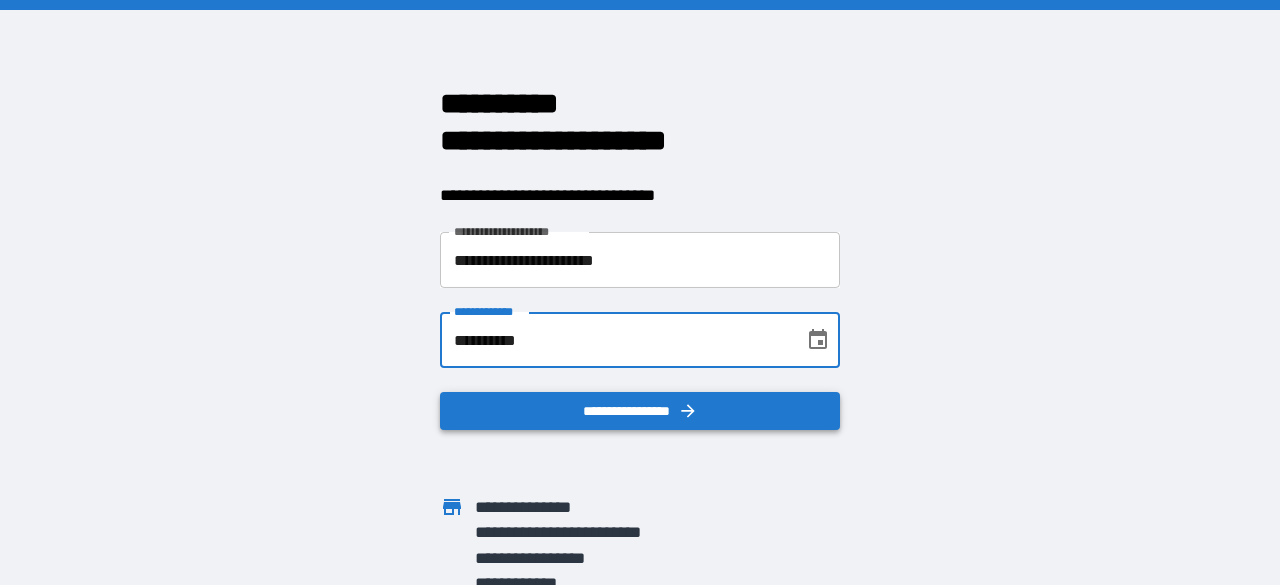 click on "**********" at bounding box center (640, 411) 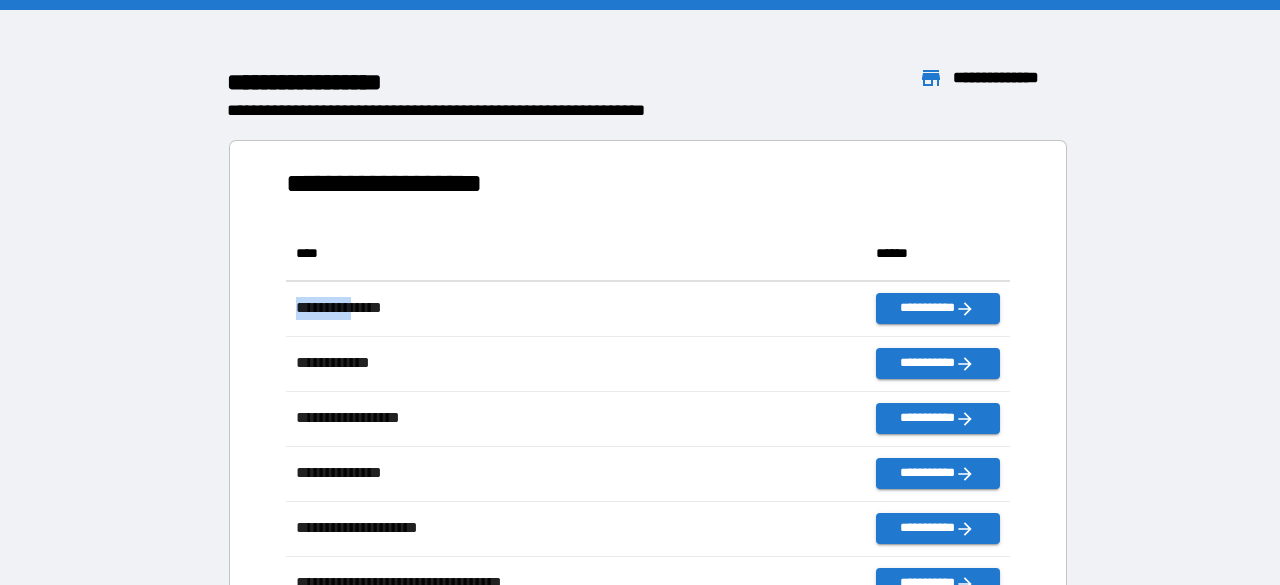 scroll, scrollTop: 0, scrollLeft: 1, axis: horizontal 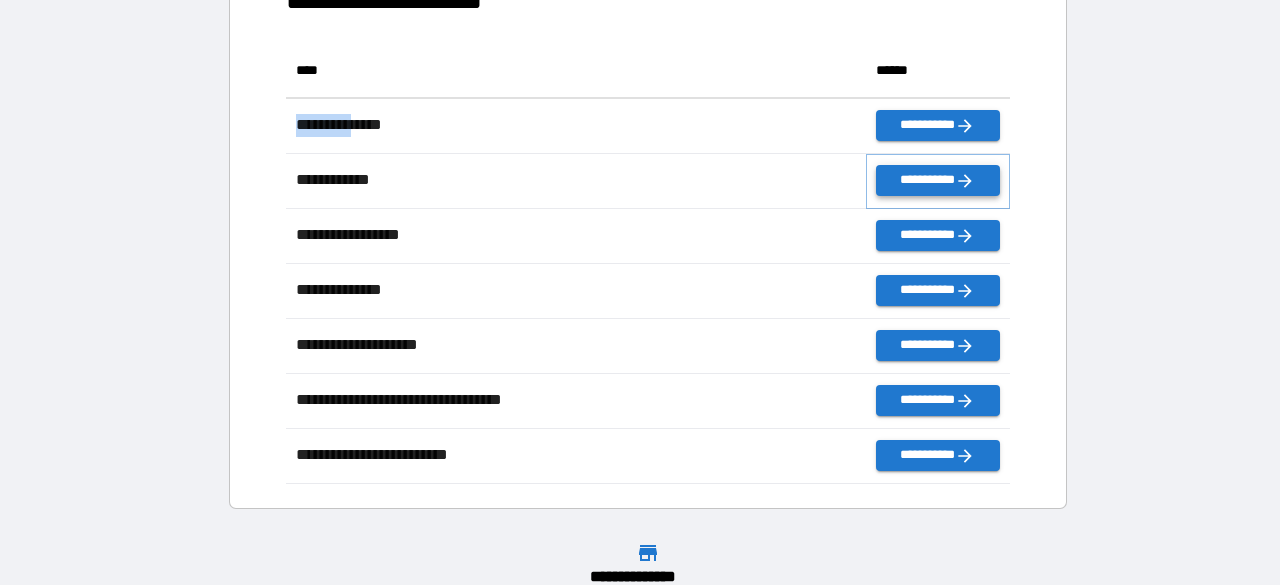 click on "**********" at bounding box center [938, 180] 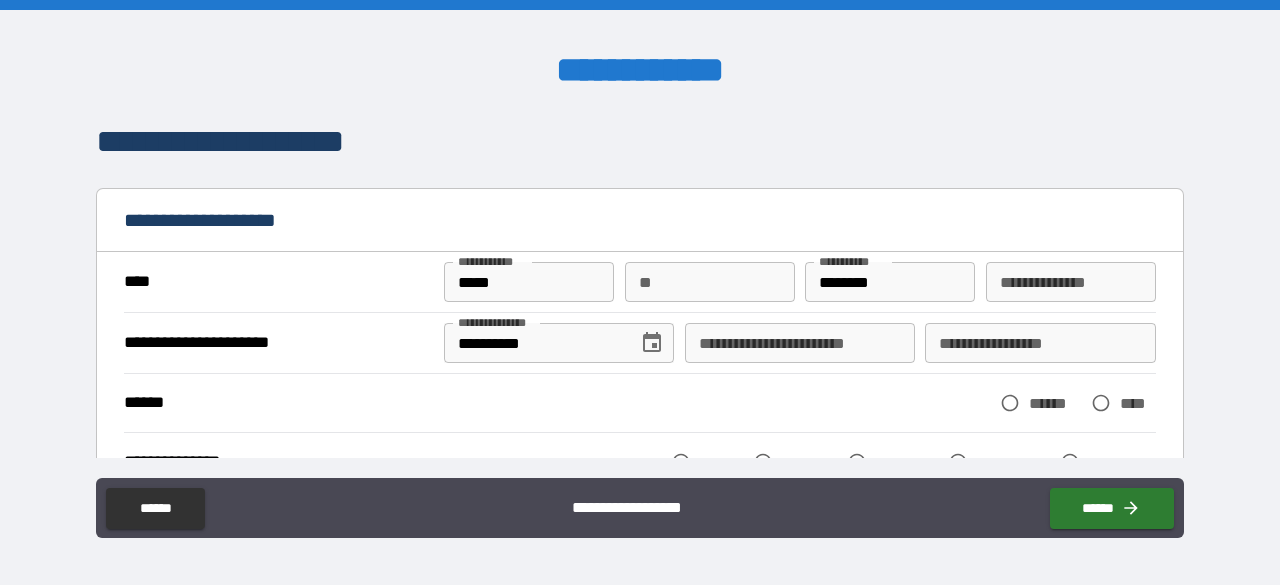 click on "**********" at bounding box center [800, 343] 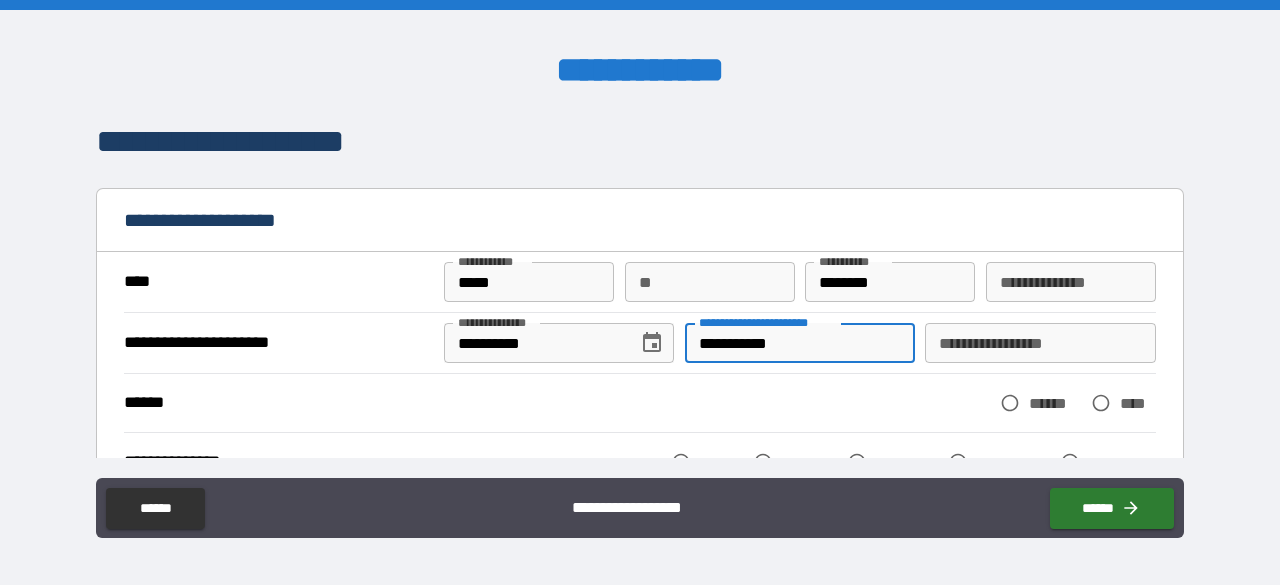 type on "**********" 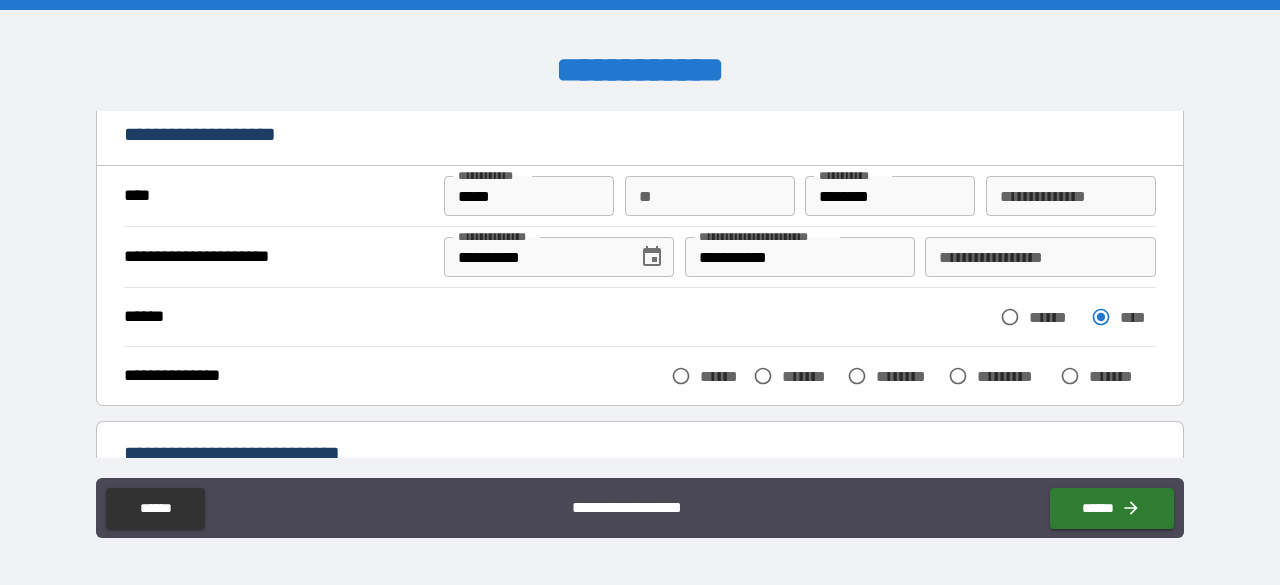 scroll, scrollTop: 100, scrollLeft: 0, axis: vertical 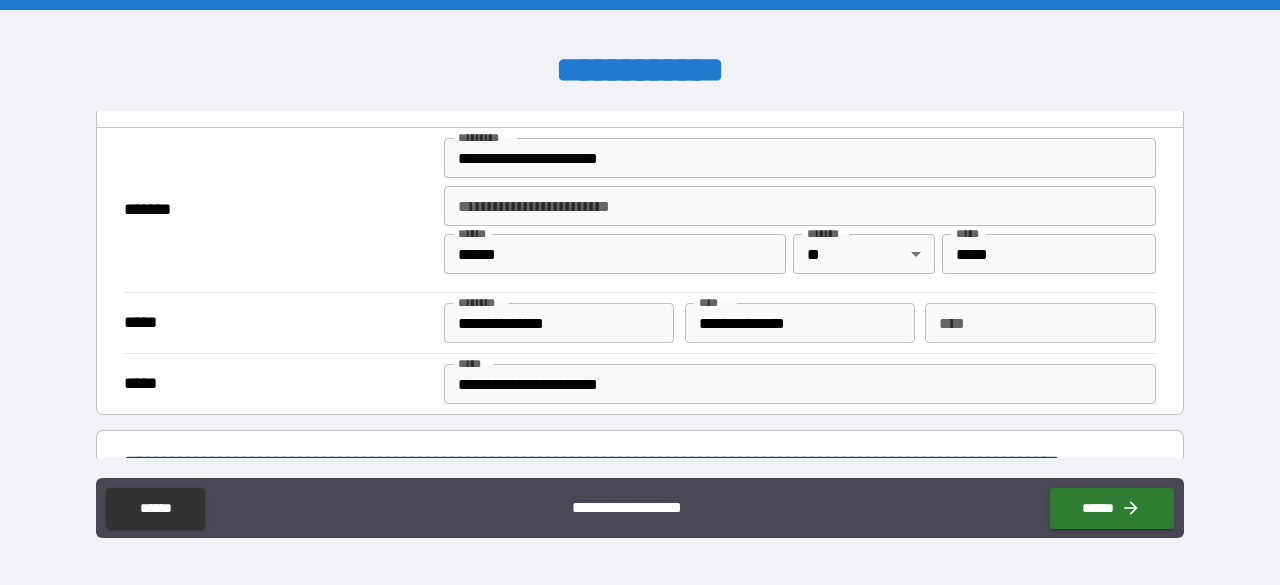 click on "**********" at bounding box center (800, 323) 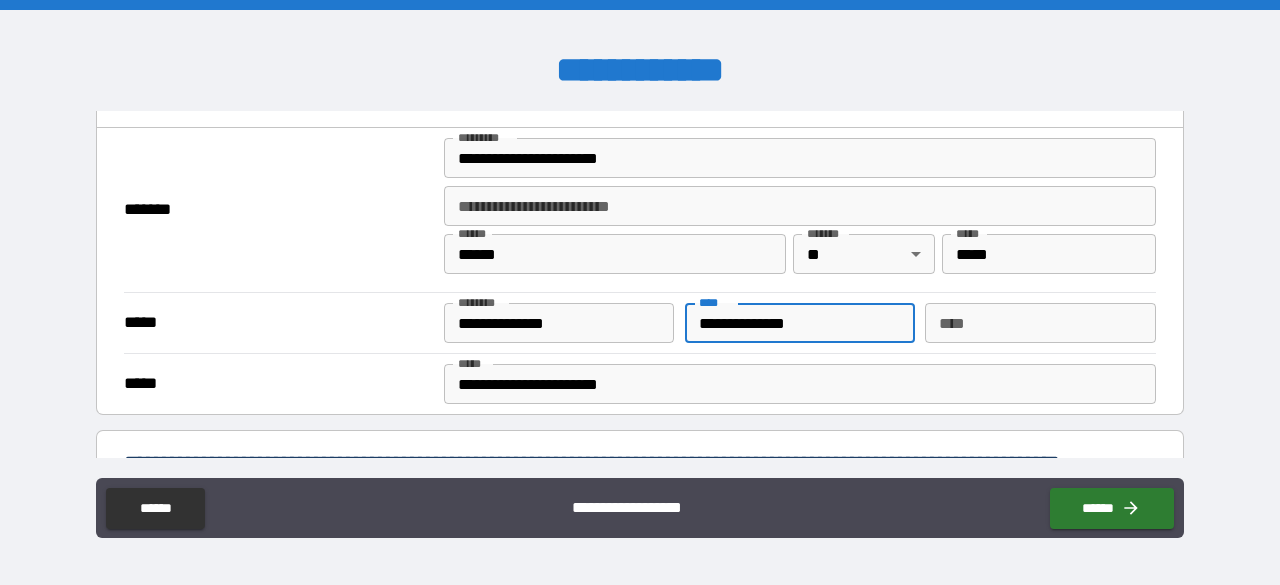 click on "**********" at bounding box center [800, 323] 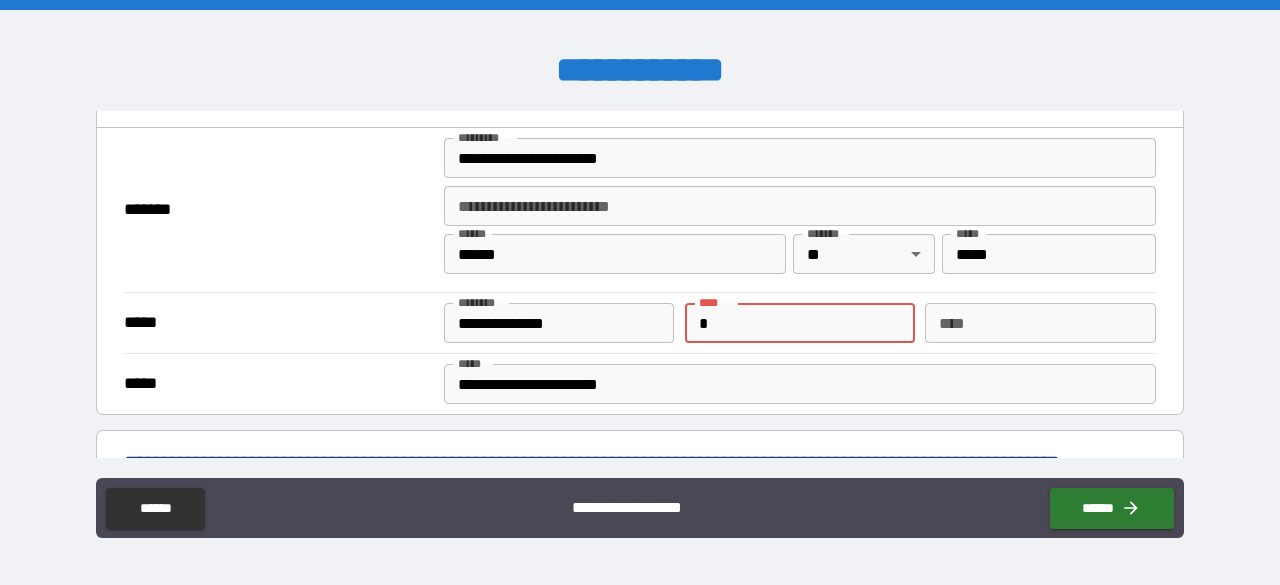 click on "*" at bounding box center (800, 323) 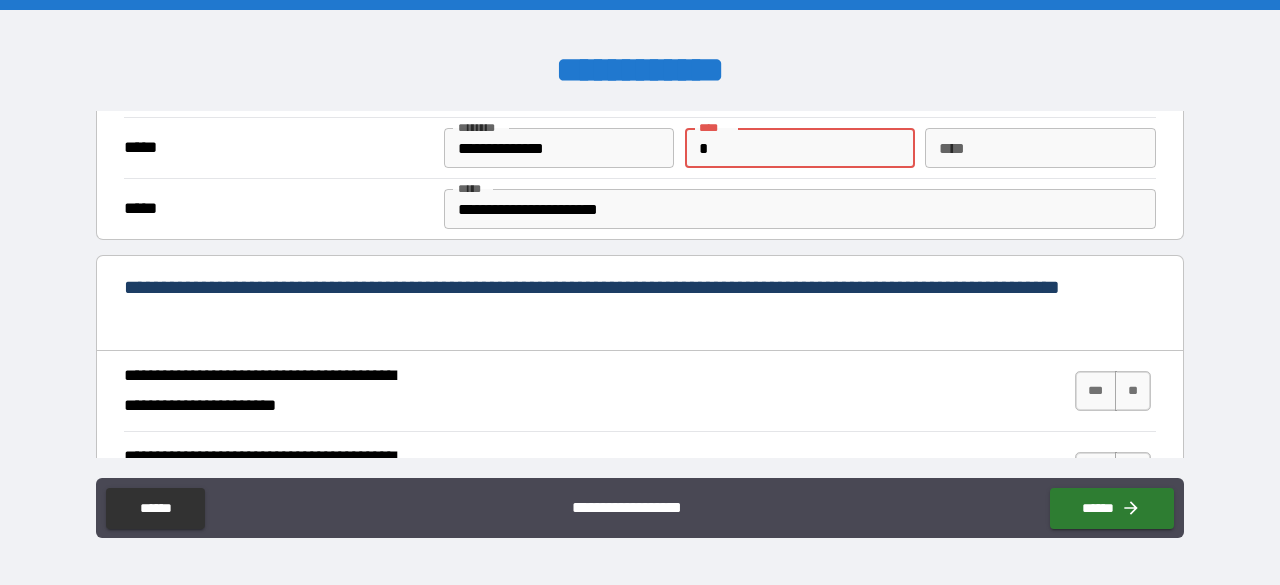 scroll, scrollTop: 642, scrollLeft: 0, axis: vertical 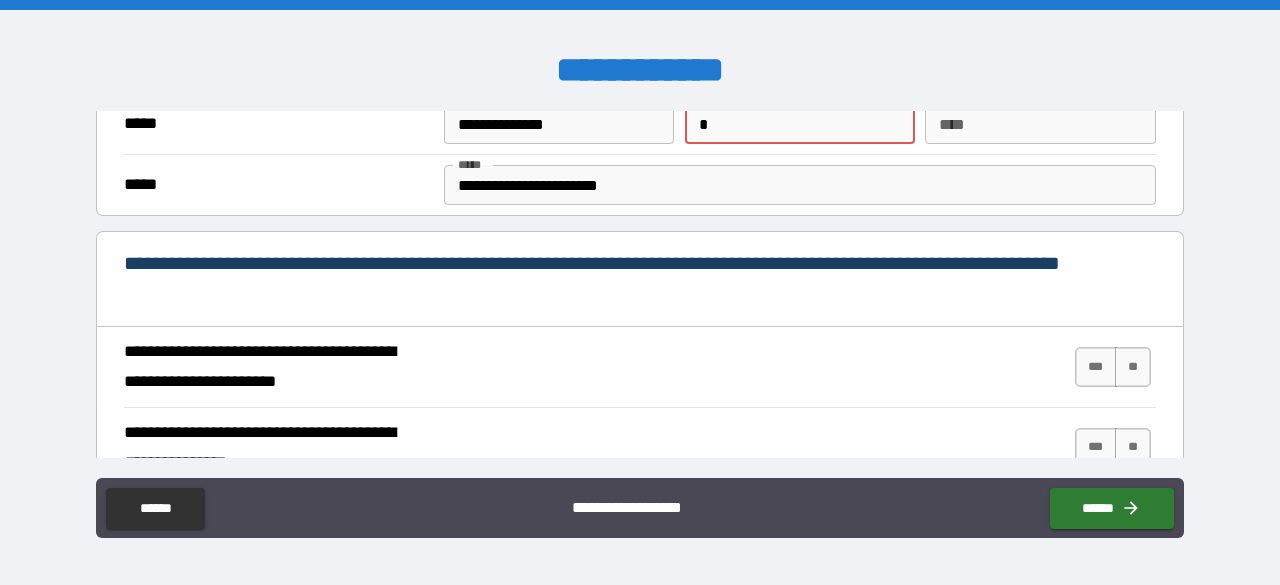 type on "*" 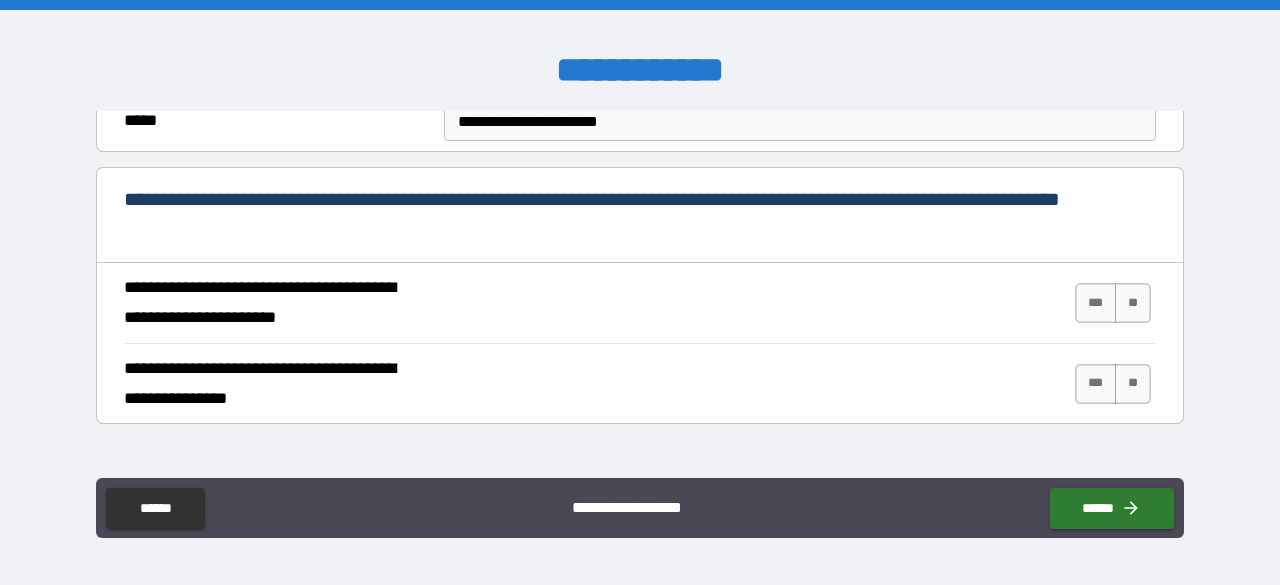 scroll, scrollTop: 708, scrollLeft: 0, axis: vertical 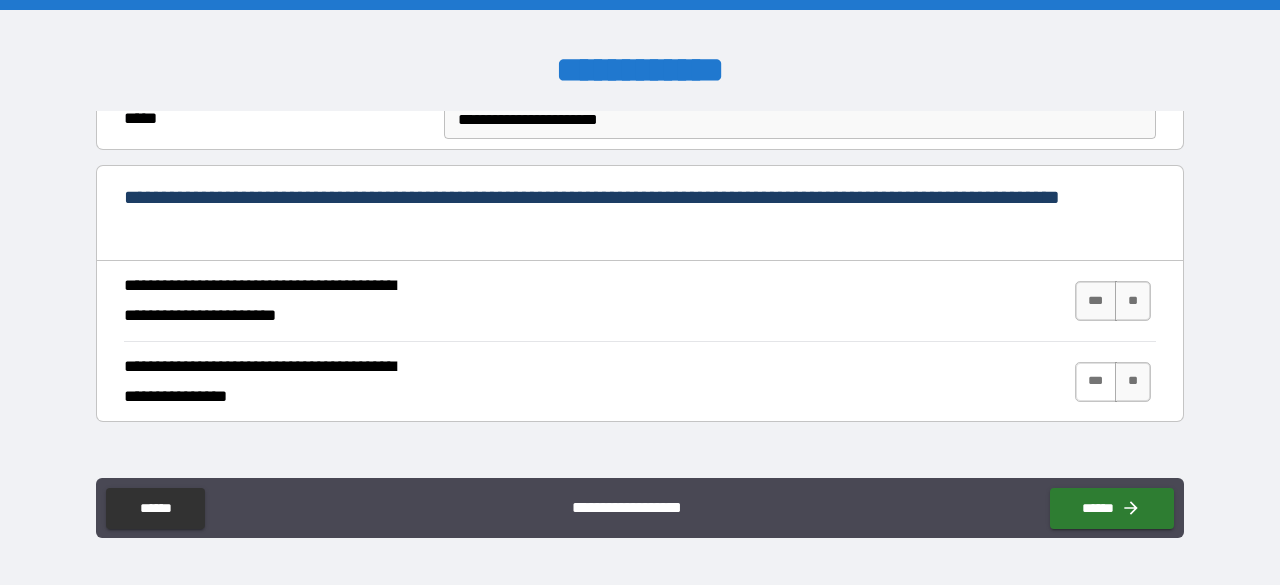 click on "***" at bounding box center [1096, 382] 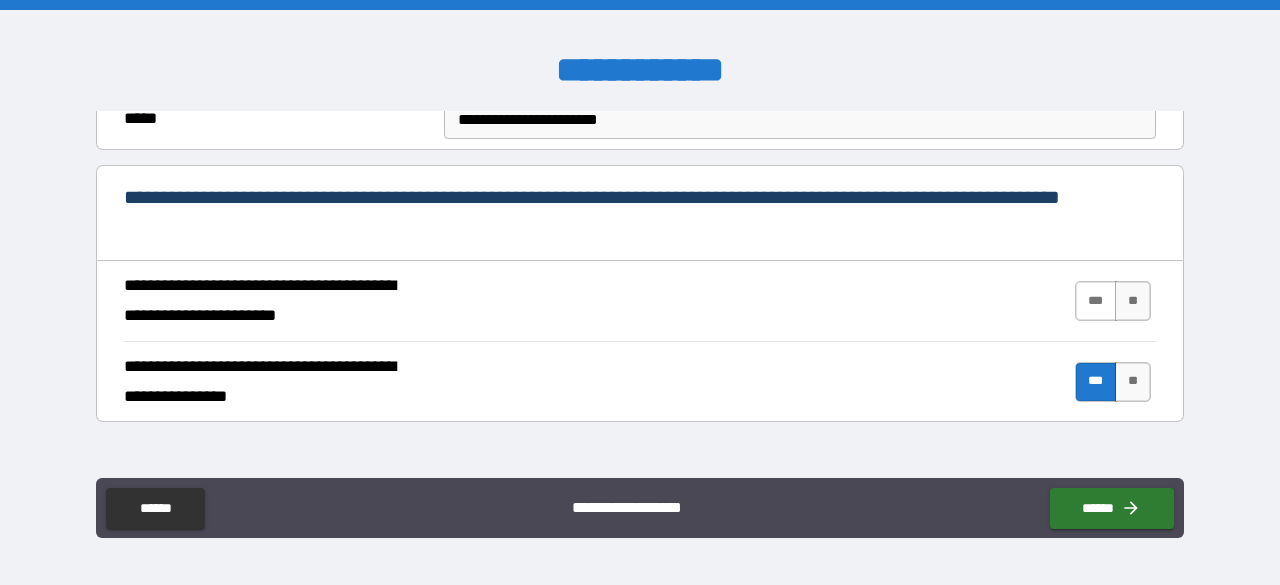 click on "***" at bounding box center [1096, 301] 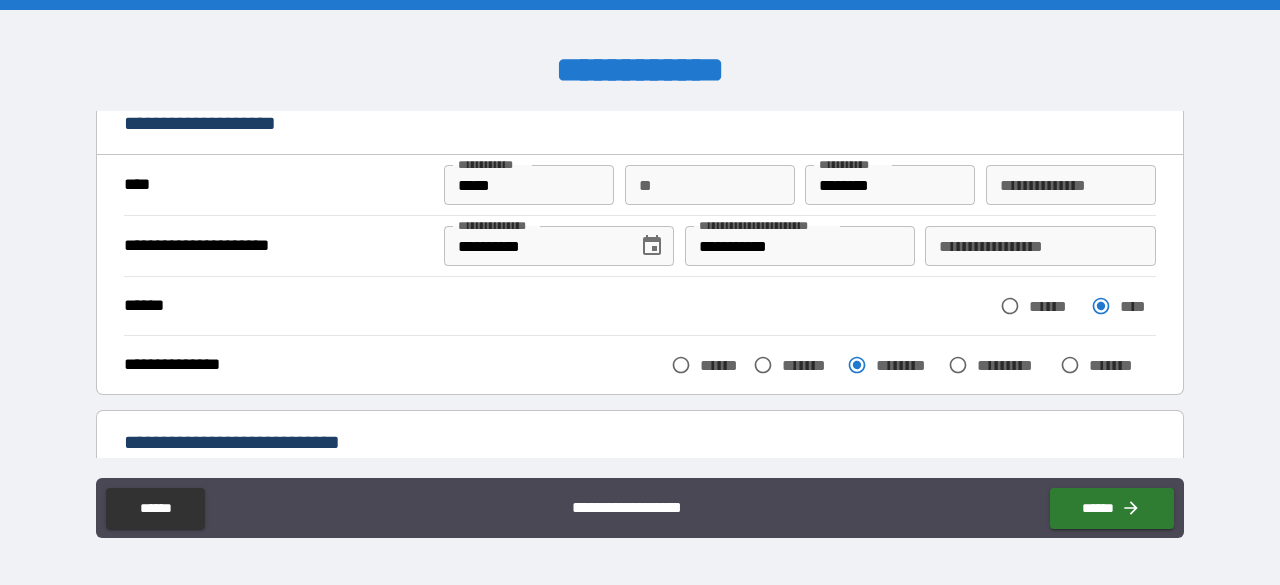 scroll, scrollTop: 74, scrollLeft: 0, axis: vertical 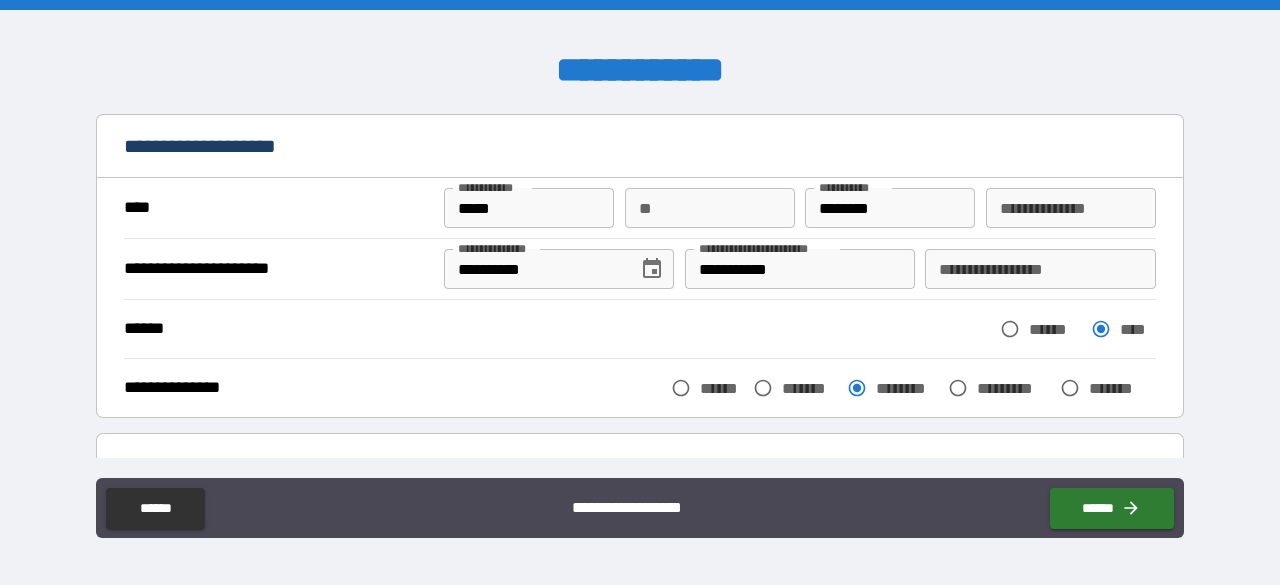 click on "**********" at bounding box center (1040, 269) 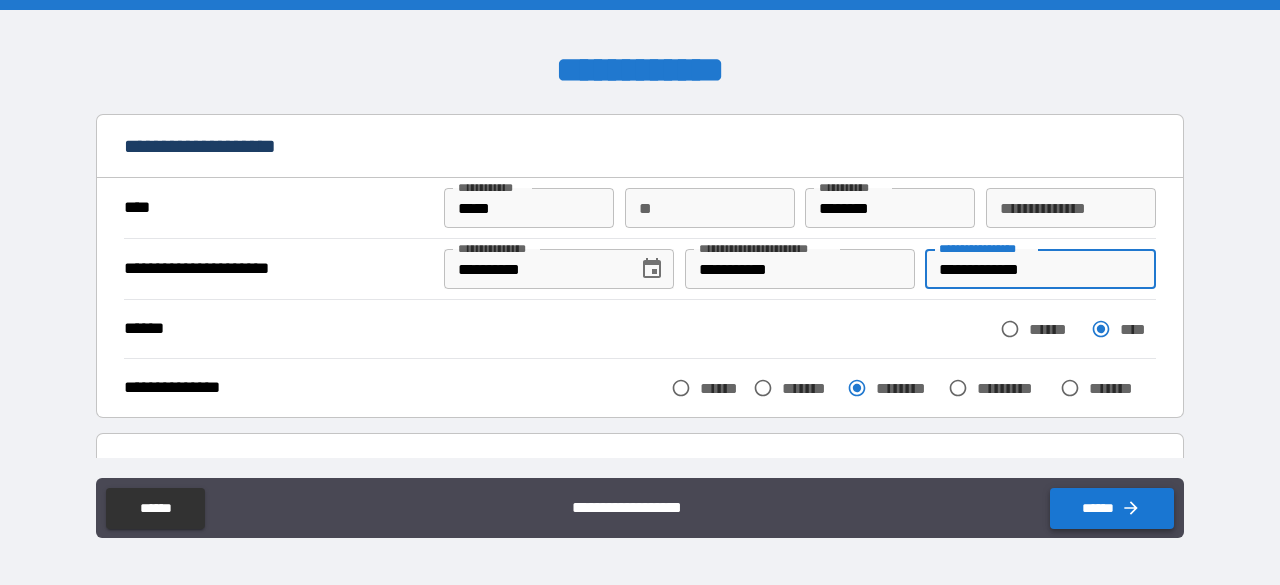 type on "**********" 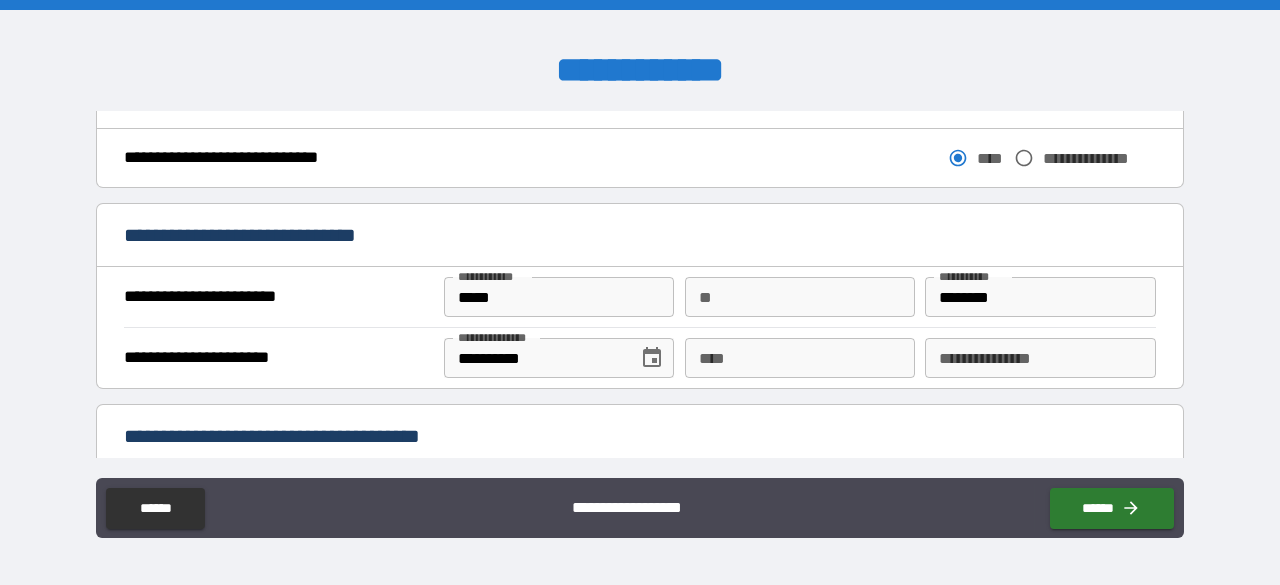 scroll, scrollTop: 1172, scrollLeft: 0, axis: vertical 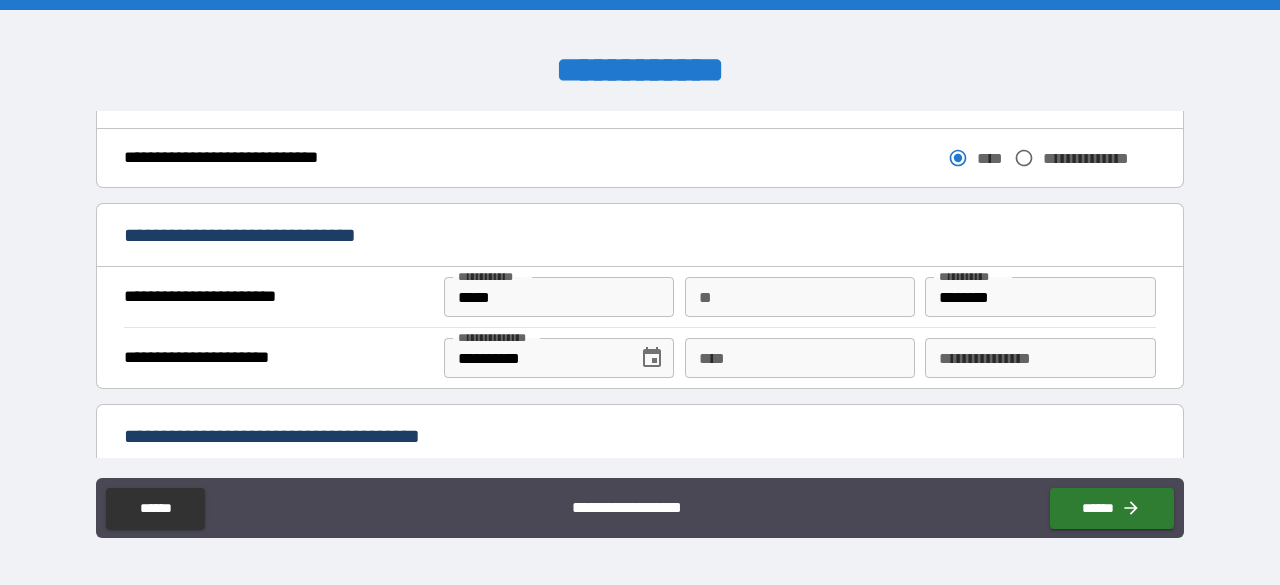click on "****" at bounding box center (800, 358) 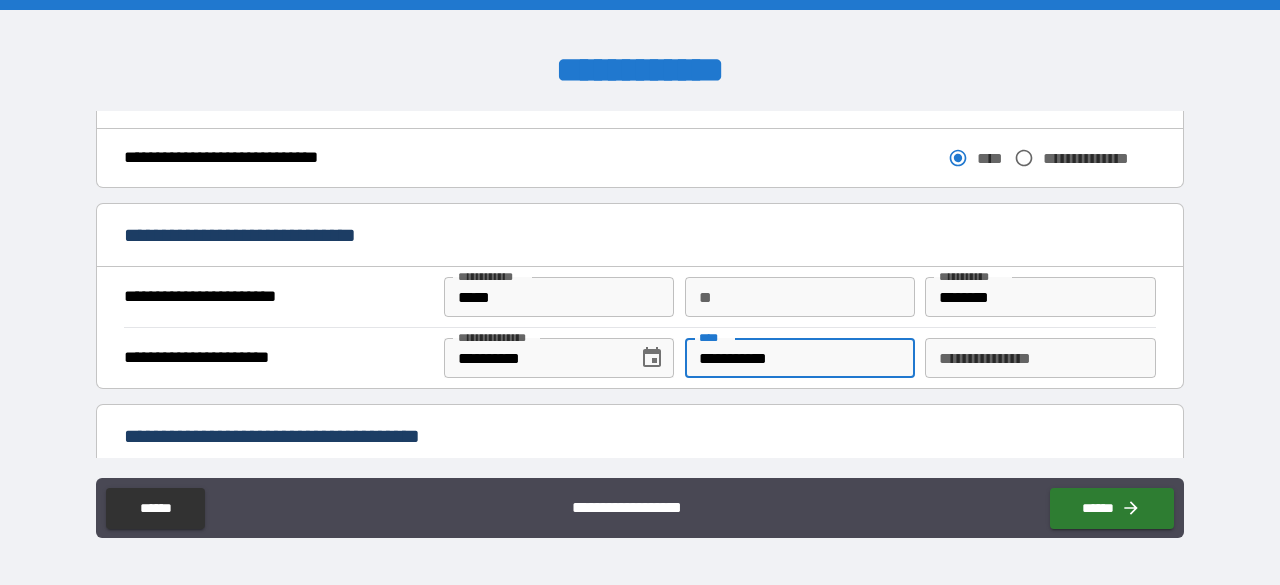 type on "**********" 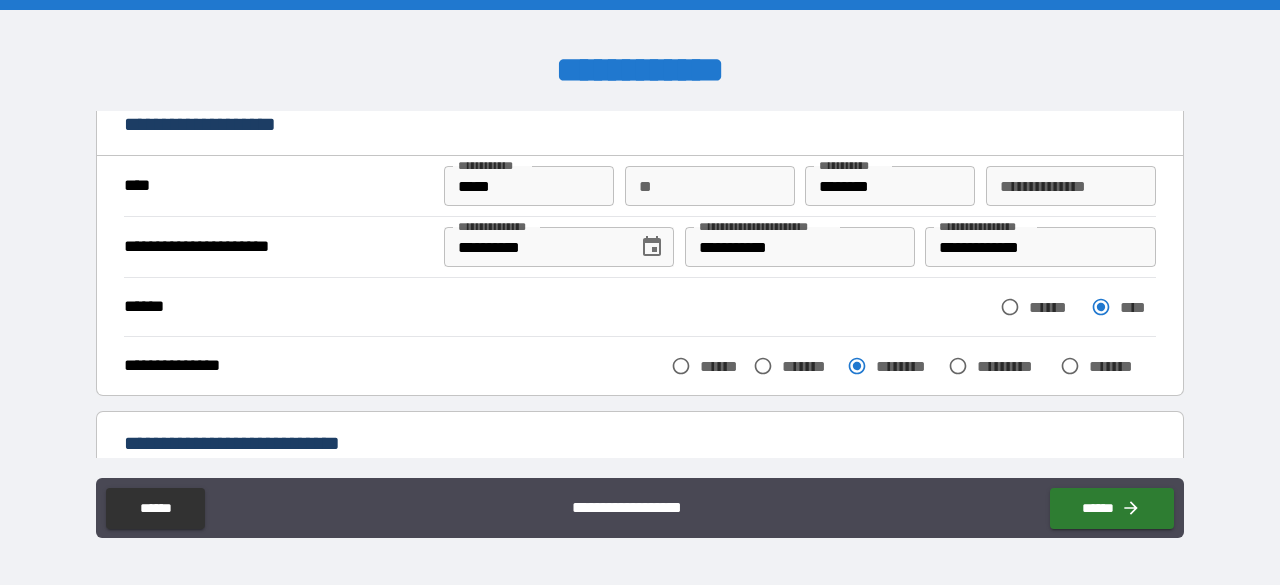 scroll, scrollTop: 96, scrollLeft: 0, axis: vertical 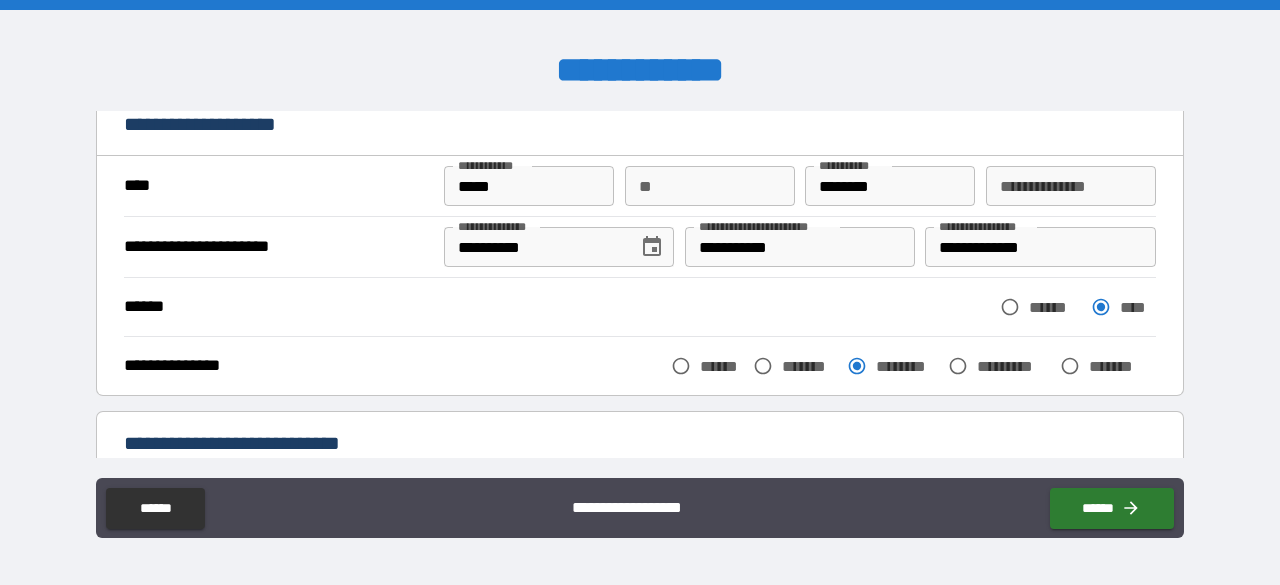 click on "**********" at bounding box center (1040, 247) 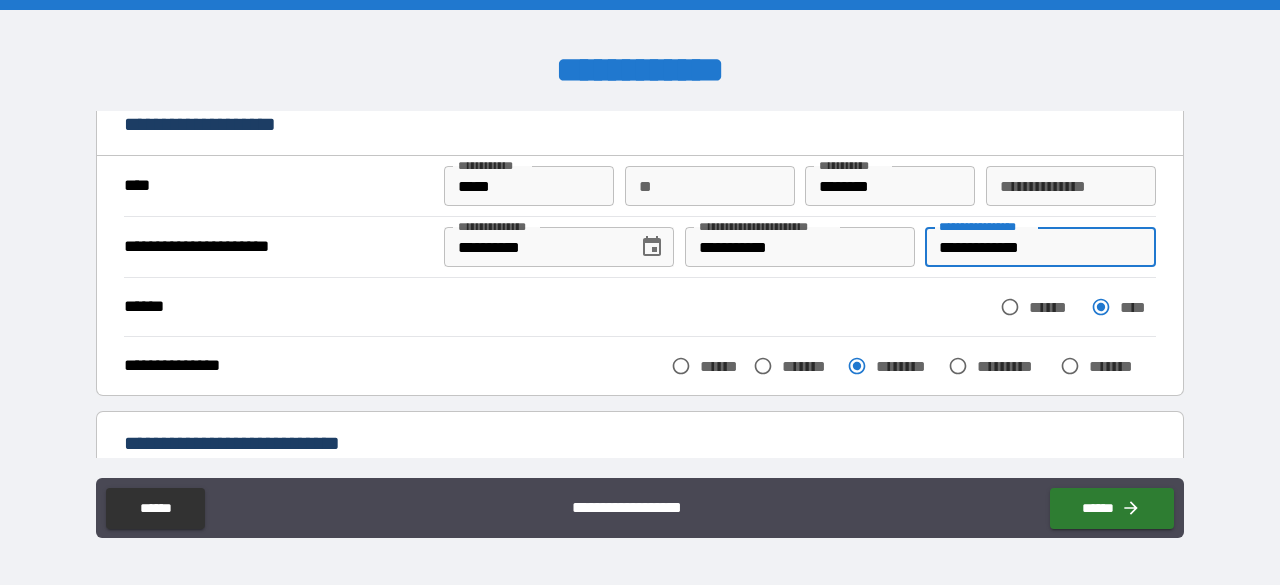 click on "**********" at bounding box center [1040, 247] 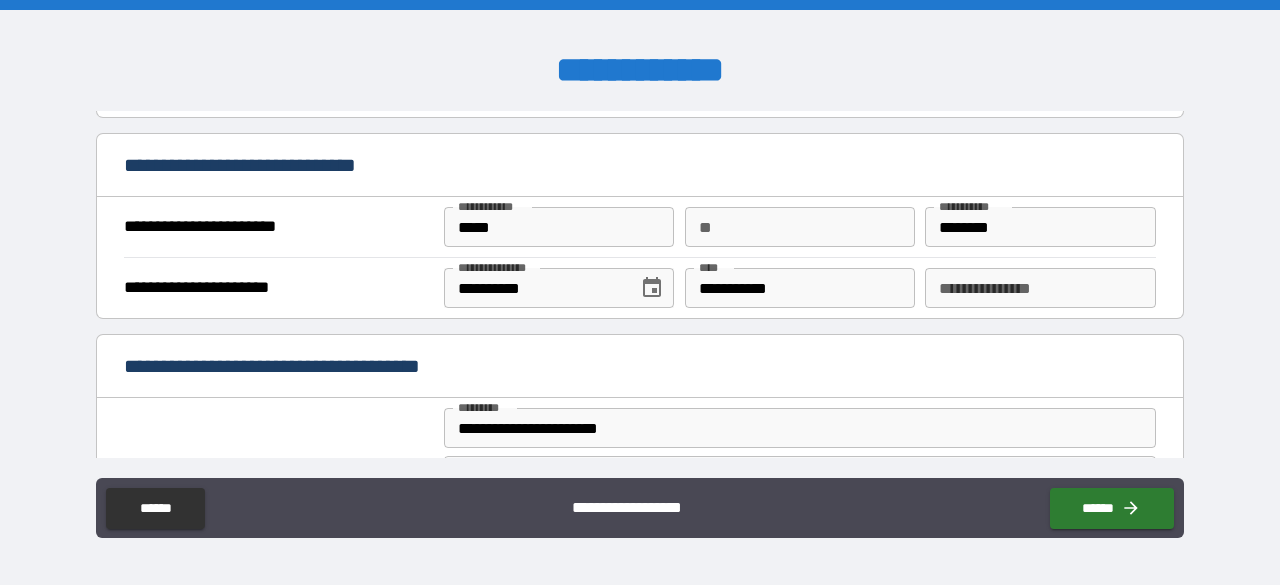 scroll, scrollTop: 1253, scrollLeft: 0, axis: vertical 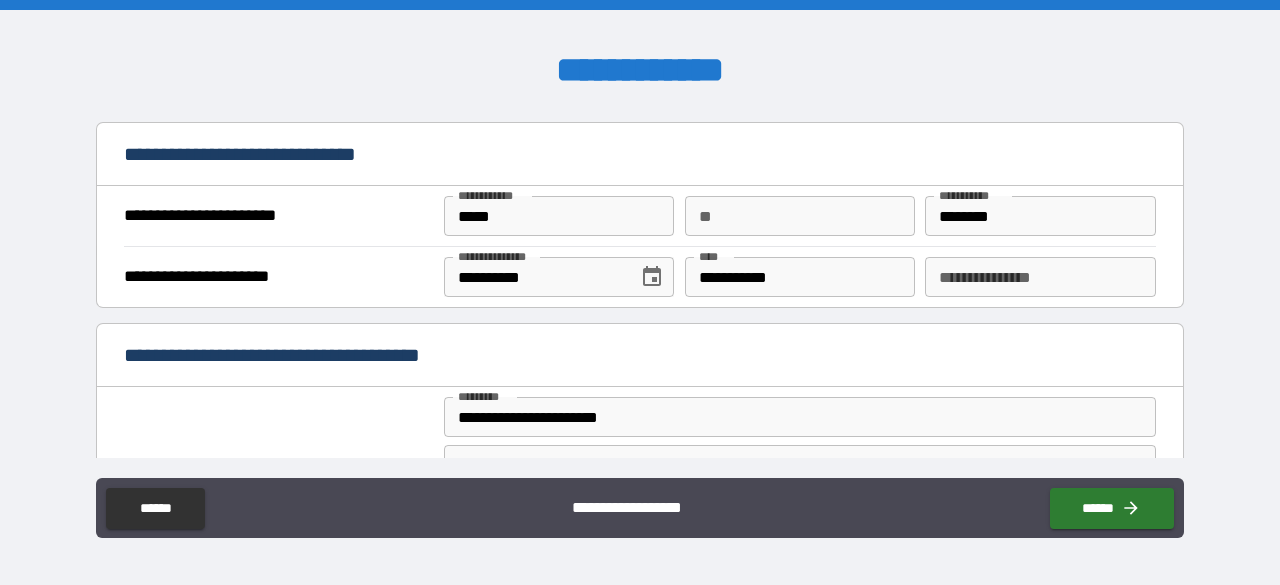 click on "**********" at bounding box center [1040, 277] 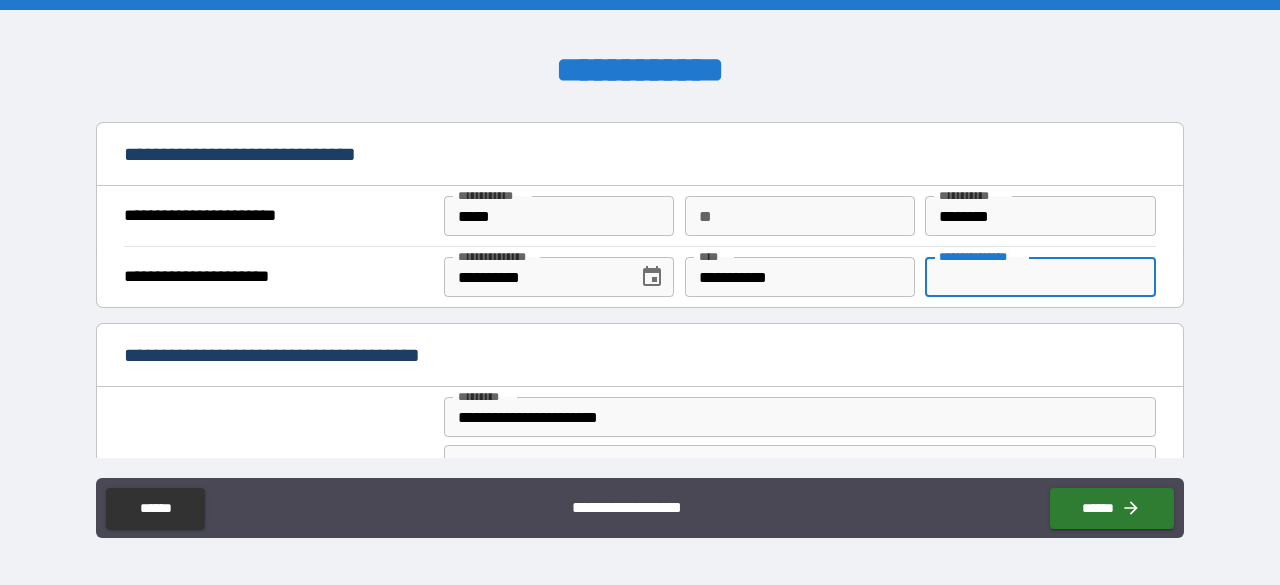 paste on "**********" 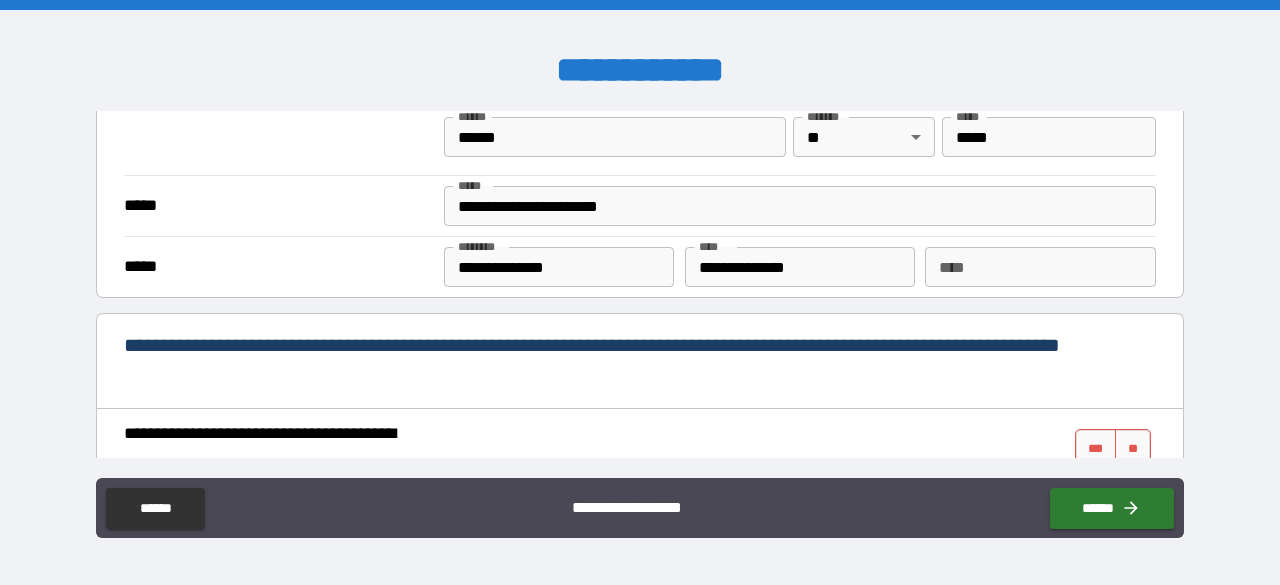 scroll, scrollTop: 1643, scrollLeft: 0, axis: vertical 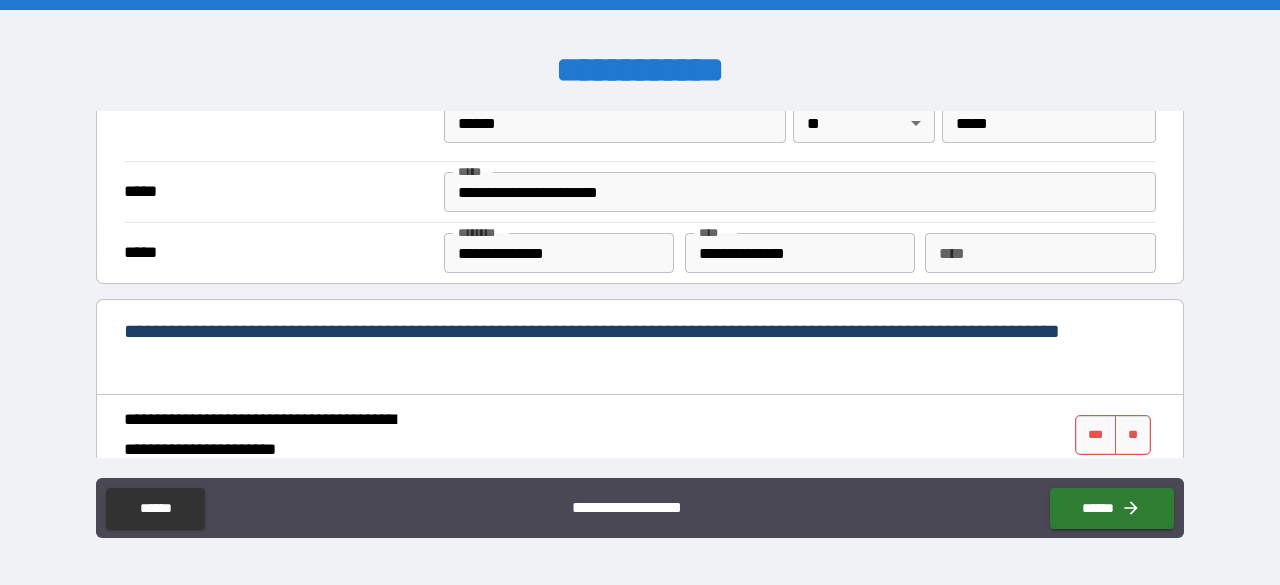 type on "**********" 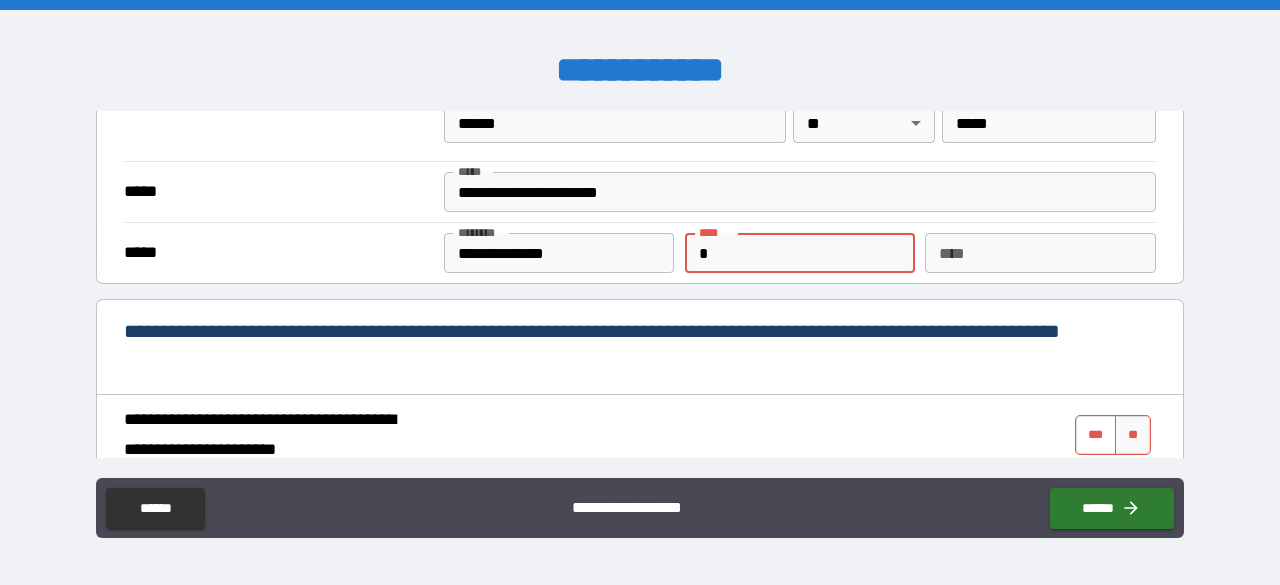 type on "*" 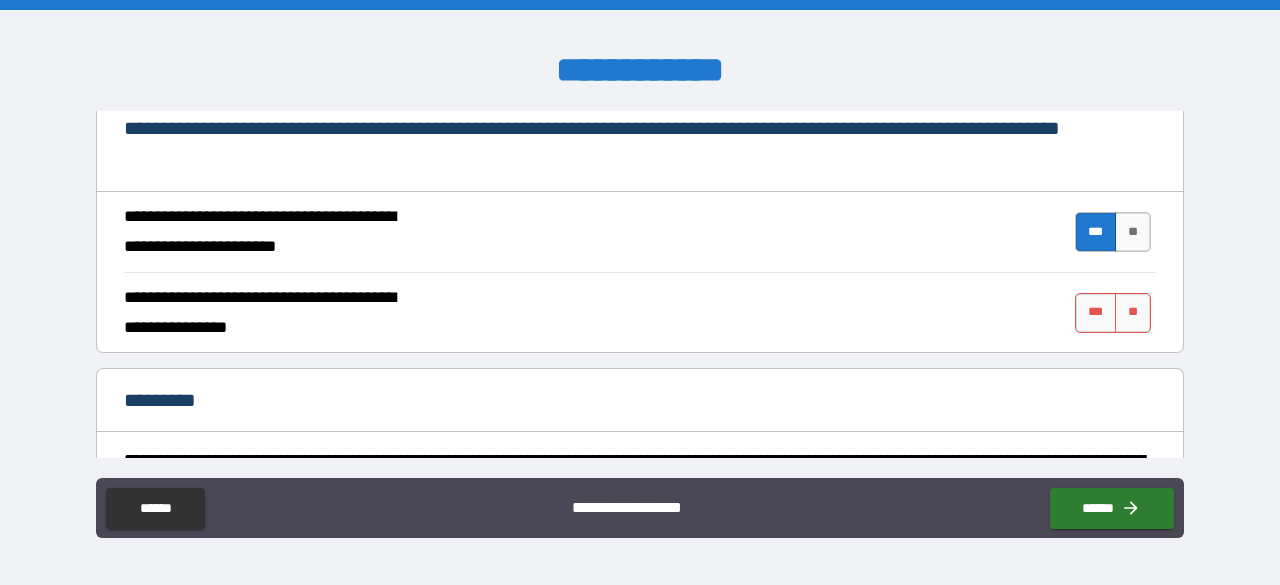 scroll, scrollTop: 1848, scrollLeft: 0, axis: vertical 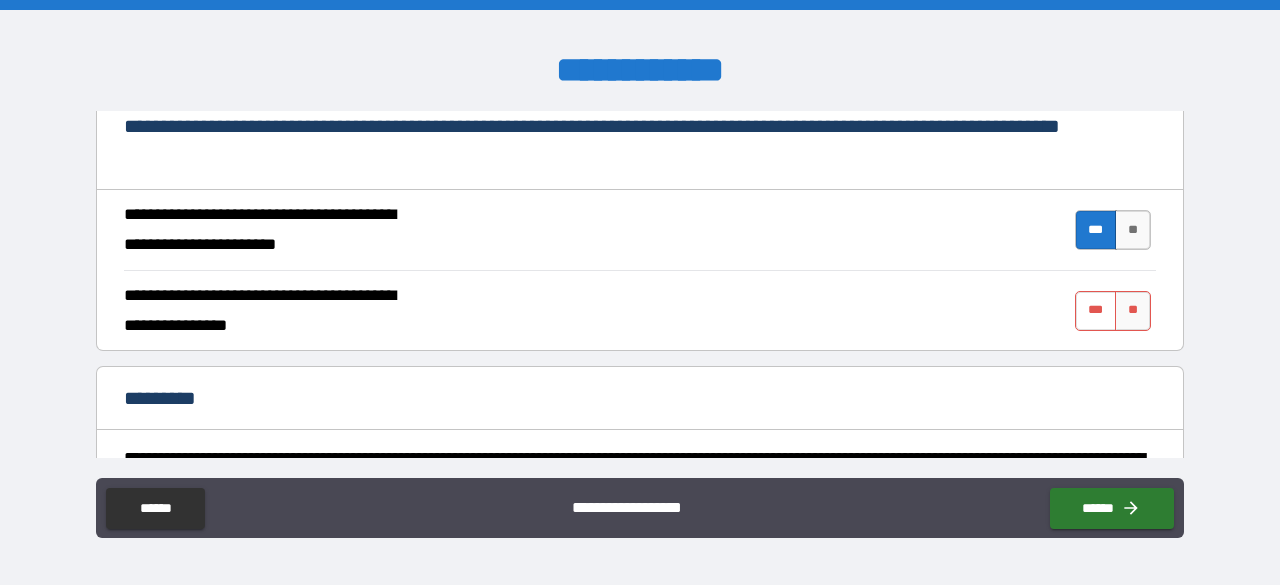 click on "***" at bounding box center (1096, 311) 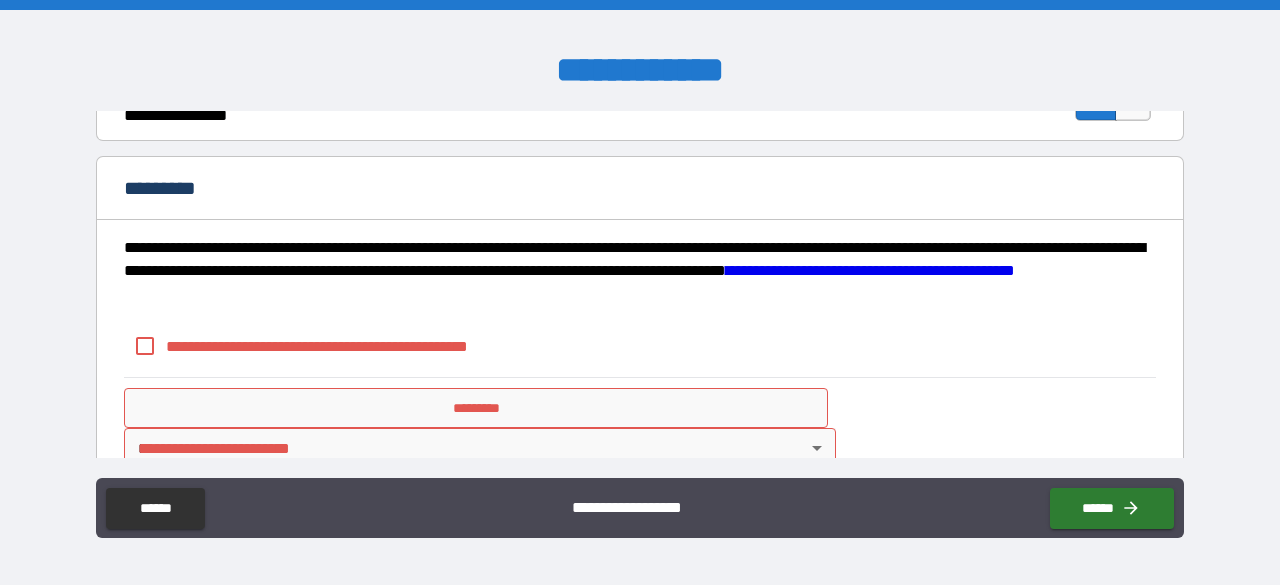 scroll, scrollTop: 2064, scrollLeft: 0, axis: vertical 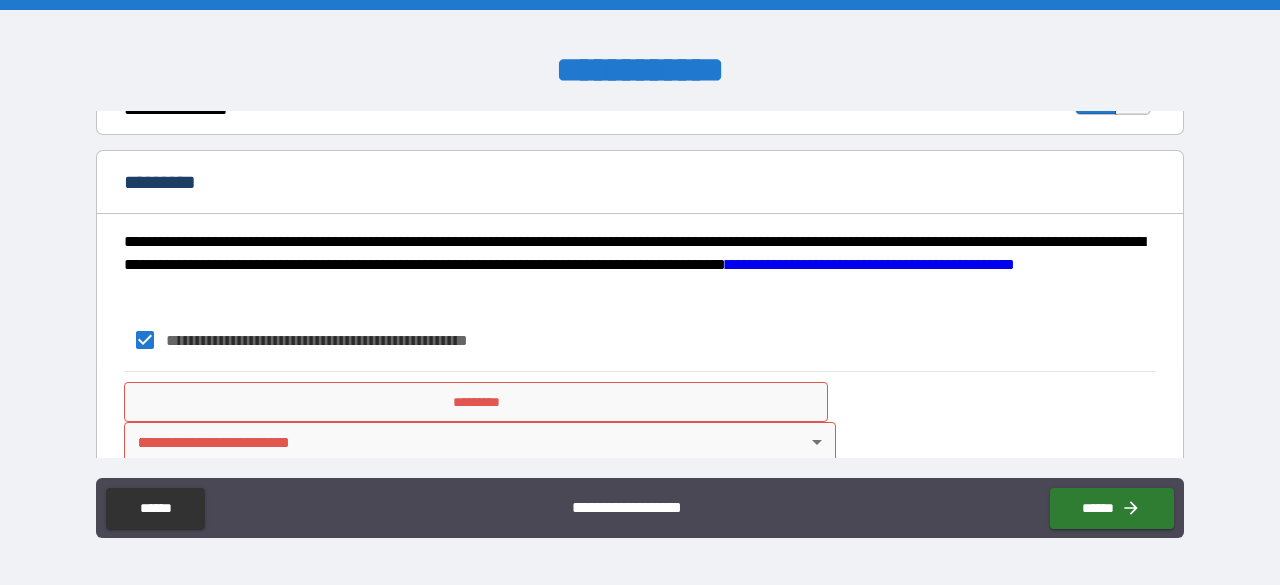 click on "*********" at bounding box center (476, 402) 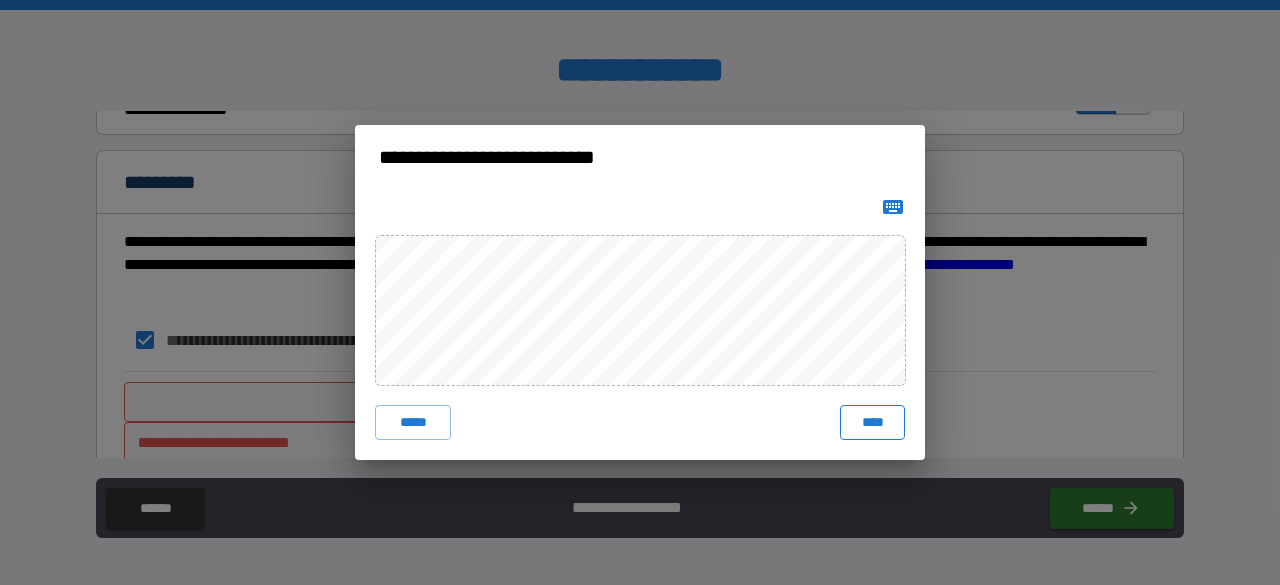 click on "****" at bounding box center [872, 423] 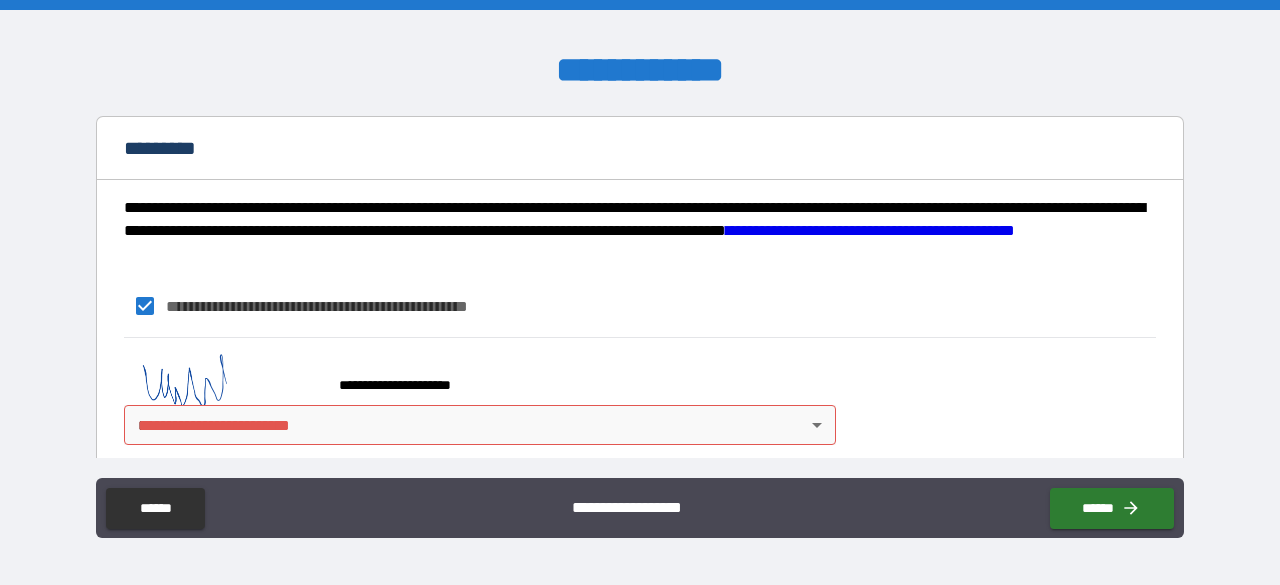 scroll, scrollTop: 2104, scrollLeft: 0, axis: vertical 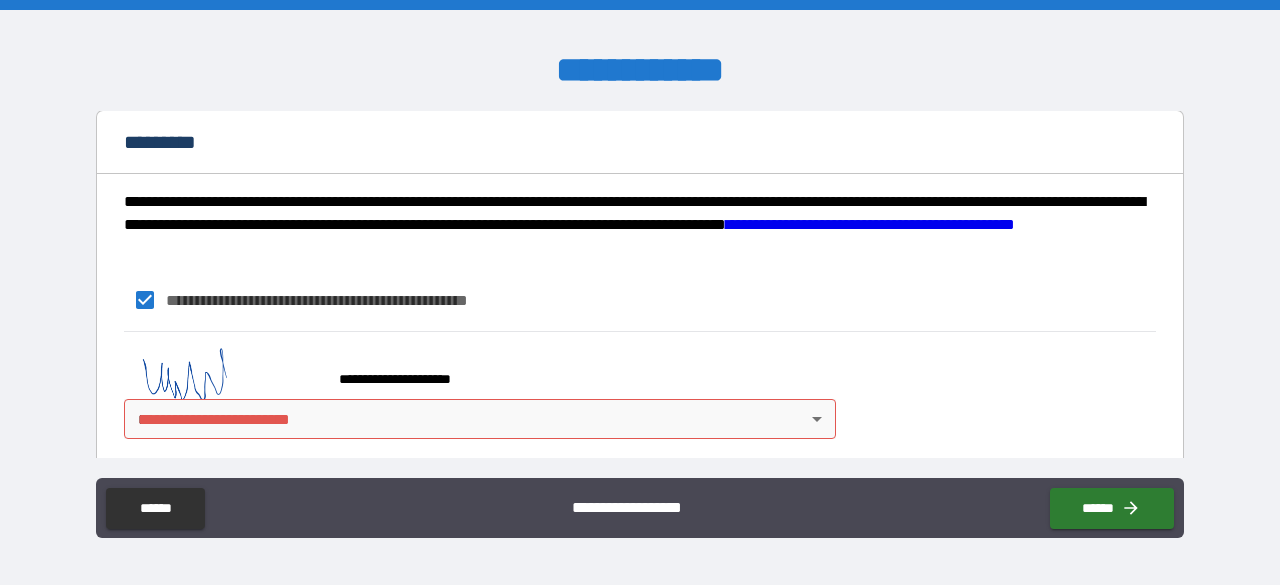click on "**********" at bounding box center [640, 292] 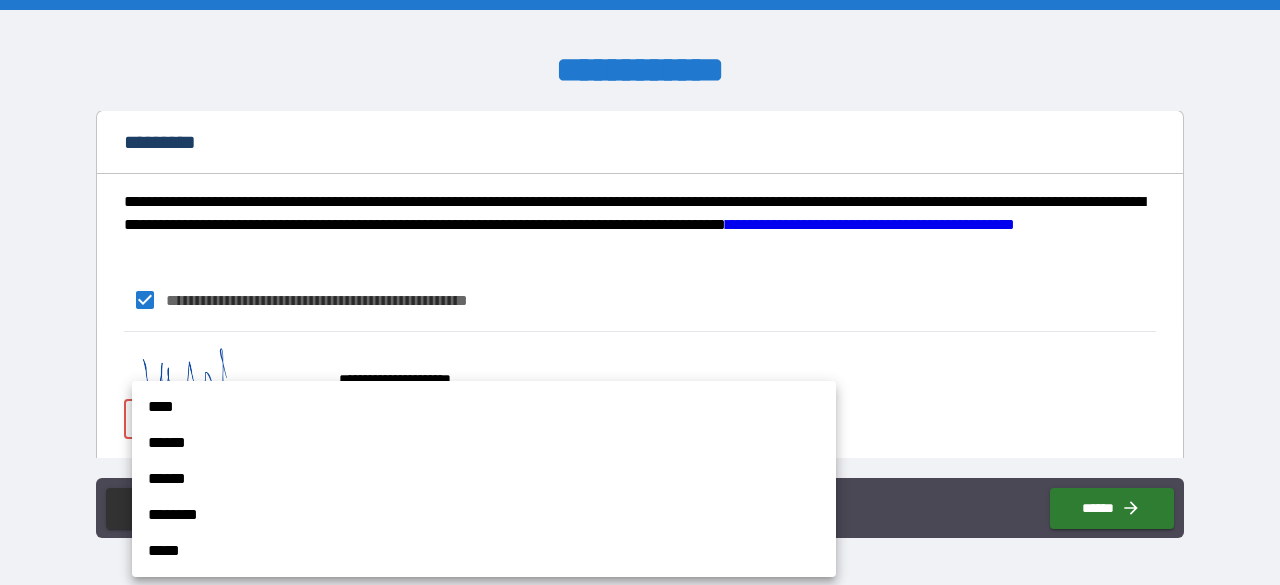 click on "****" at bounding box center [484, 407] 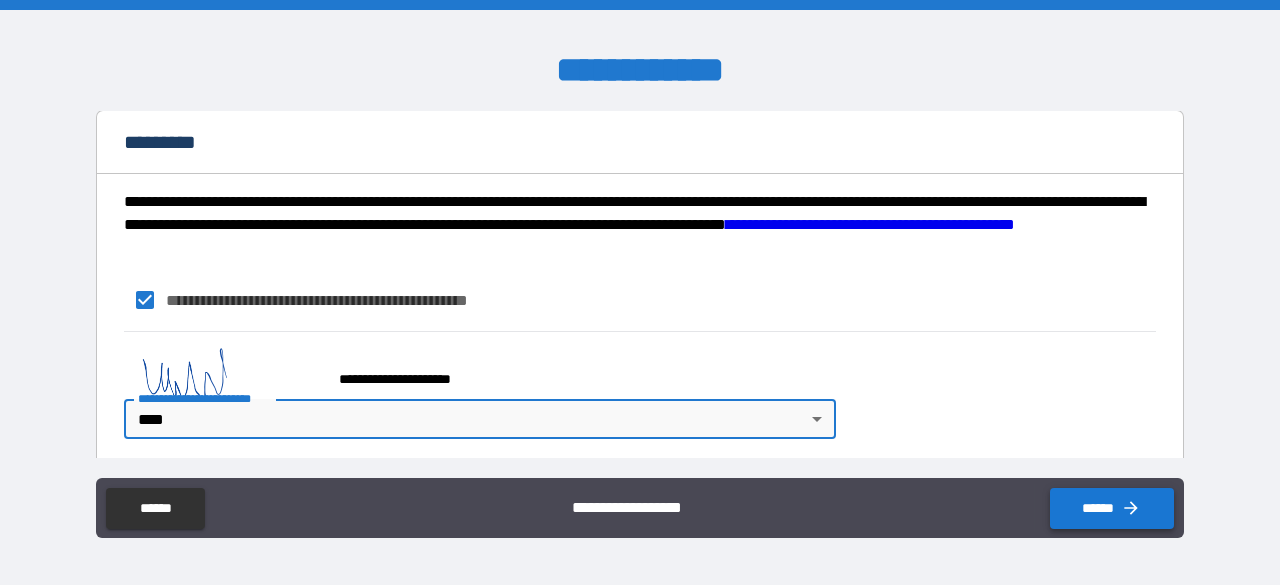 click on "******" at bounding box center [1112, 508] 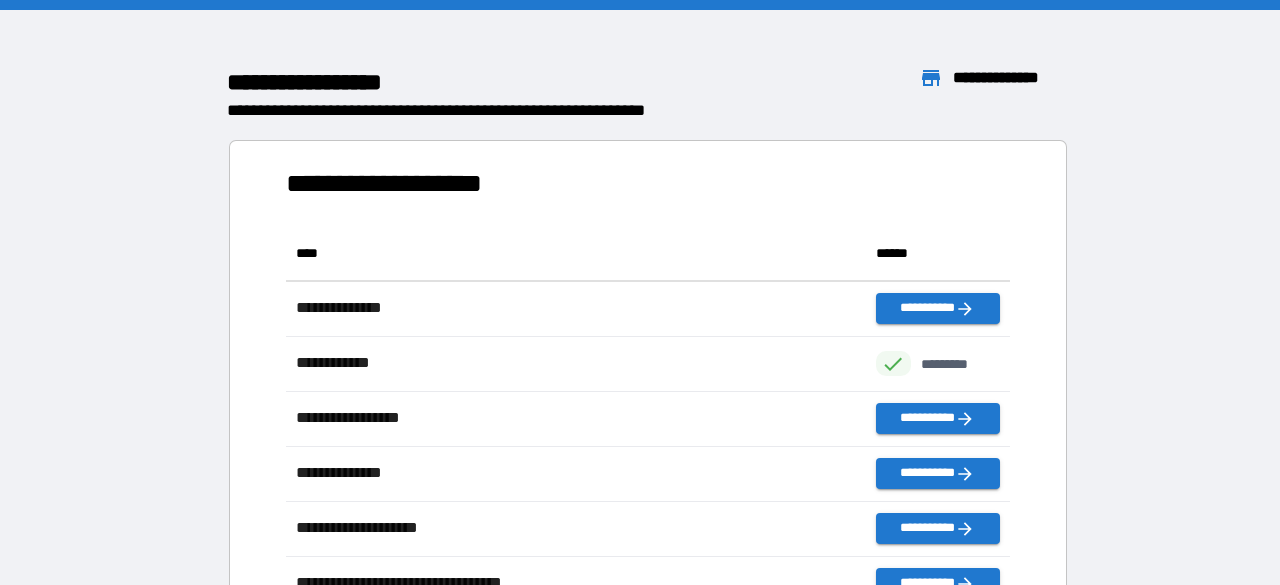 scroll, scrollTop: 0, scrollLeft: 1, axis: horizontal 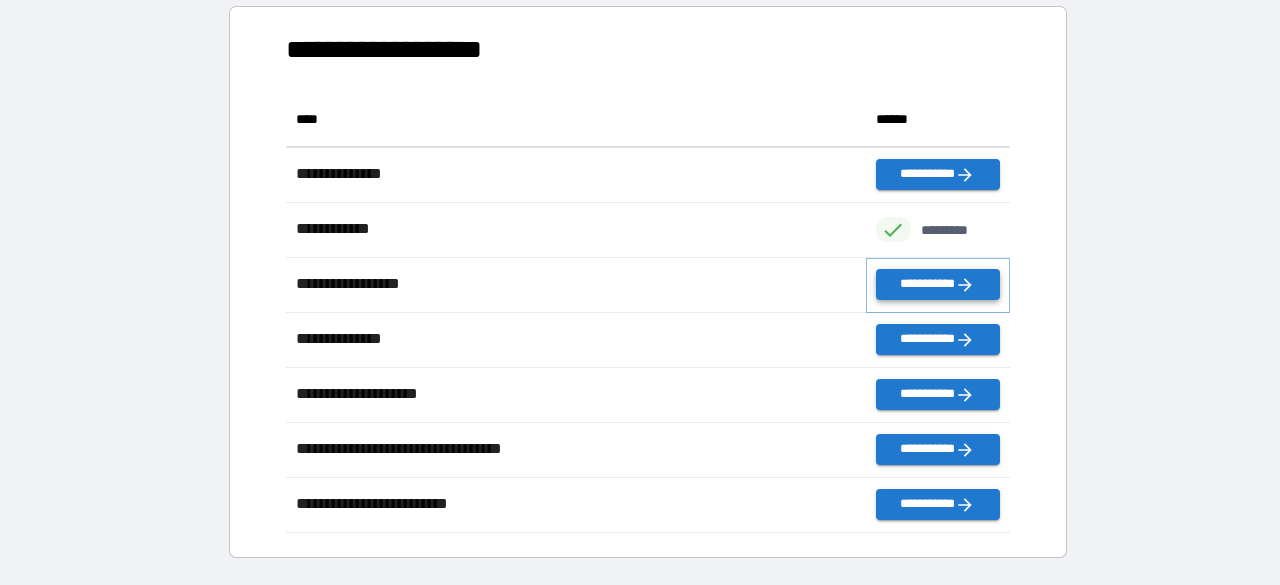 click on "**********" at bounding box center [938, 284] 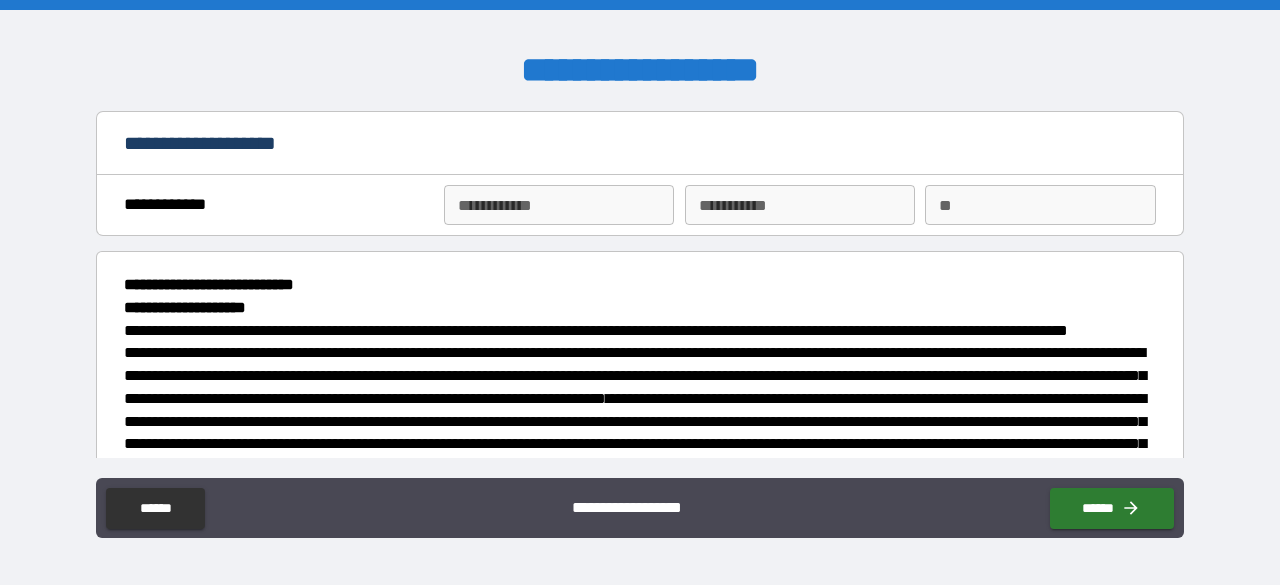 type on "*" 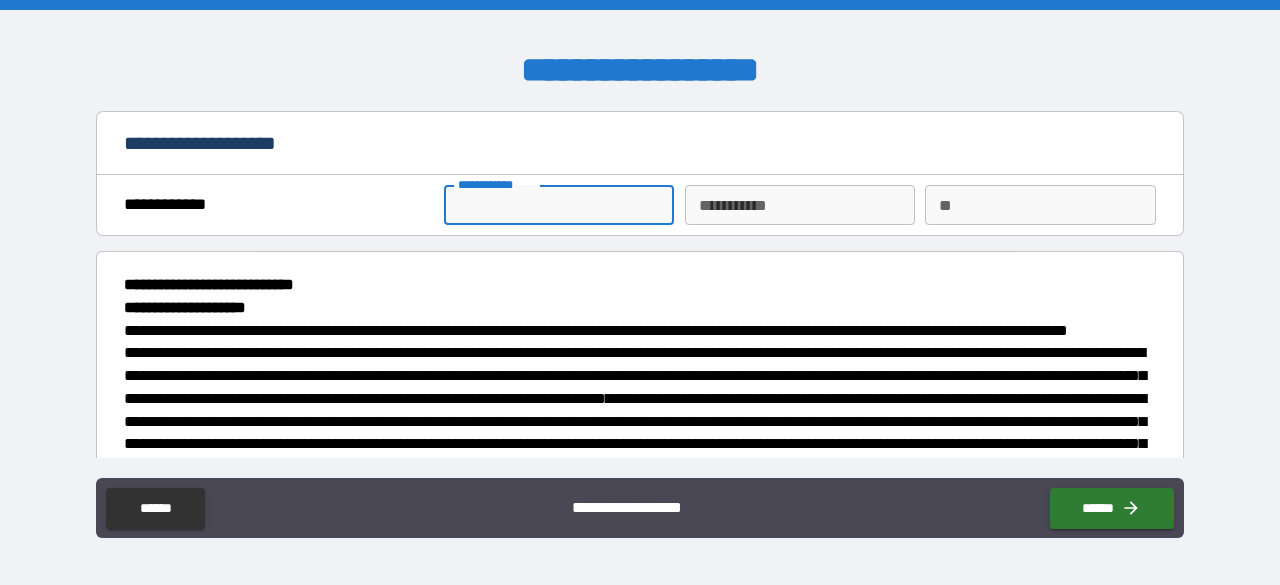 type on "*******" 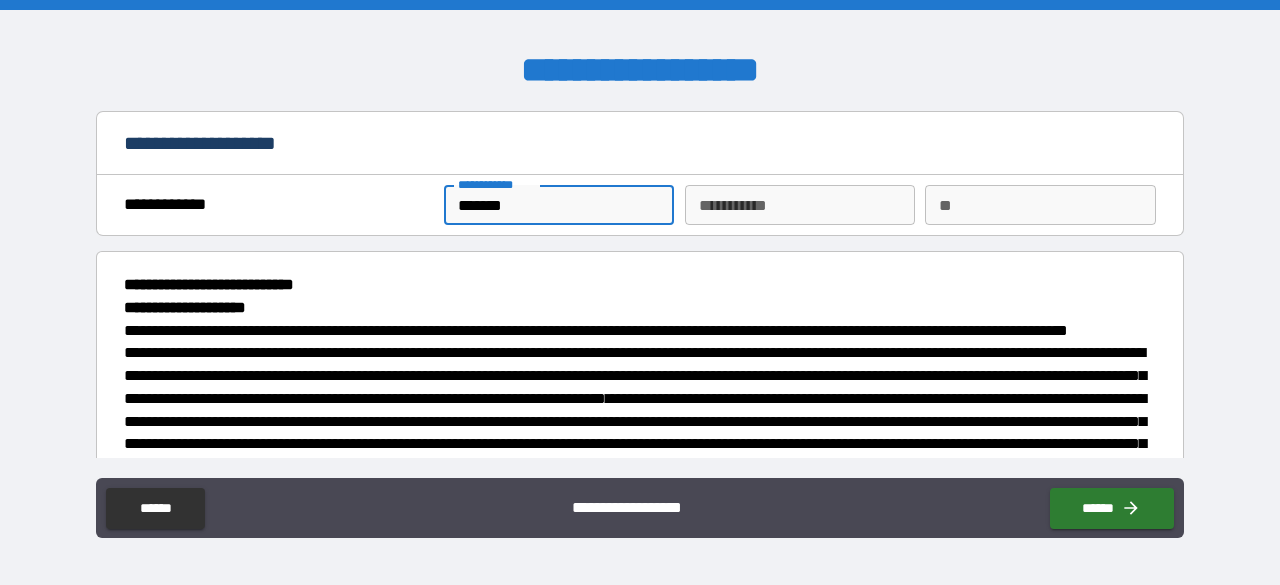 type on "********" 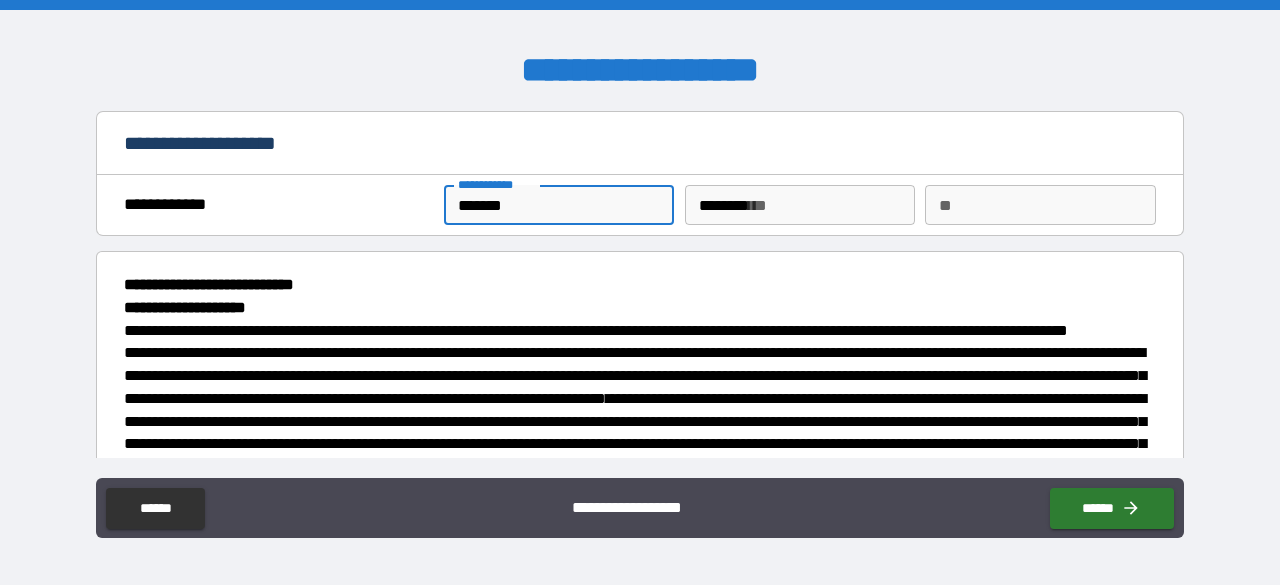 type on "*" 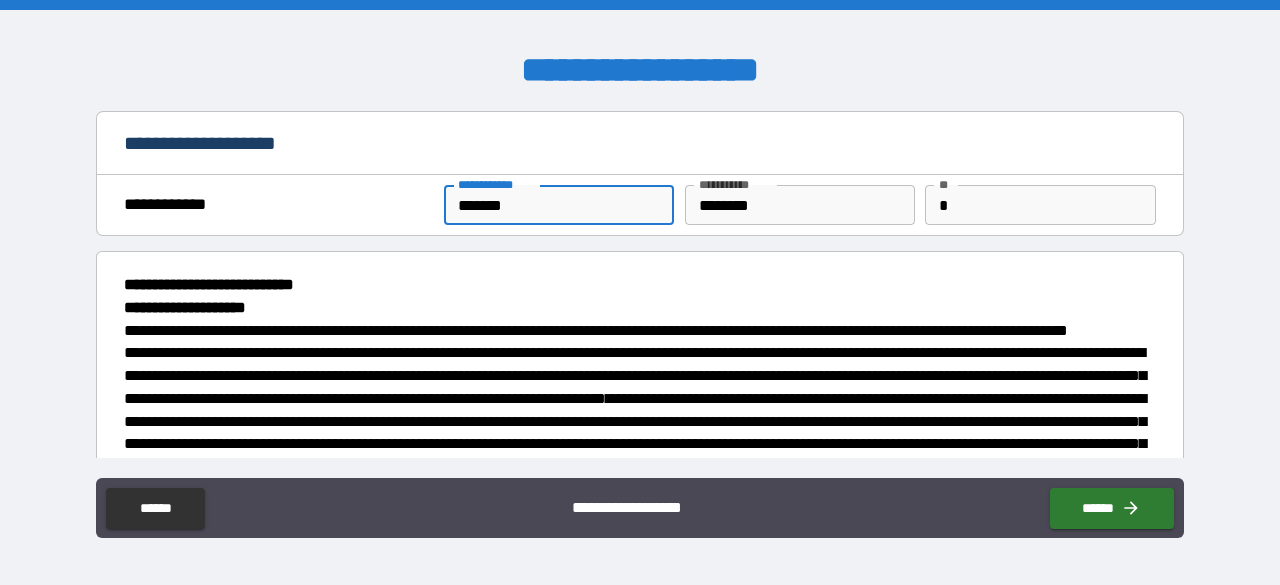 type on "*" 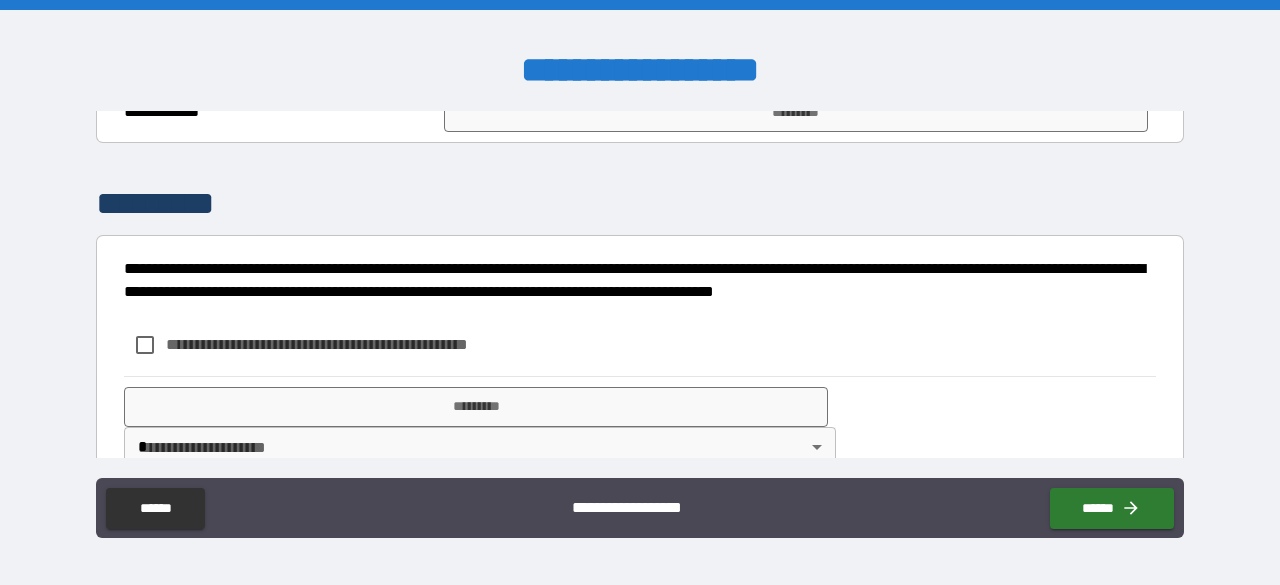 scroll, scrollTop: 2527, scrollLeft: 0, axis: vertical 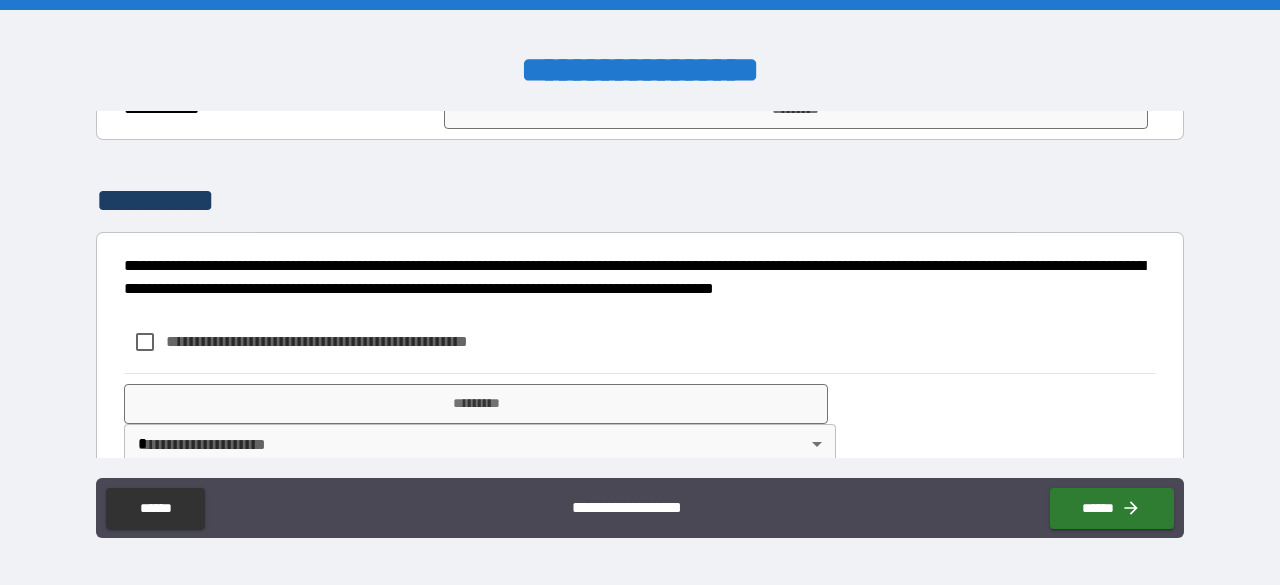 click at bounding box center [800, -168] 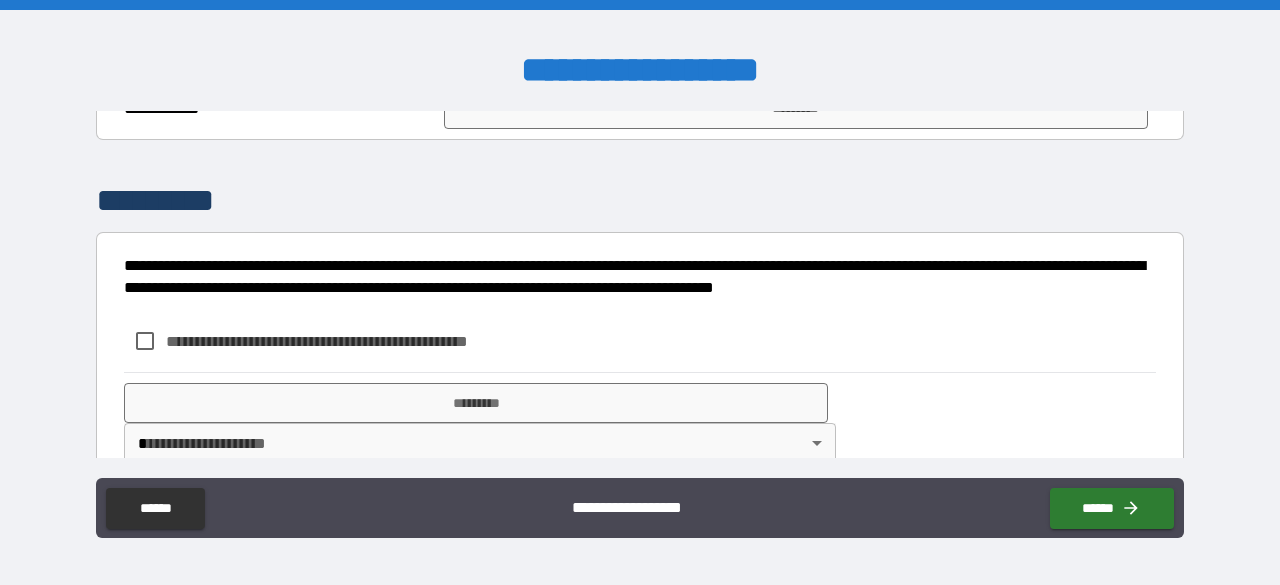 type on "*" 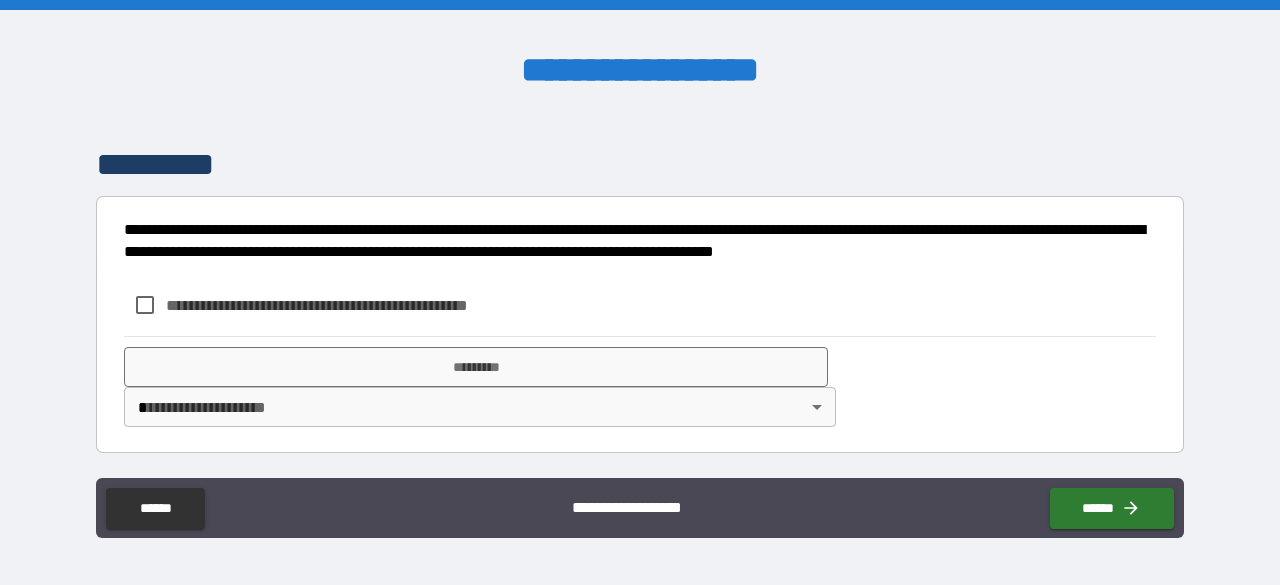 scroll, scrollTop: 2604, scrollLeft: 0, axis: vertical 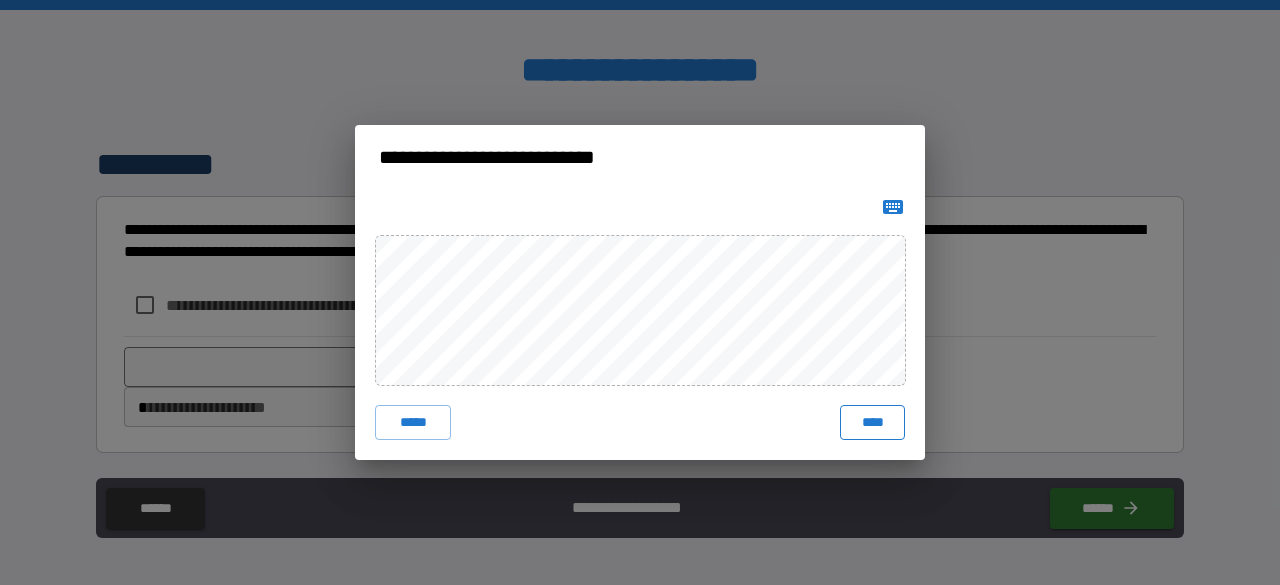 click on "****" at bounding box center [872, 423] 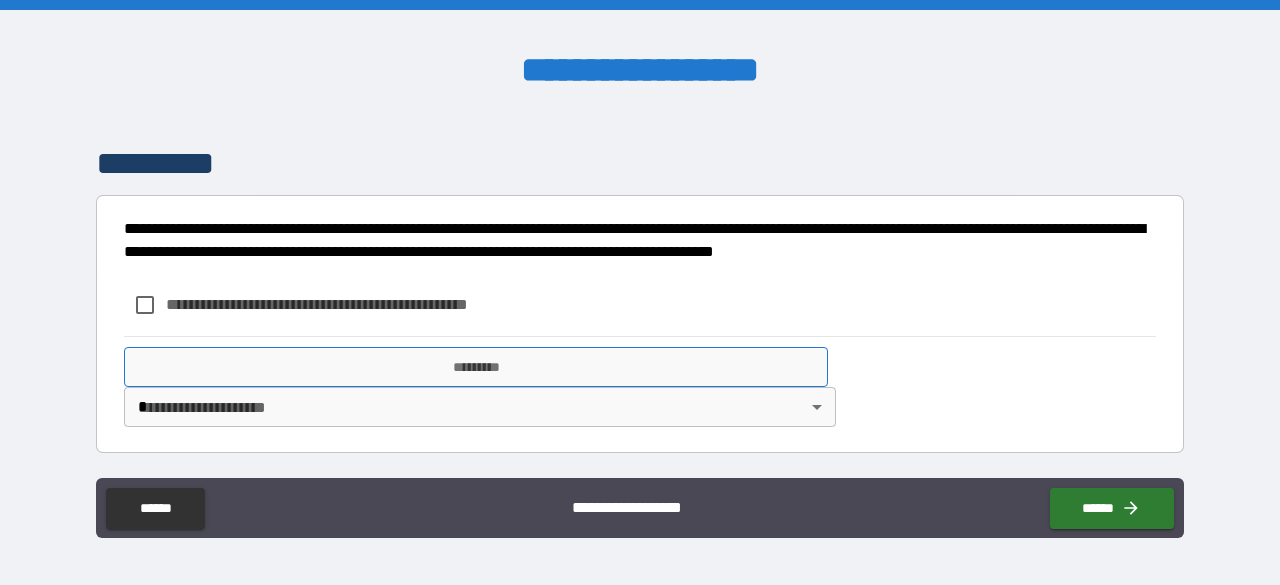 scroll, scrollTop: 2932, scrollLeft: 0, axis: vertical 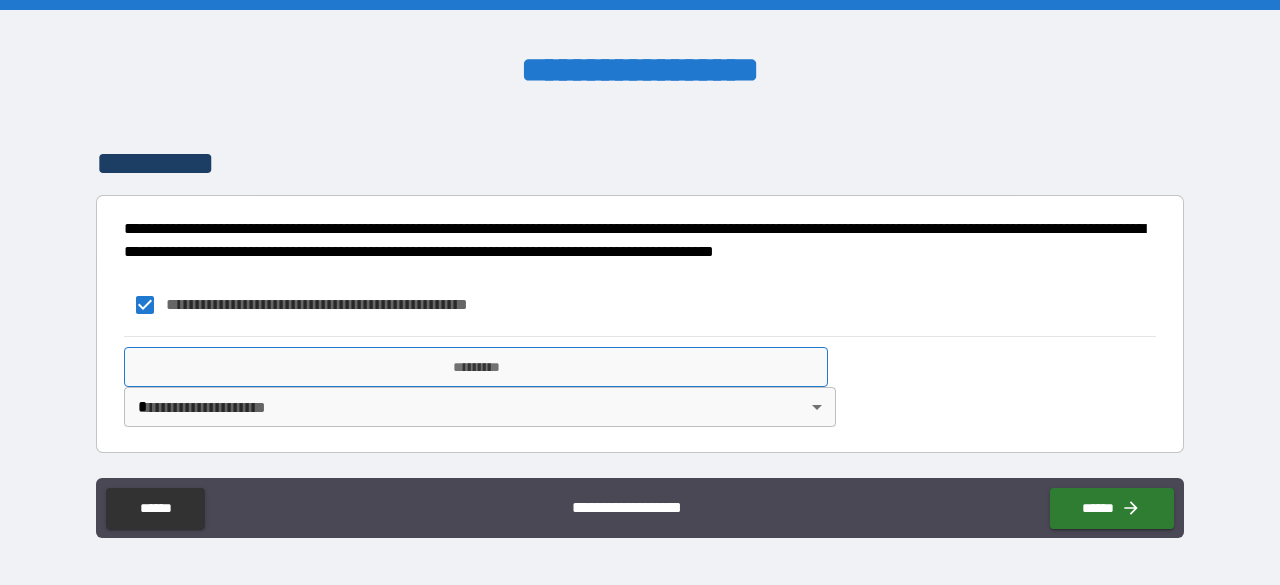 click on "*********" at bounding box center (476, 367) 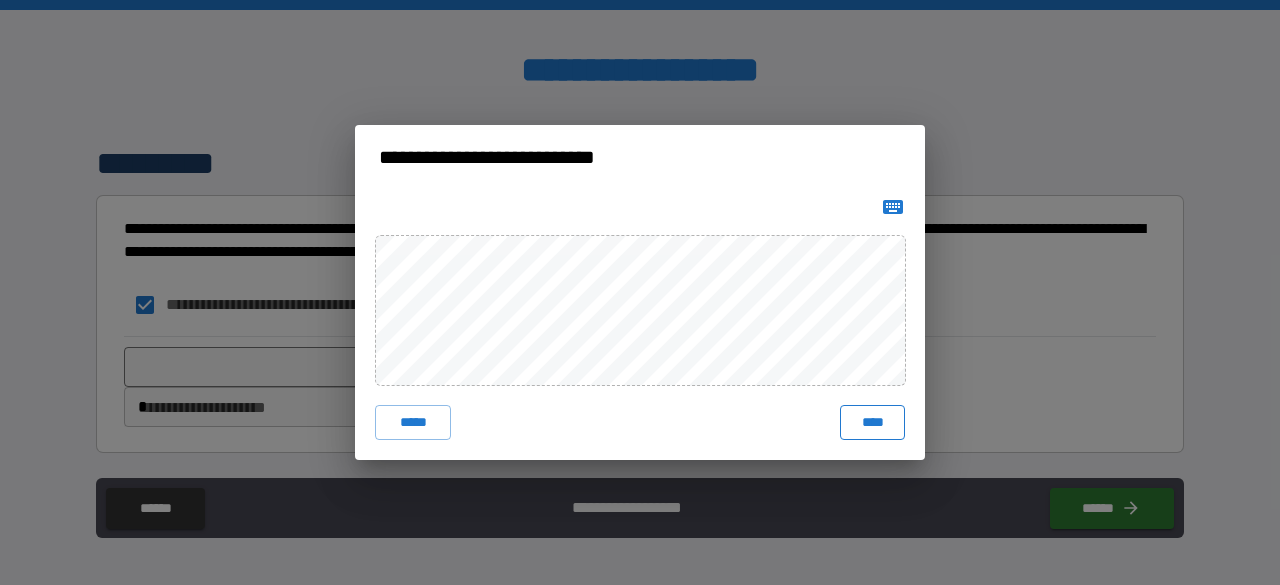 click on "****" at bounding box center (872, 423) 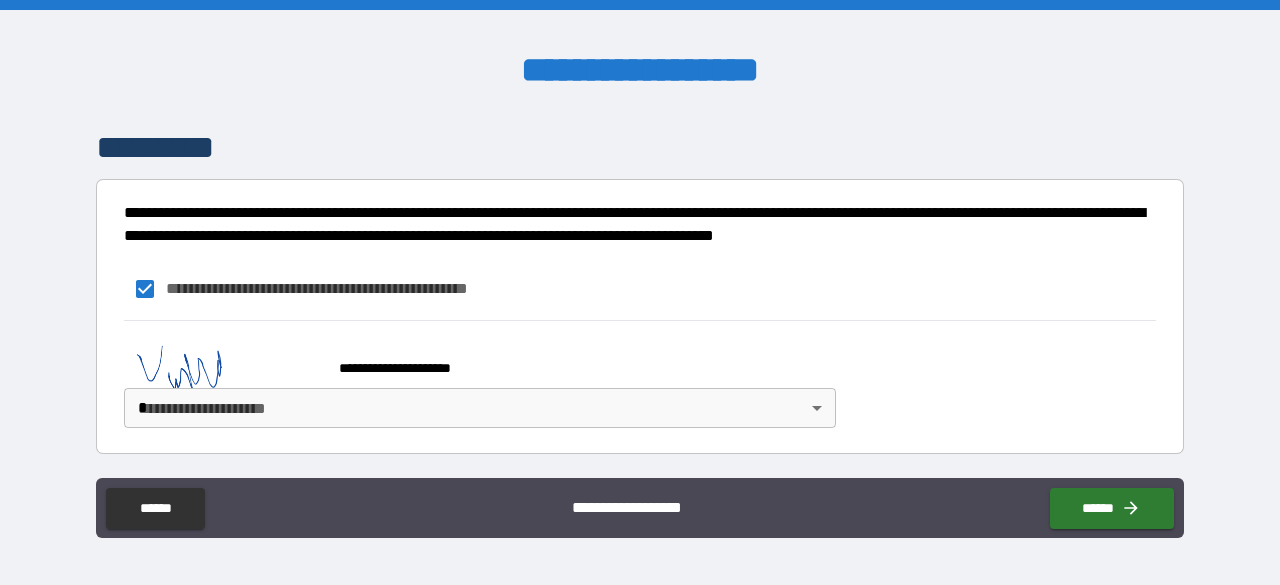 scroll, scrollTop: 2954, scrollLeft: 0, axis: vertical 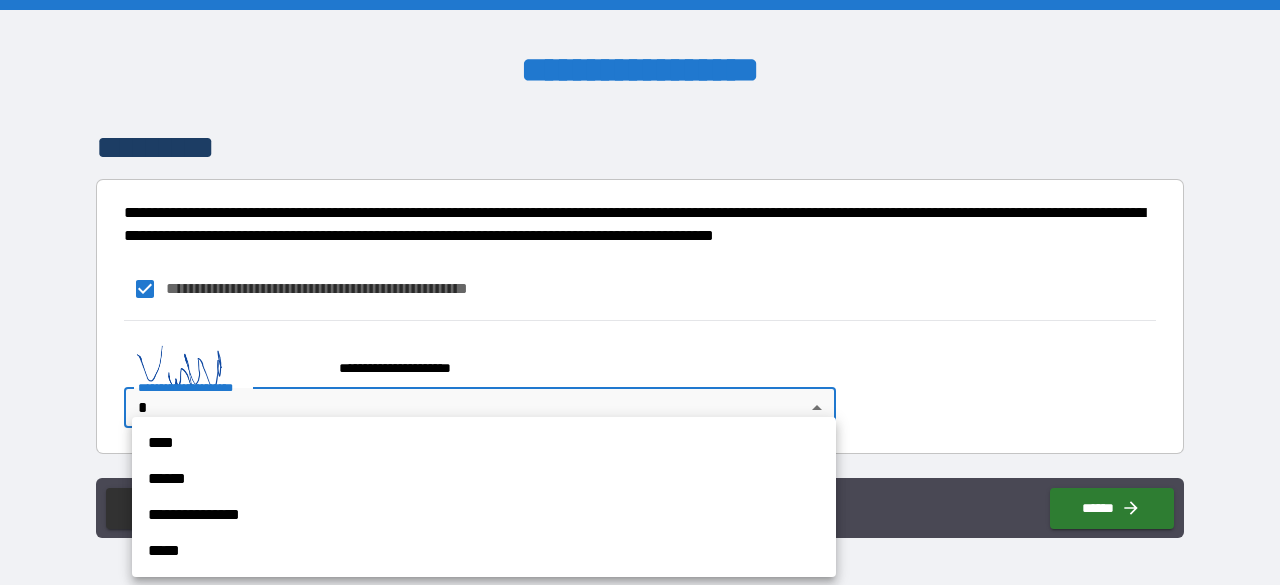 click on "****" at bounding box center (484, 443) 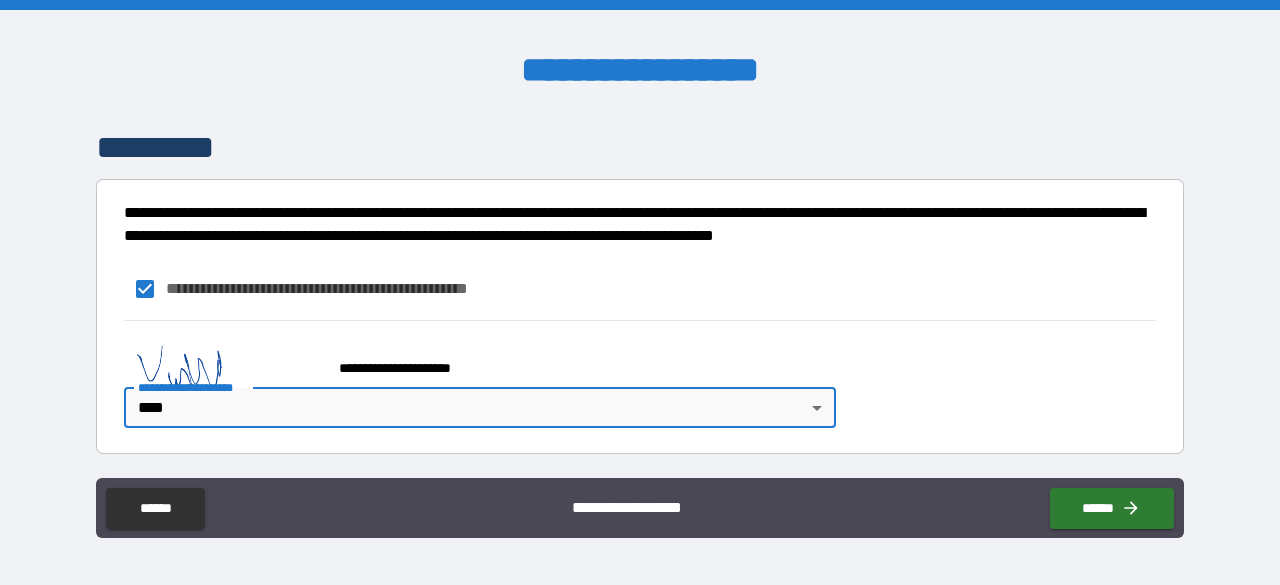 type on "*" 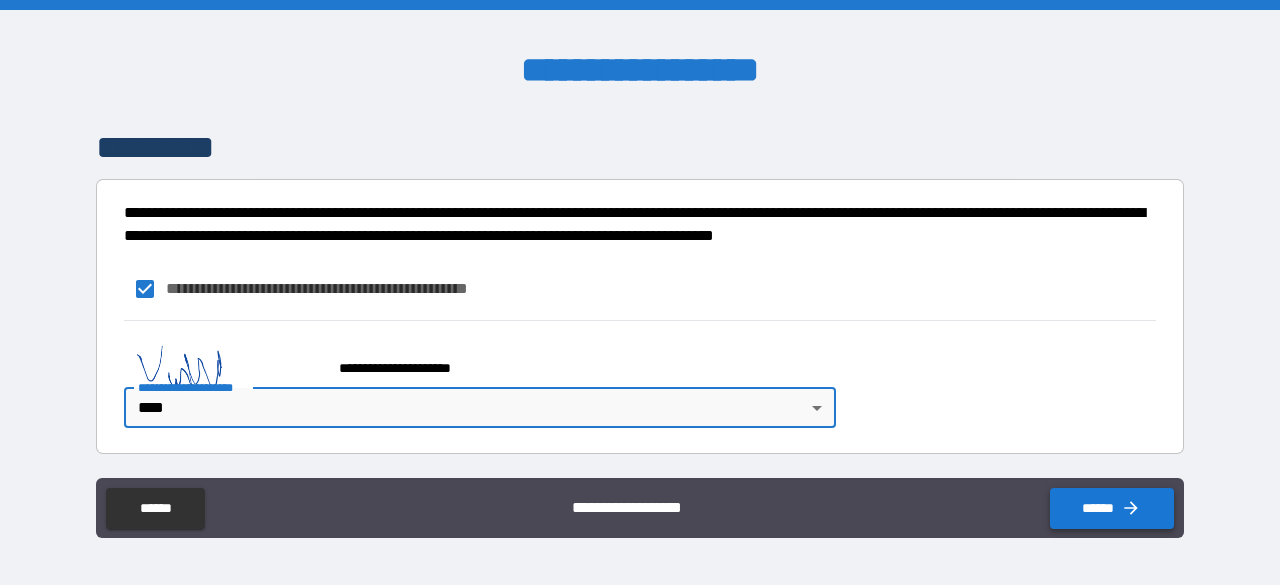 click on "******" at bounding box center (1112, 508) 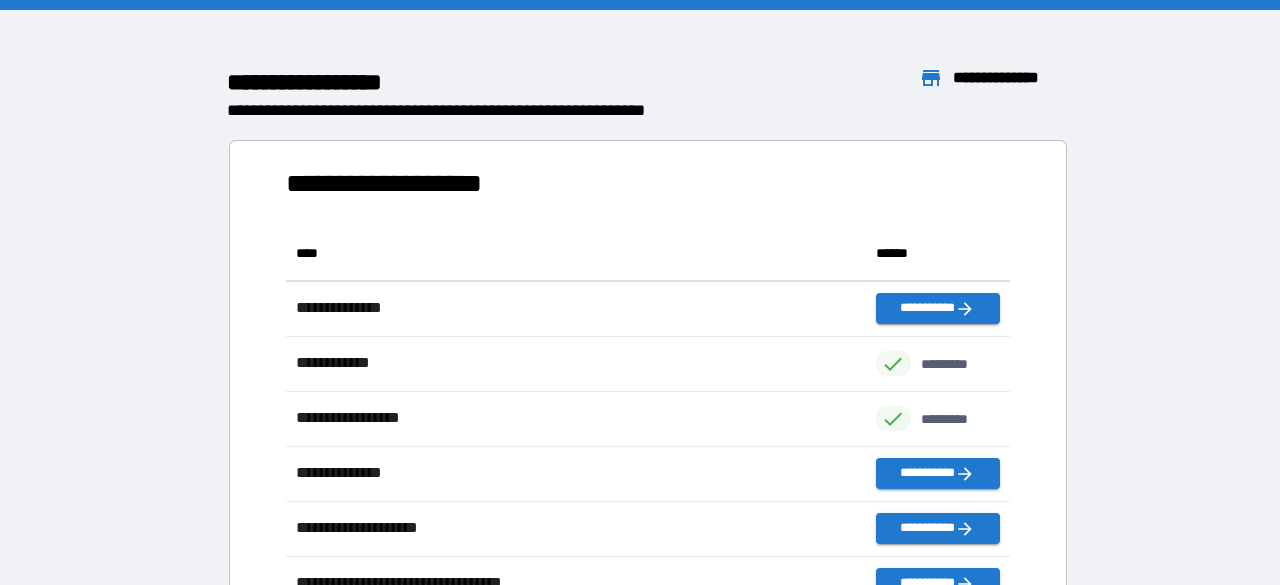 scroll, scrollTop: 0, scrollLeft: 1, axis: horizontal 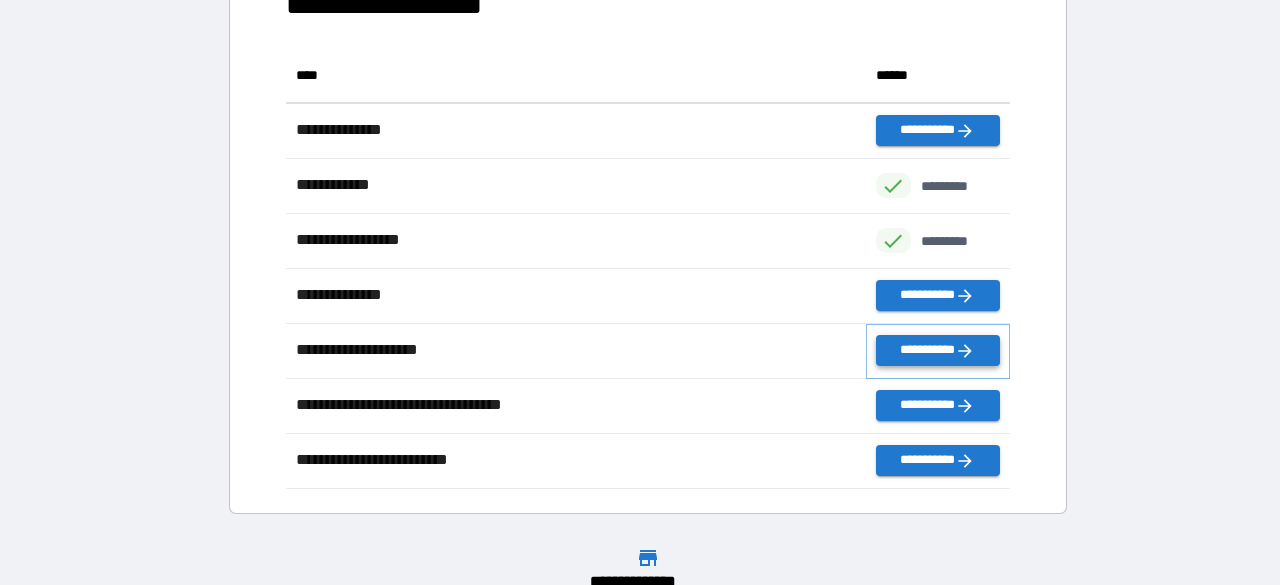 click on "**********" at bounding box center (938, 350) 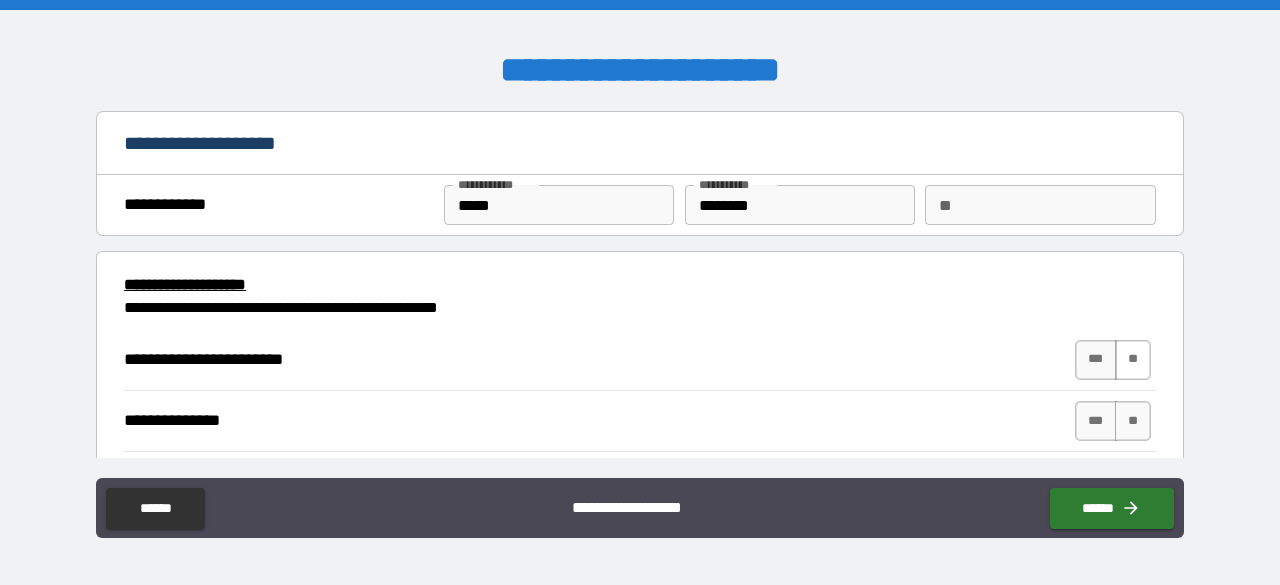 click on "**" at bounding box center (1133, 360) 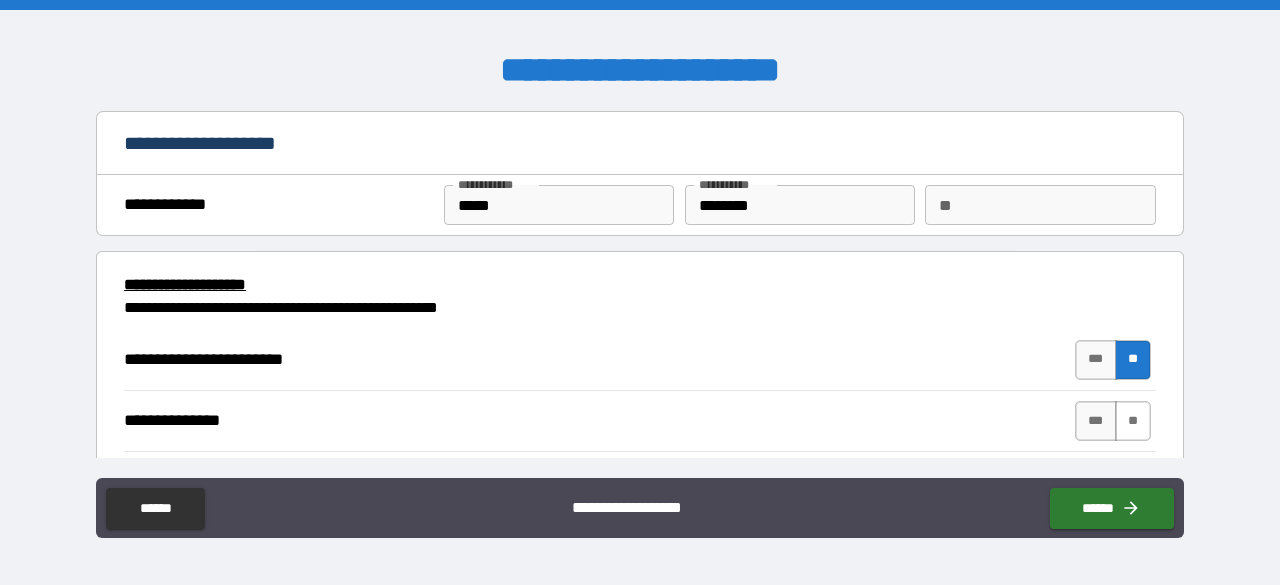 click on "**" at bounding box center (1133, 421) 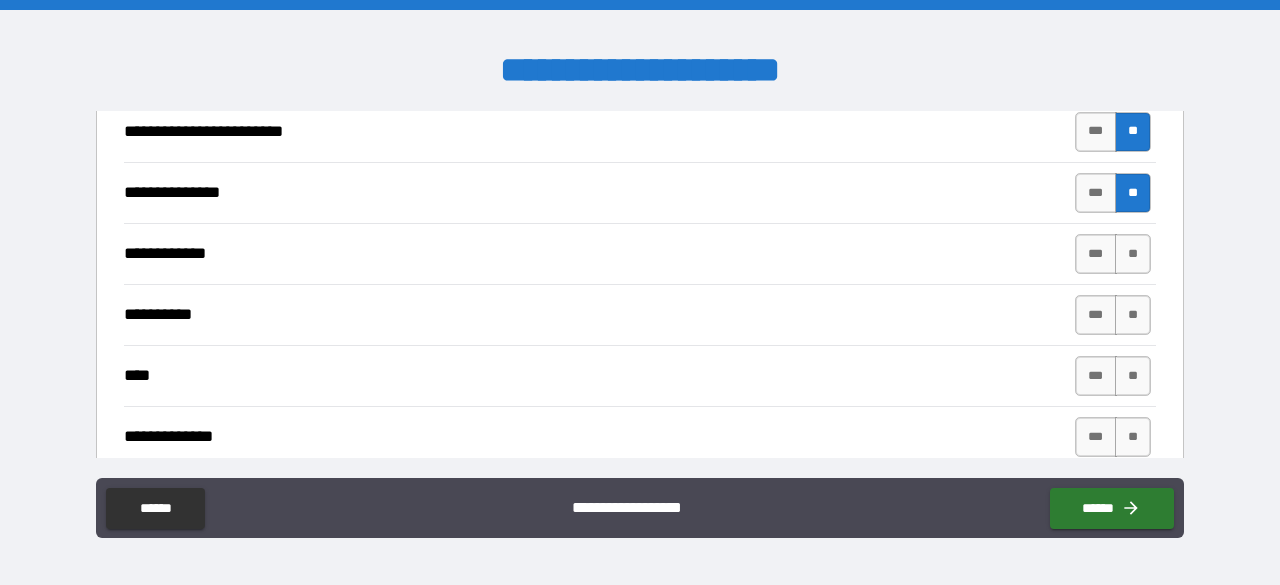 scroll, scrollTop: 210, scrollLeft: 0, axis: vertical 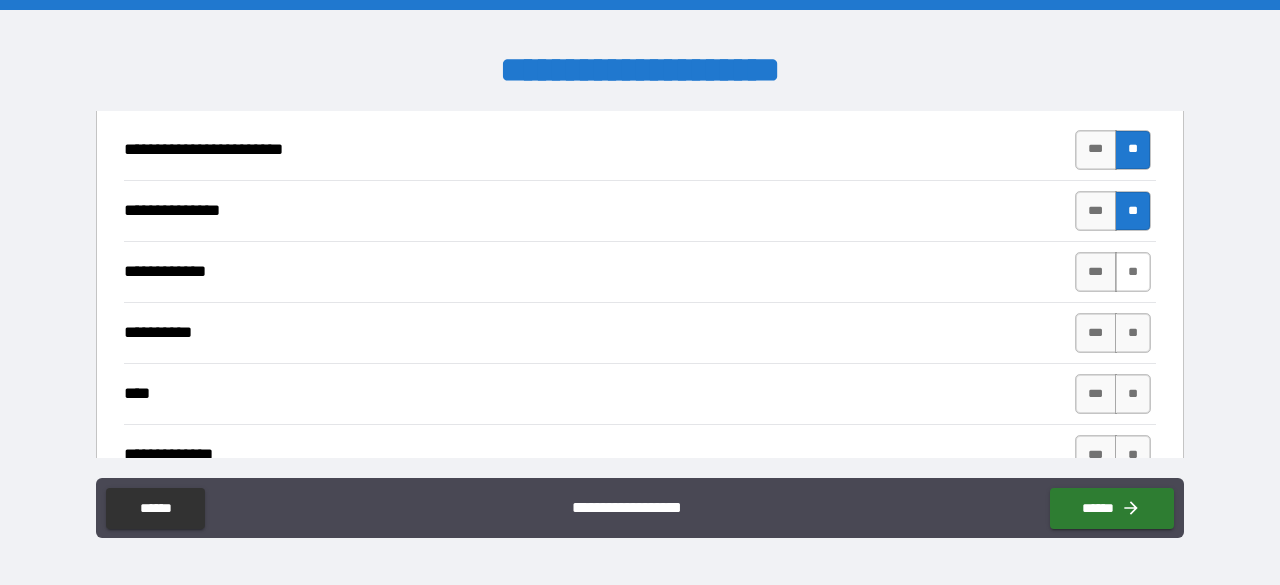 click on "**" at bounding box center [1133, 272] 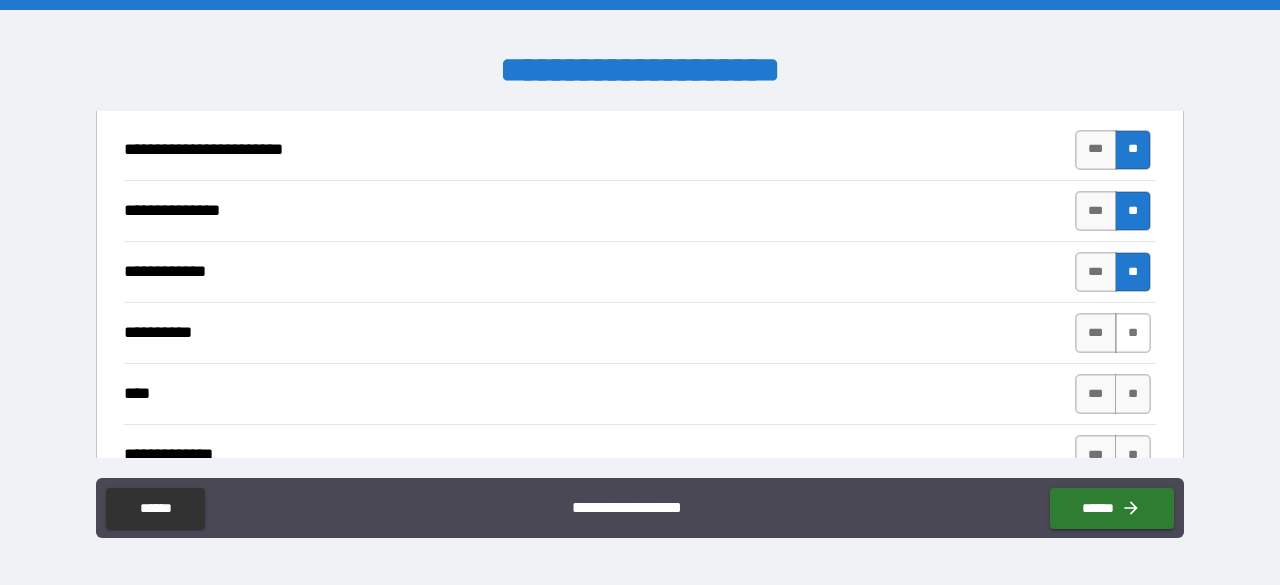 click on "**" at bounding box center [1133, 333] 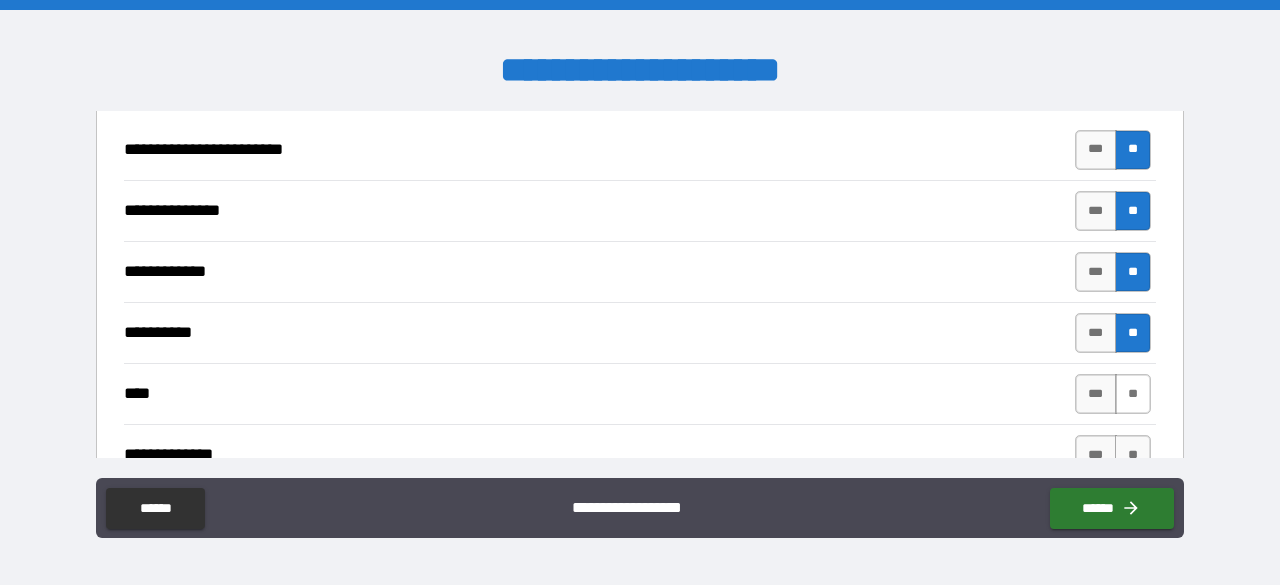 click on "**" at bounding box center [1133, 394] 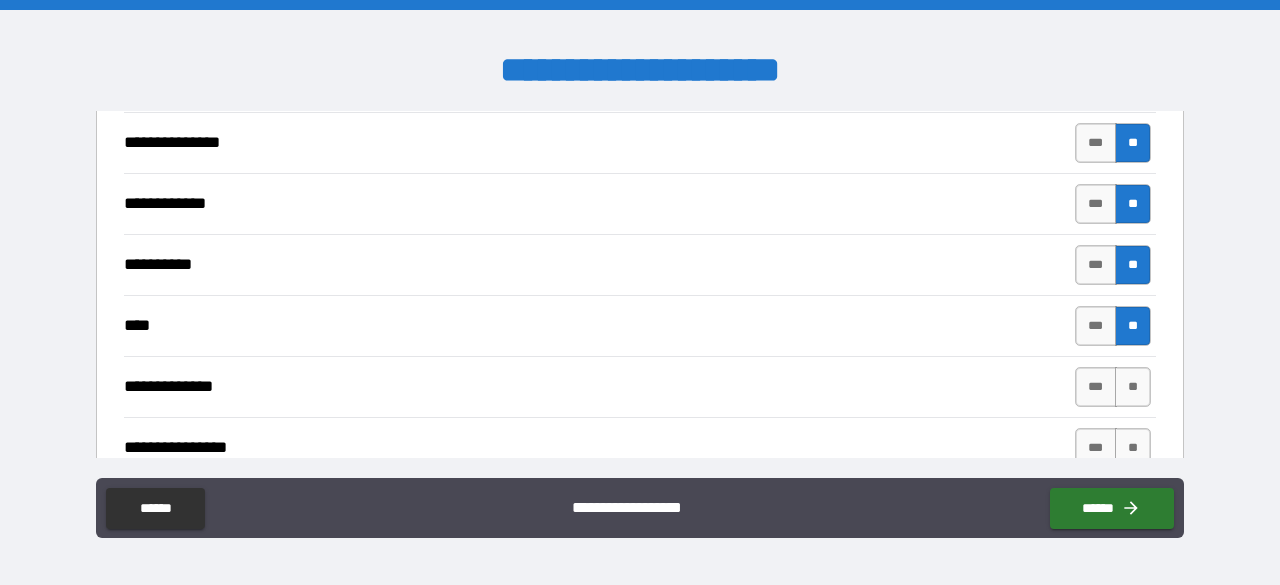scroll, scrollTop: 282, scrollLeft: 0, axis: vertical 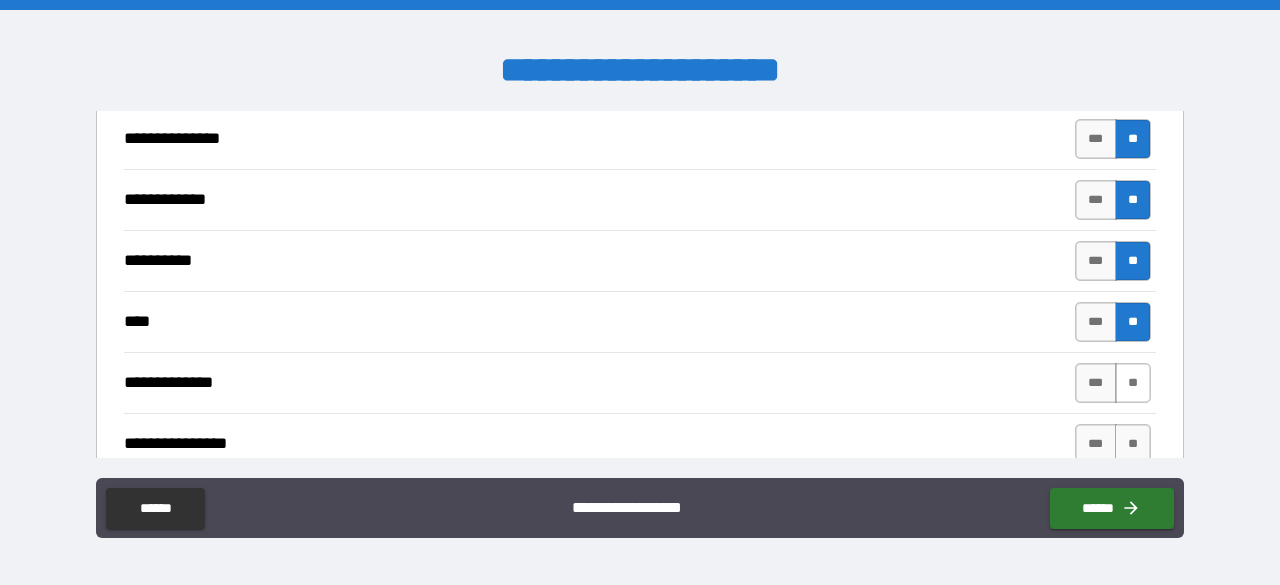 click on "**" at bounding box center [1133, 383] 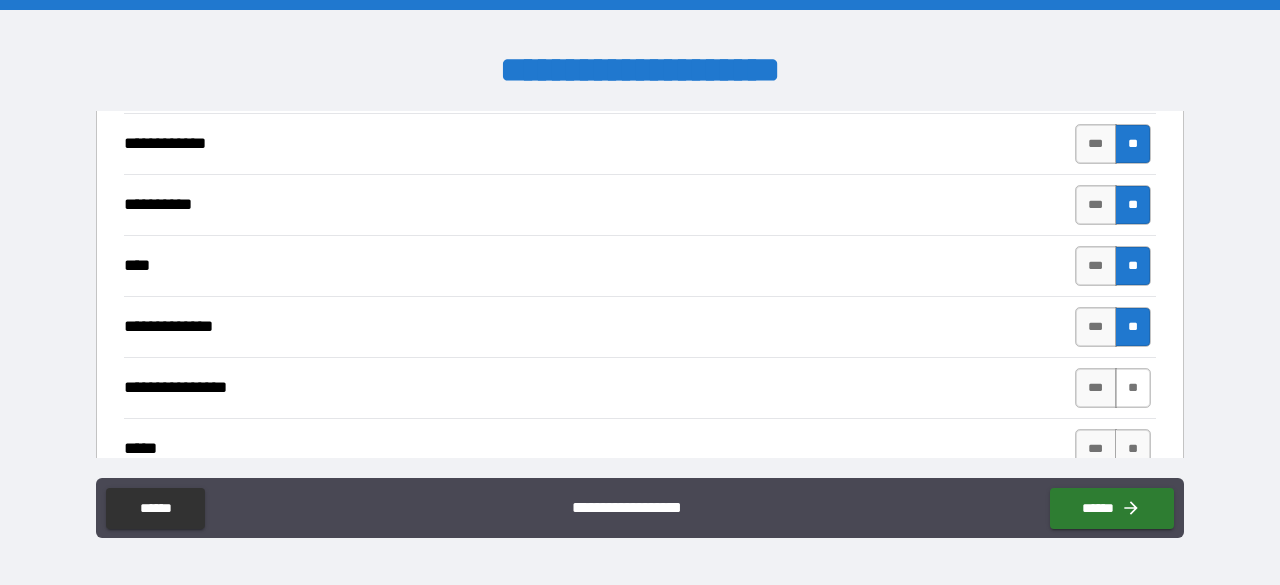 click on "**" at bounding box center (1133, 388) 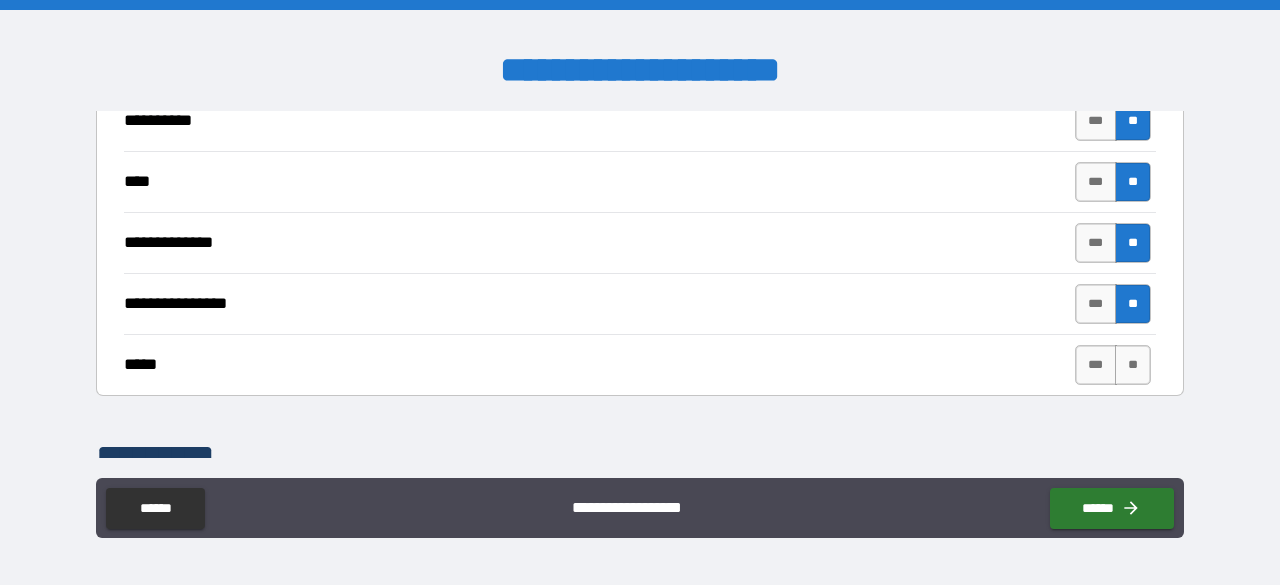 scroll, scrollTop: 440, scrollLeft: 0, axis: vertical 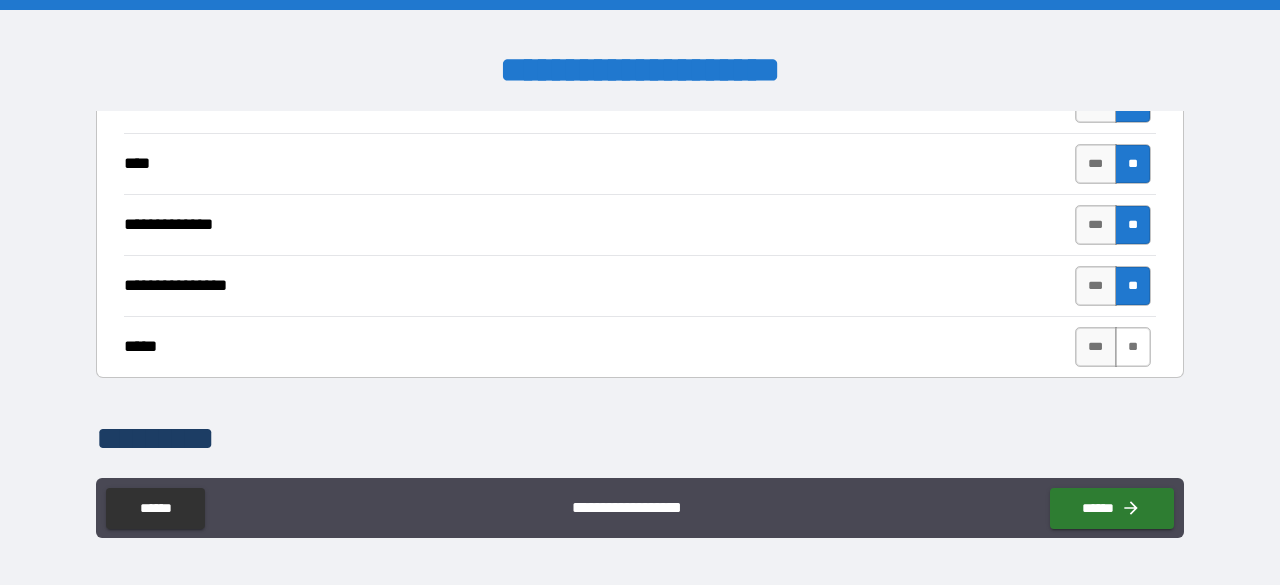 click on "**" at bounding box center [1133, 347] 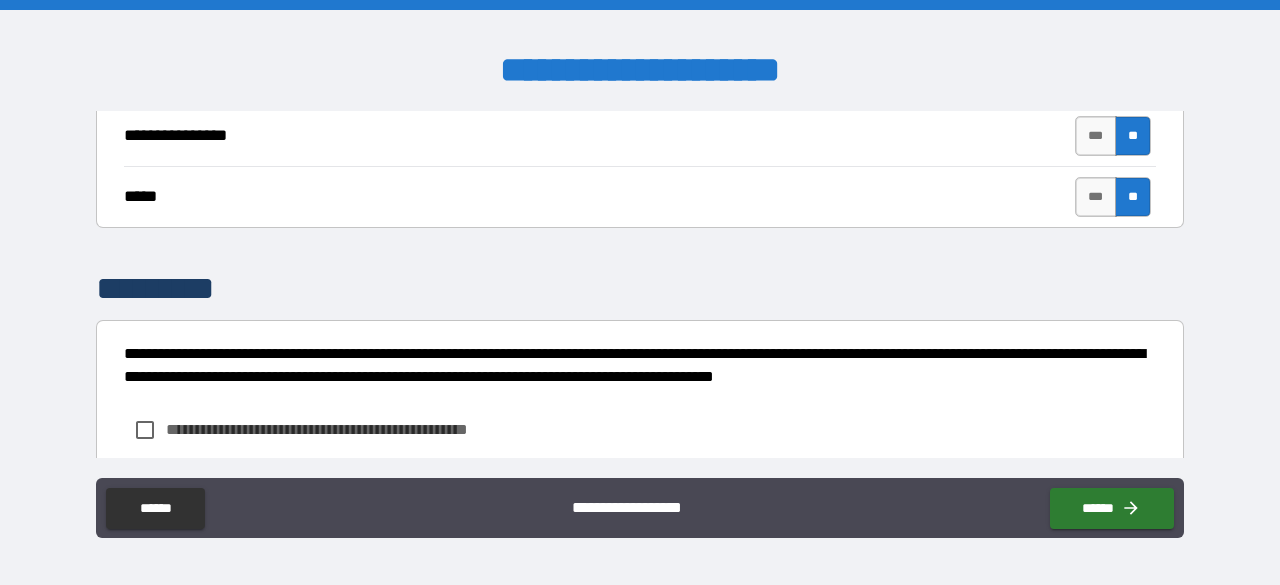 scroll, scrollTop: 590, scrollLeft: 0, axis: vertical 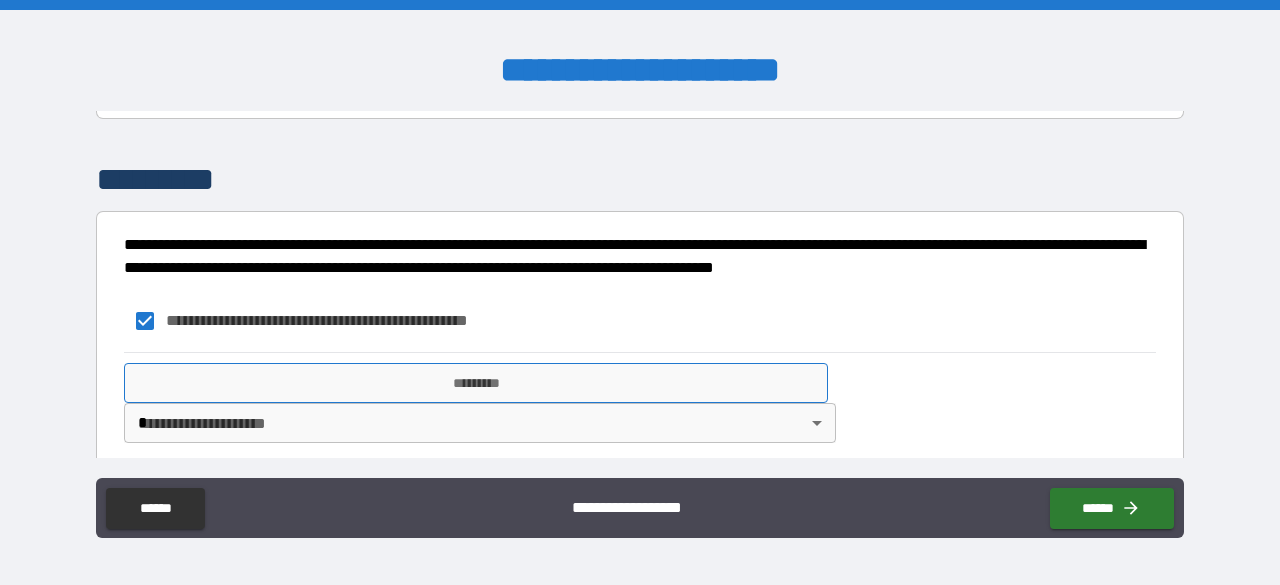 click on "*********" at bounding box center (476, 383) 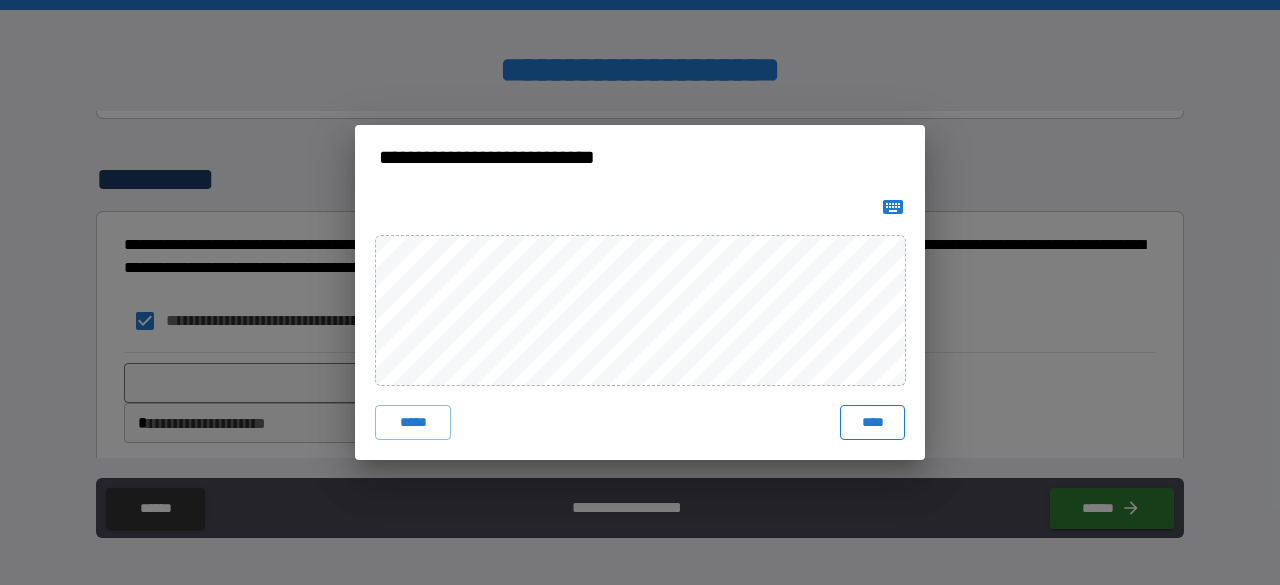 click on "****" at bounding box center [872, 423] 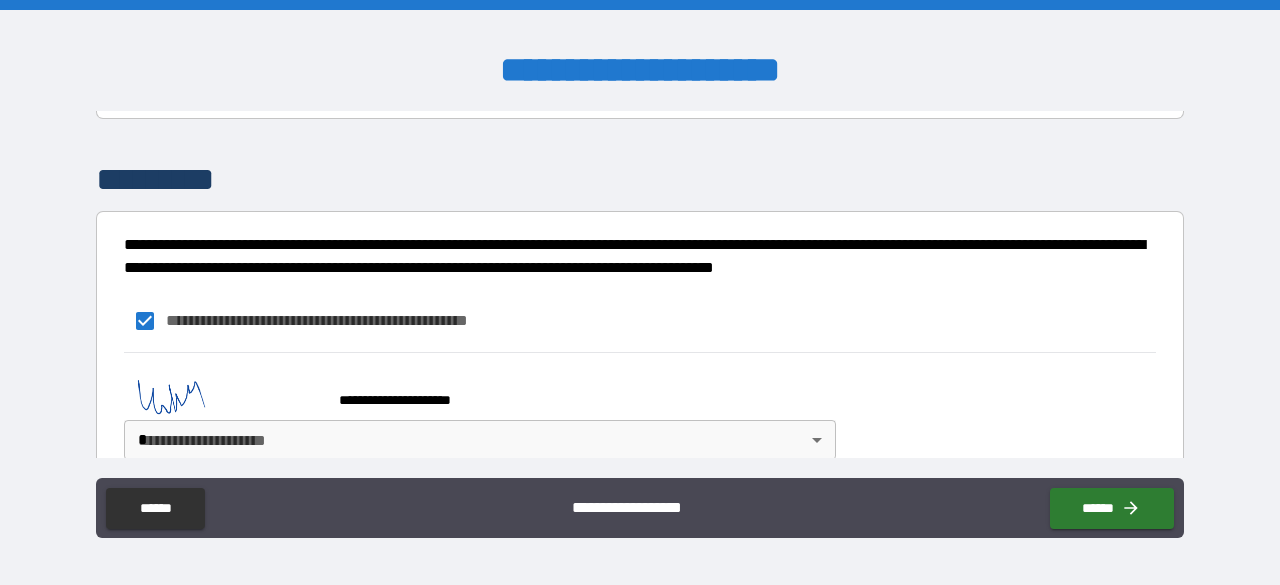 scroll, scrollTop: 726, scrollLeft: 0, axis: vertical 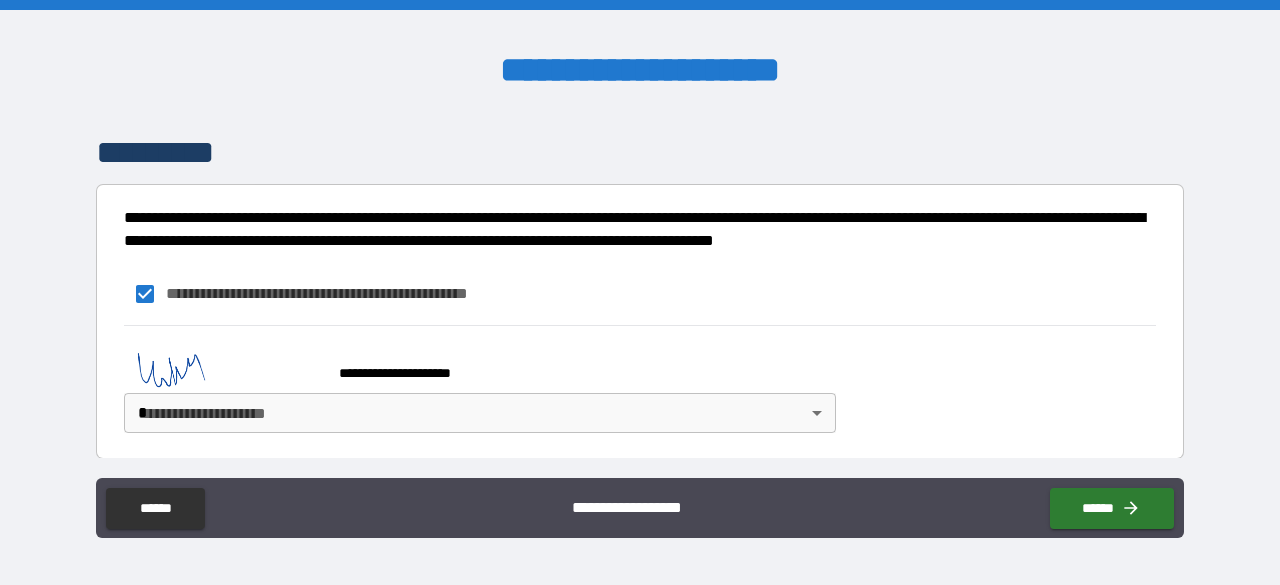 click on "**********" at bounding box center [640, 292] 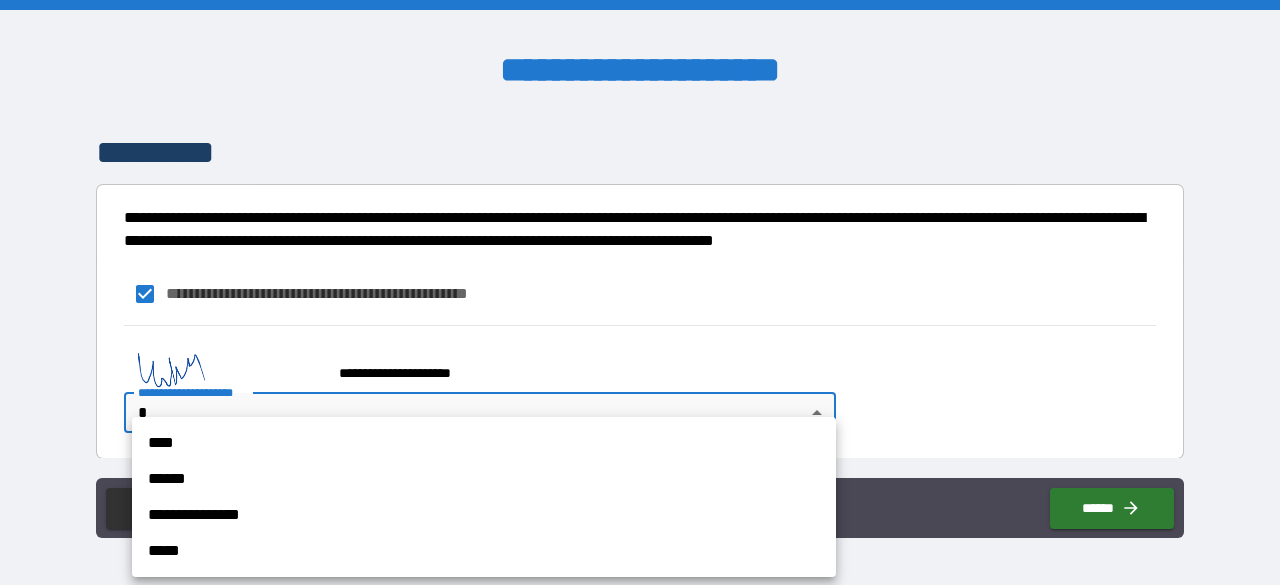 click on "****" at bounding box center [484, 443] 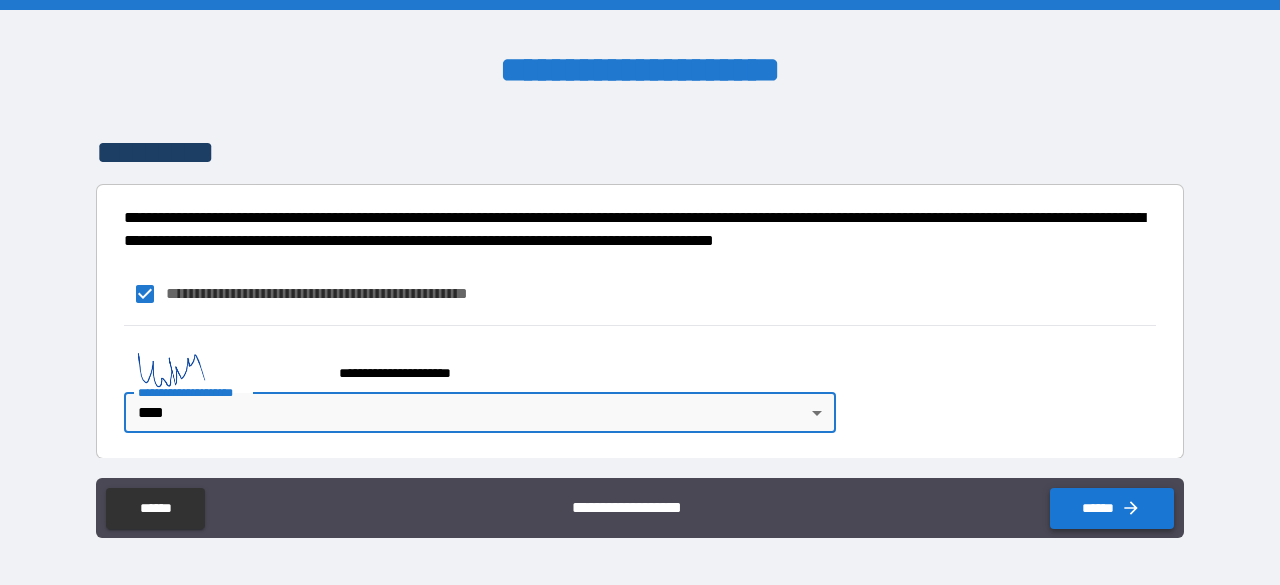 click on "******" at bounding box center [1112, 508] 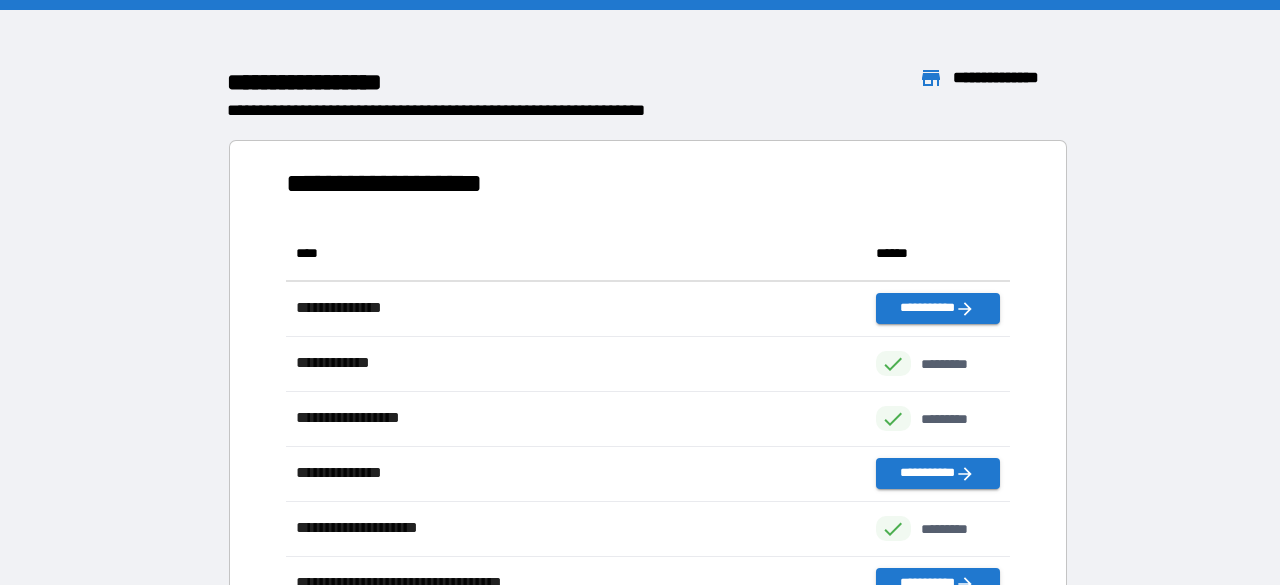 scroll, scrollTop: 0, scrollLeft: 1, axis: horizontal 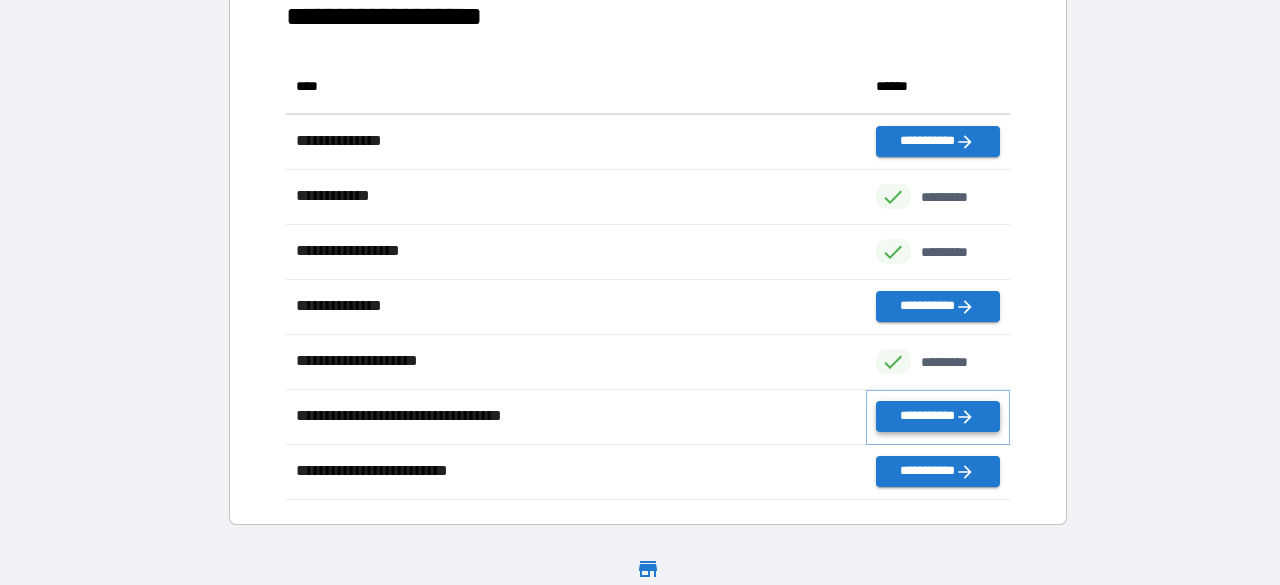 click on "**********" at bounding box center [938, 416] 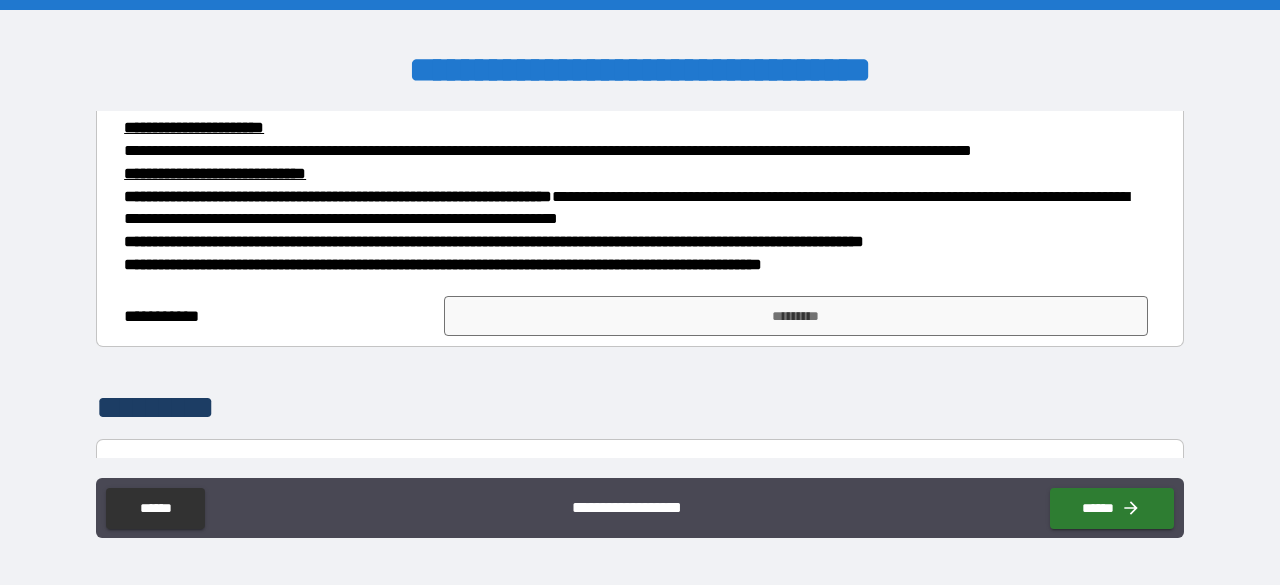 scroll, scrollTop: 798, scrollLeft: 0, axis: vertical 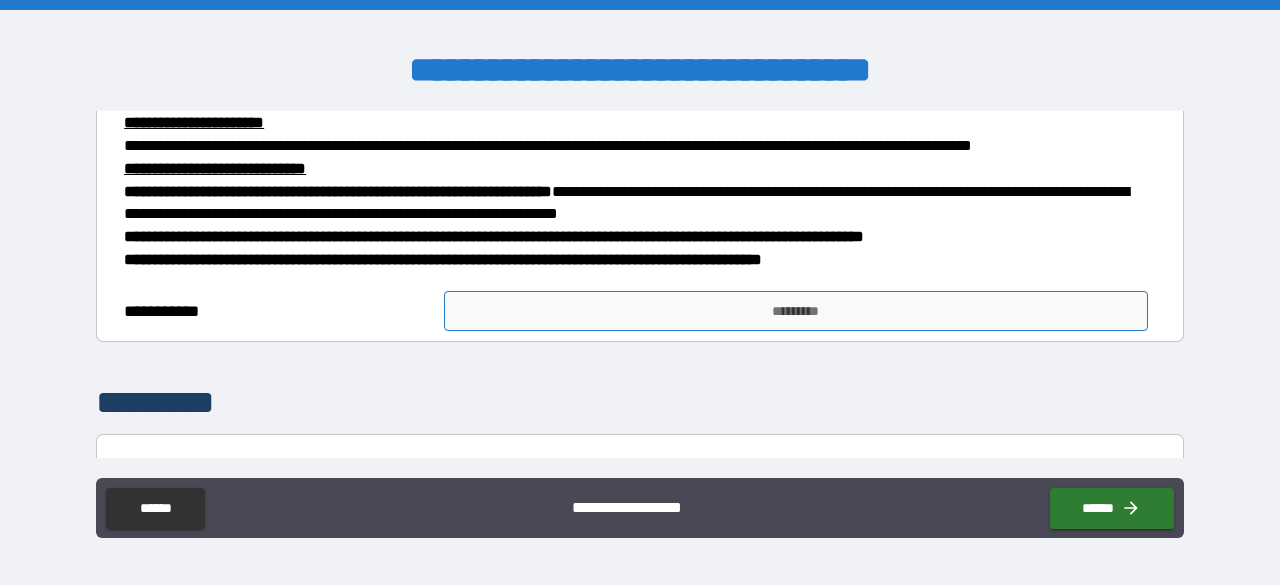click on "*********" at bounding box center [796, 311] 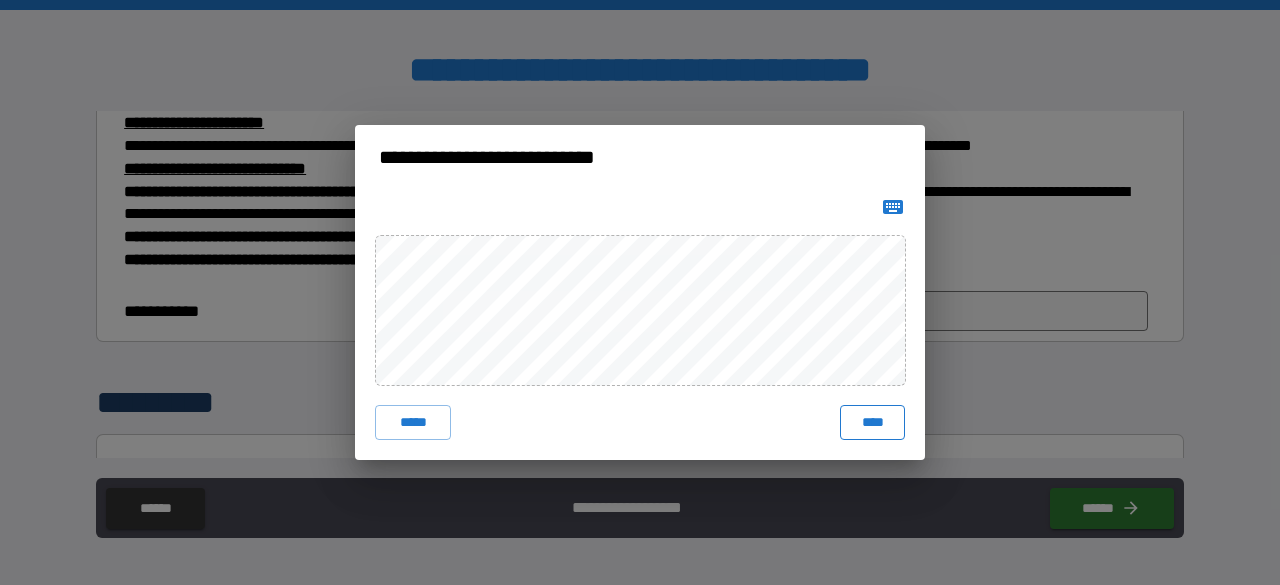 click on "****" at bounding box center (872, 423) 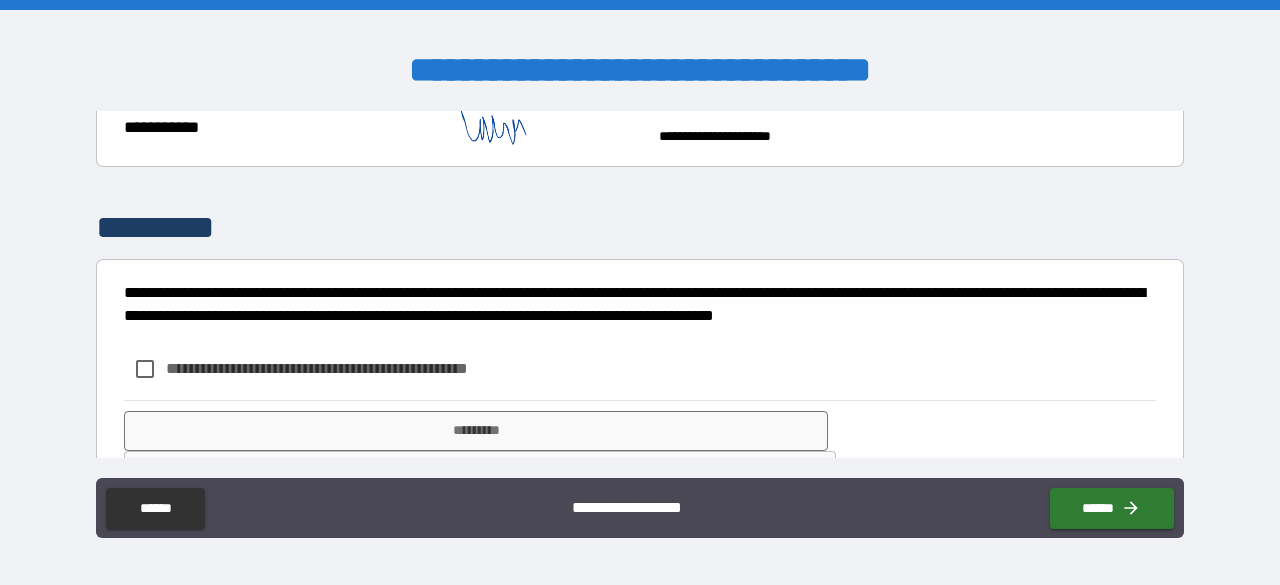scroll, scrollTop: 1000, scrollLeft: 0, axis: vertical 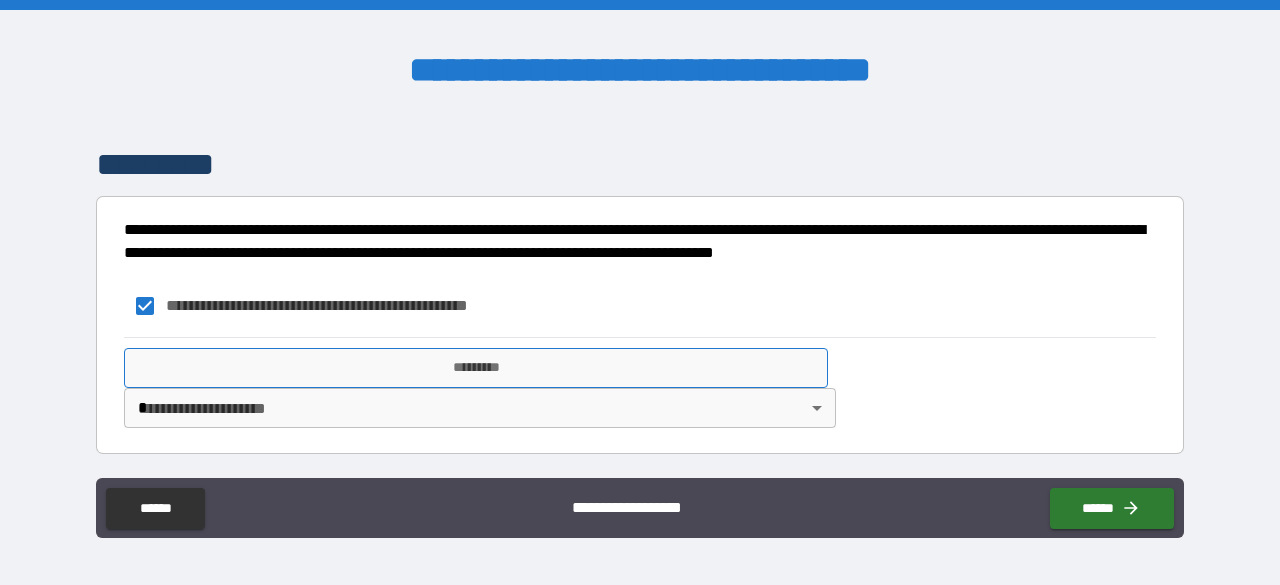 click on "*********" at bounding box center (476, 368) 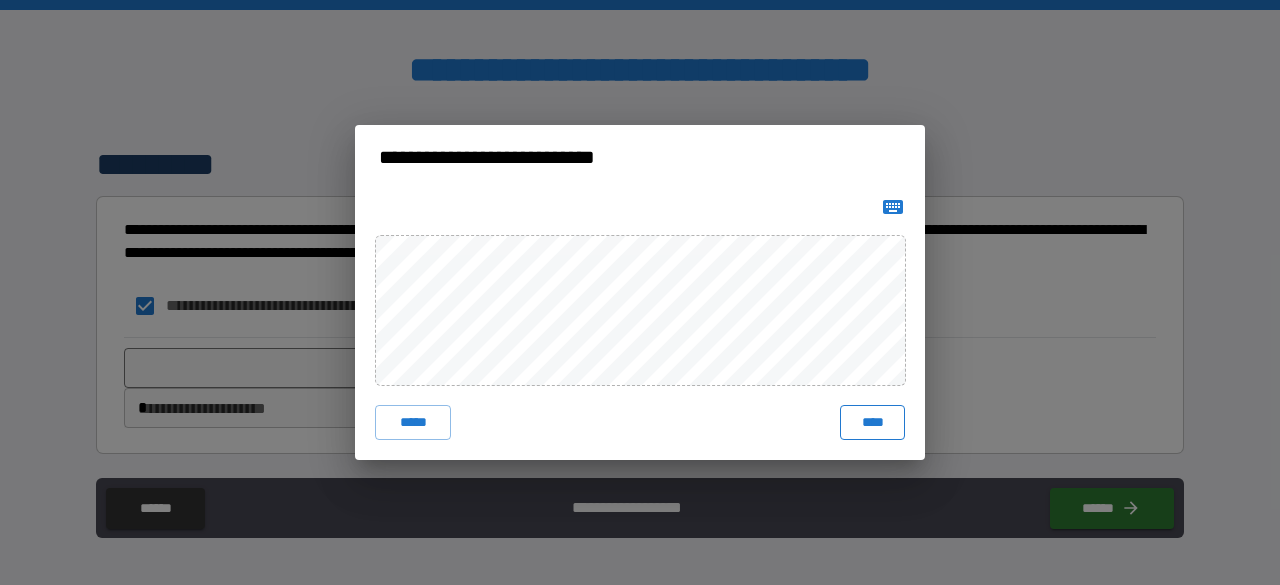 click on "****" at bounding box center (872, 423) 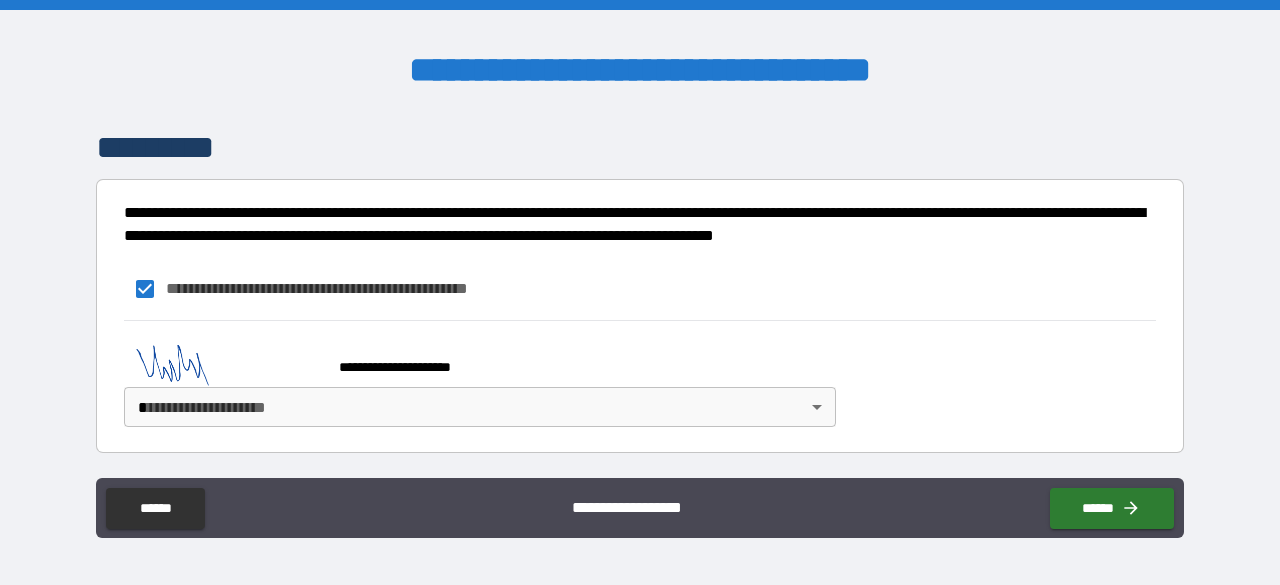 scroll, scrollTop: 1113, scrollLeft: 0, axis: vertical 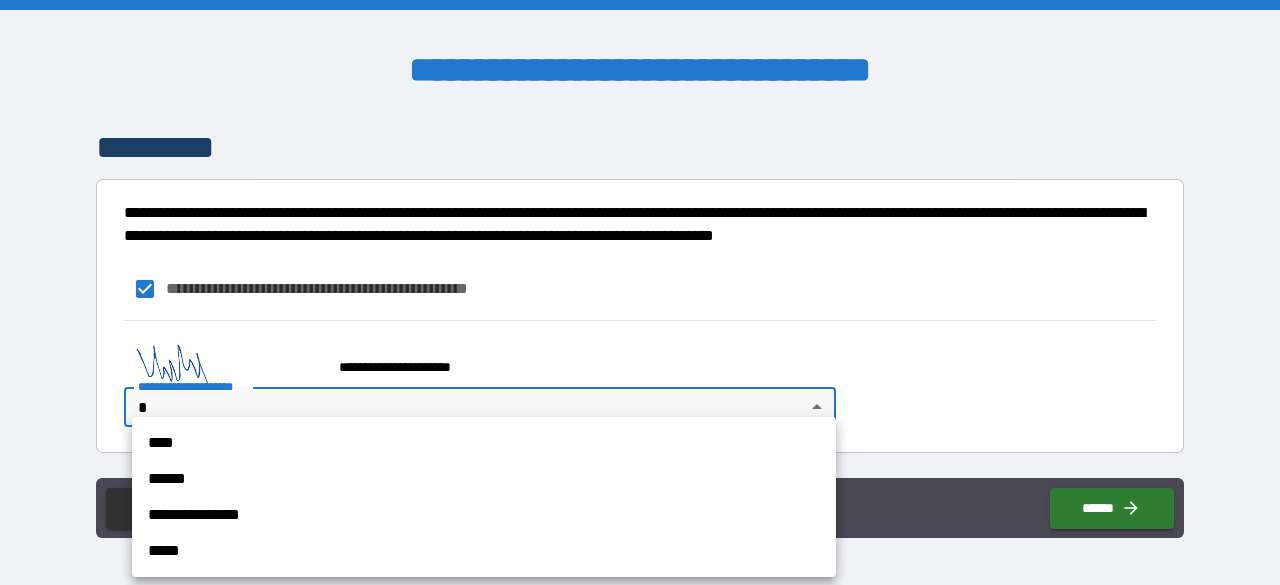 click on "****" at bounding box center [484, 443] 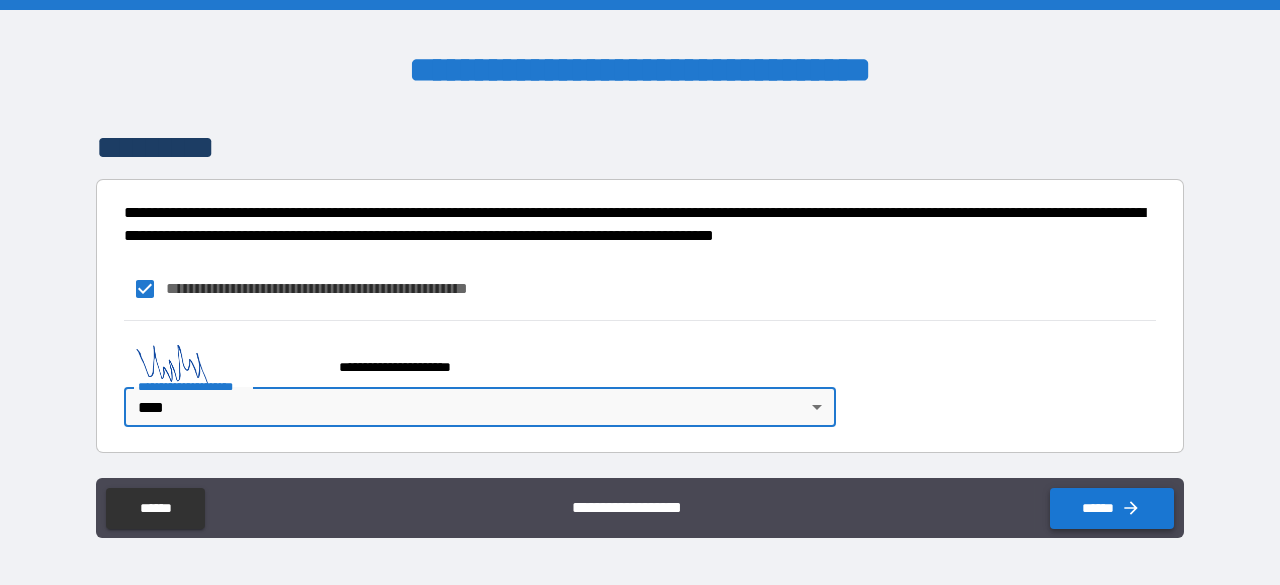 click on "******" at bounding box center [1112, 508] 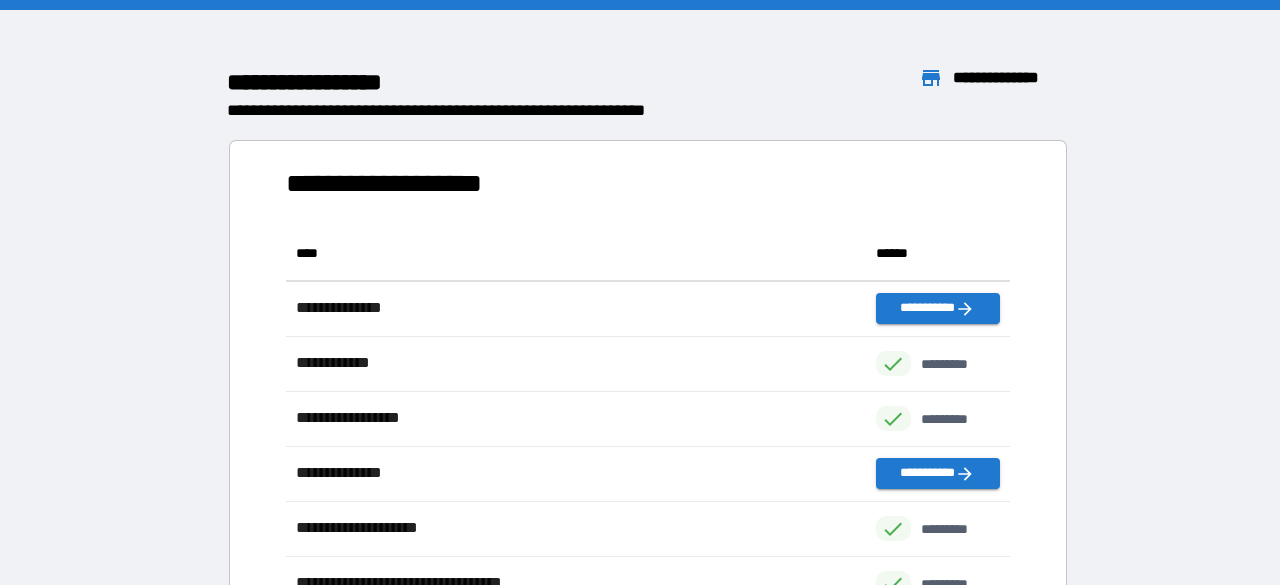 scroll, scrollTop: 0, scrollLeft: 1, axis: horizontal 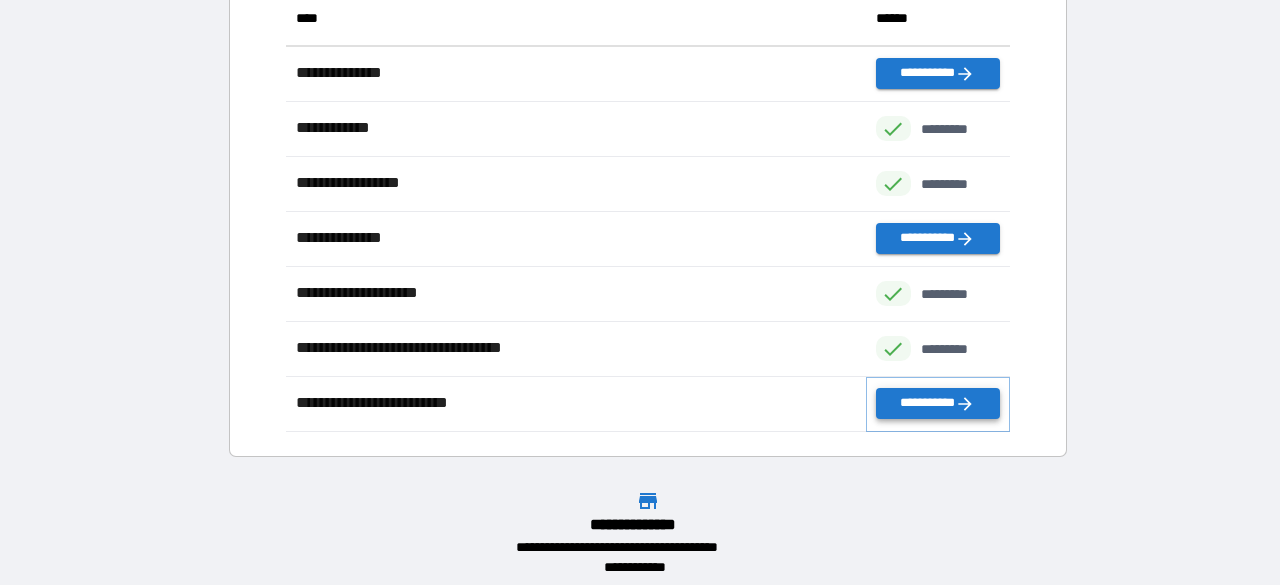 click on "**********" at bounding box center [938, 403] 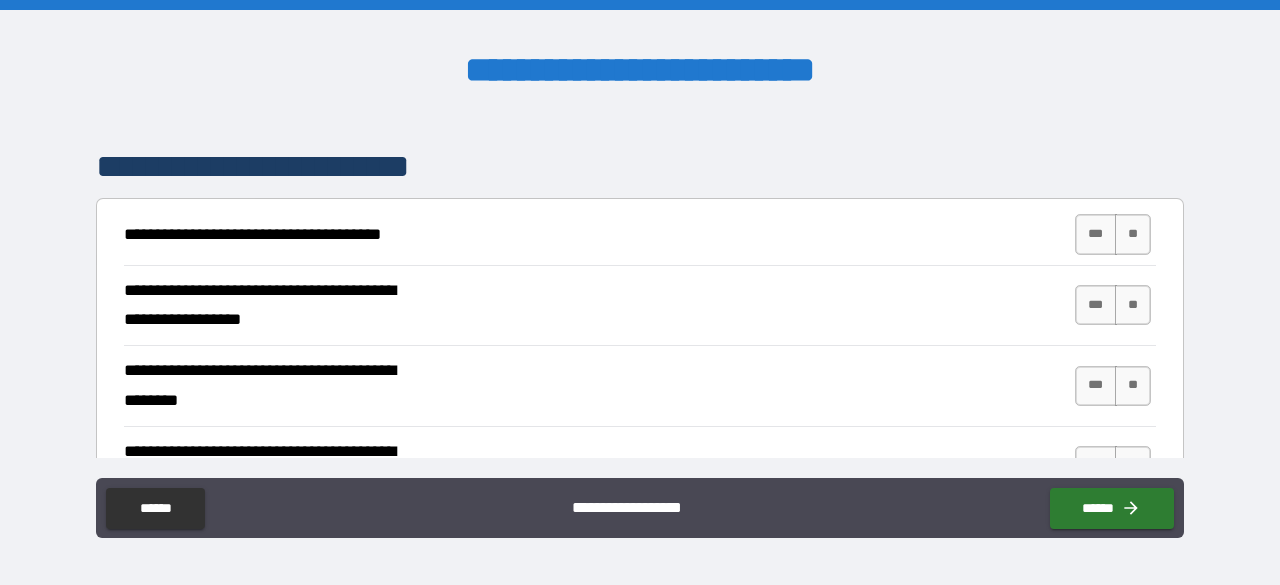 scroll, scrollTop: 329, scrollLeft: 0, axis: vertical 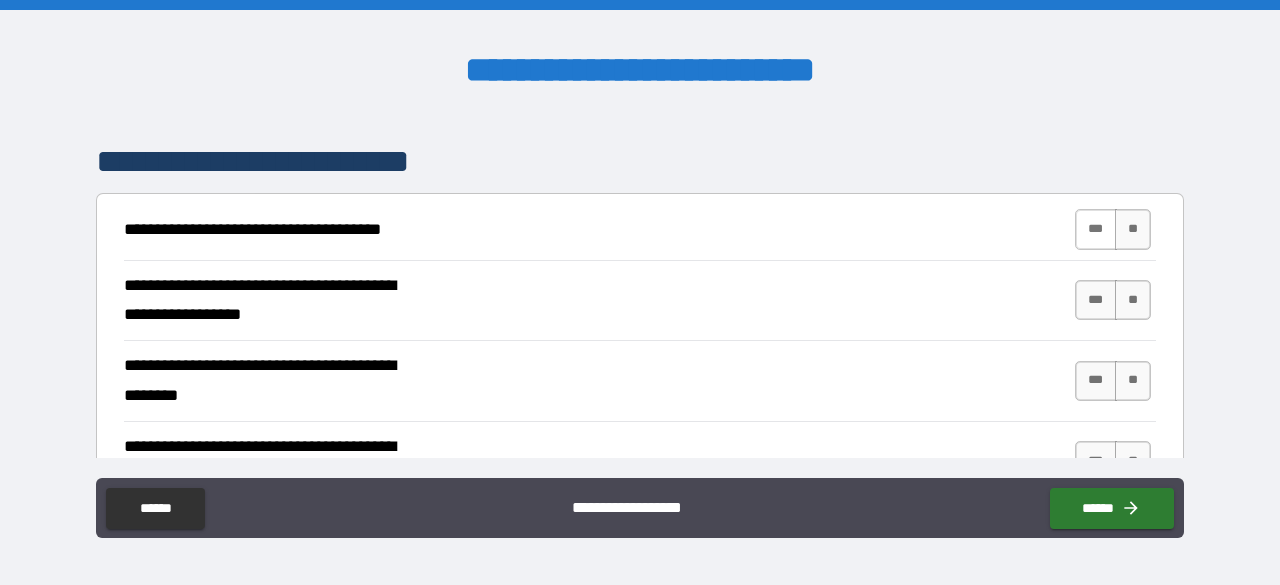 click on "***" at bounding box center (1096, 229) 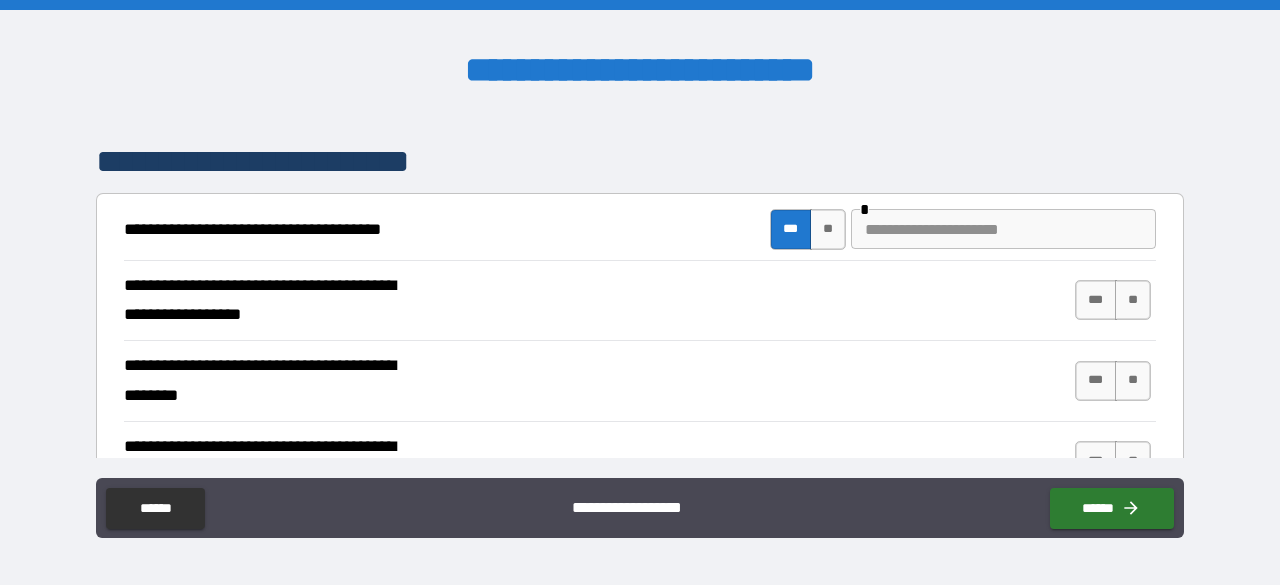 click at bounding box center [1003, 229] 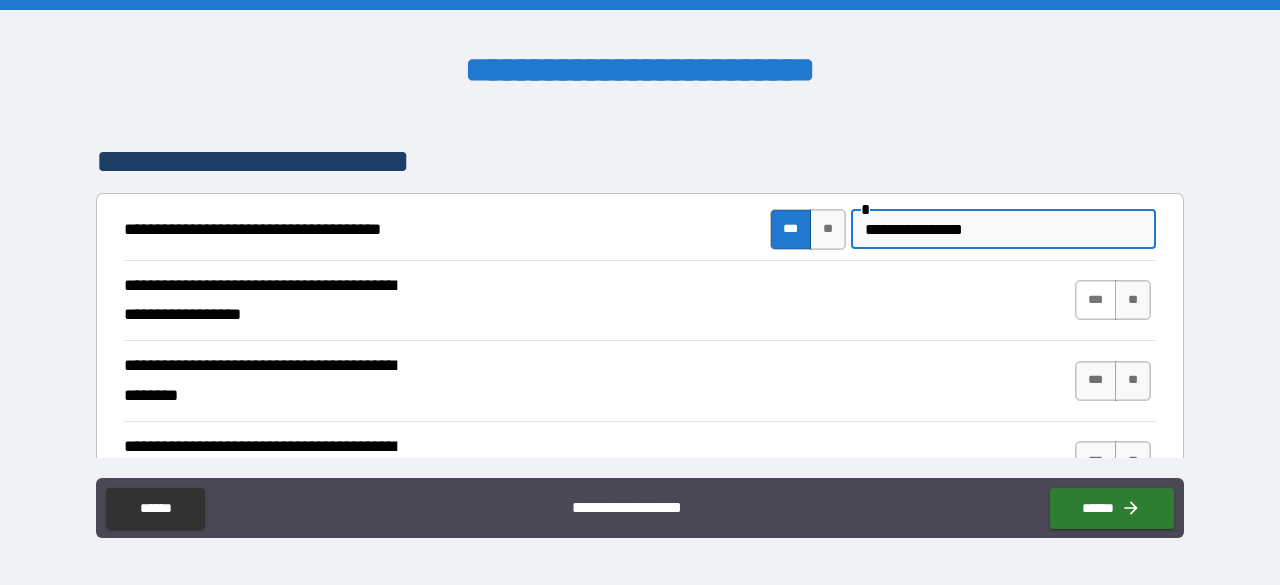 type on "**********" 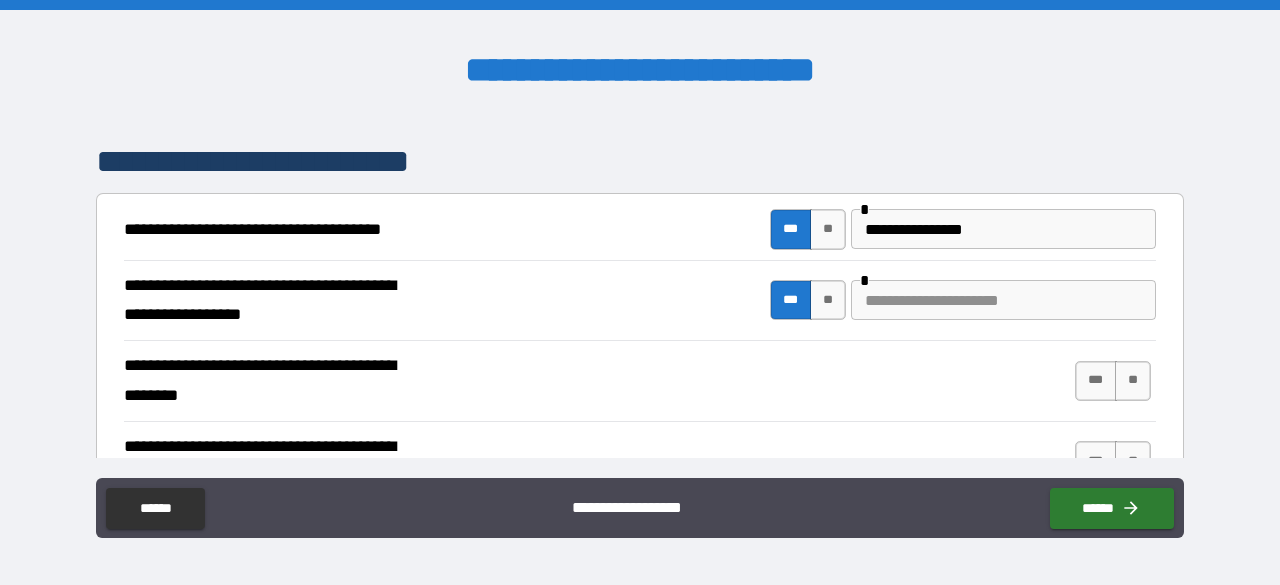 click at bounding box center (1003, 300) 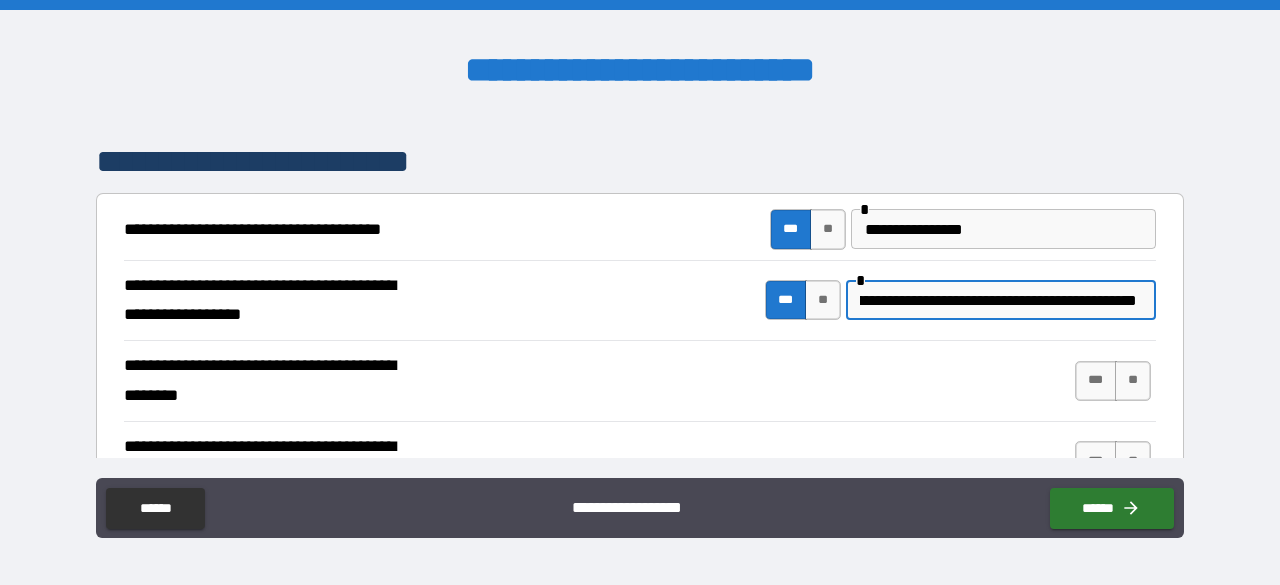 scroll, scrollTop: 0, scrollLeft: 110, axis: horizontal 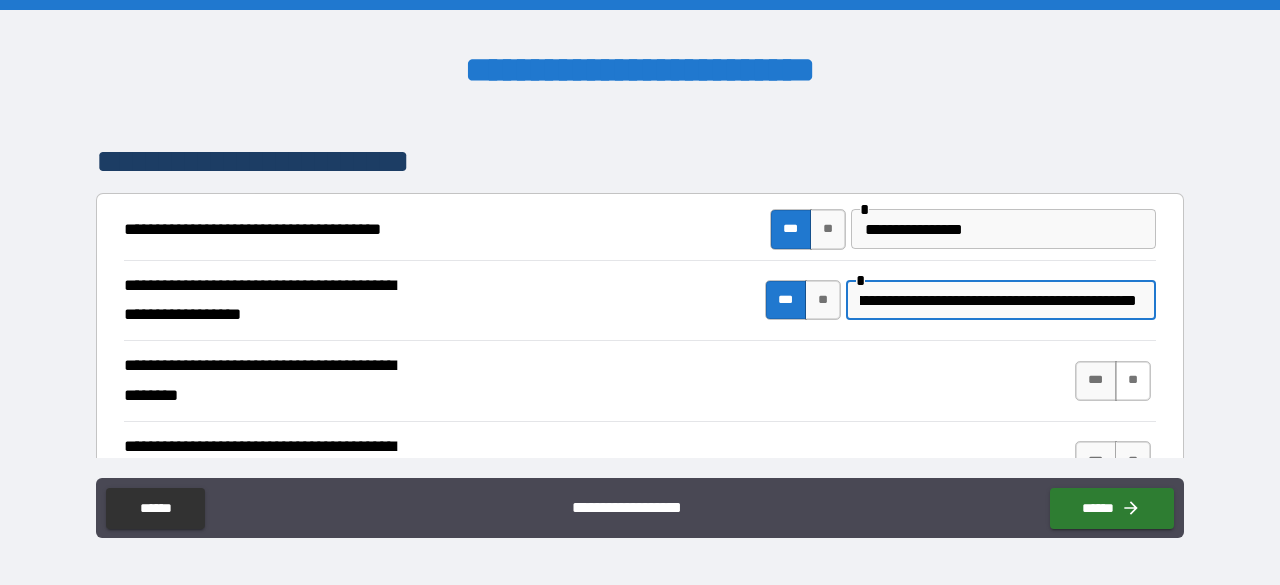 type on "**********" 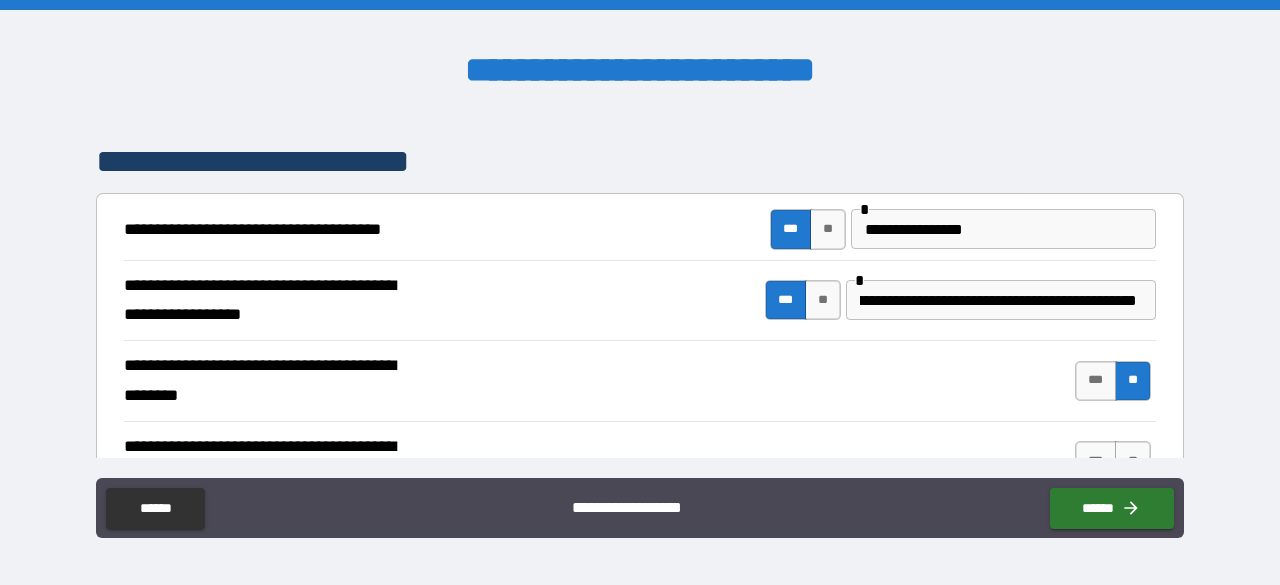 scroll, scrollTop: 0, scrollLeft: 0, axis: both 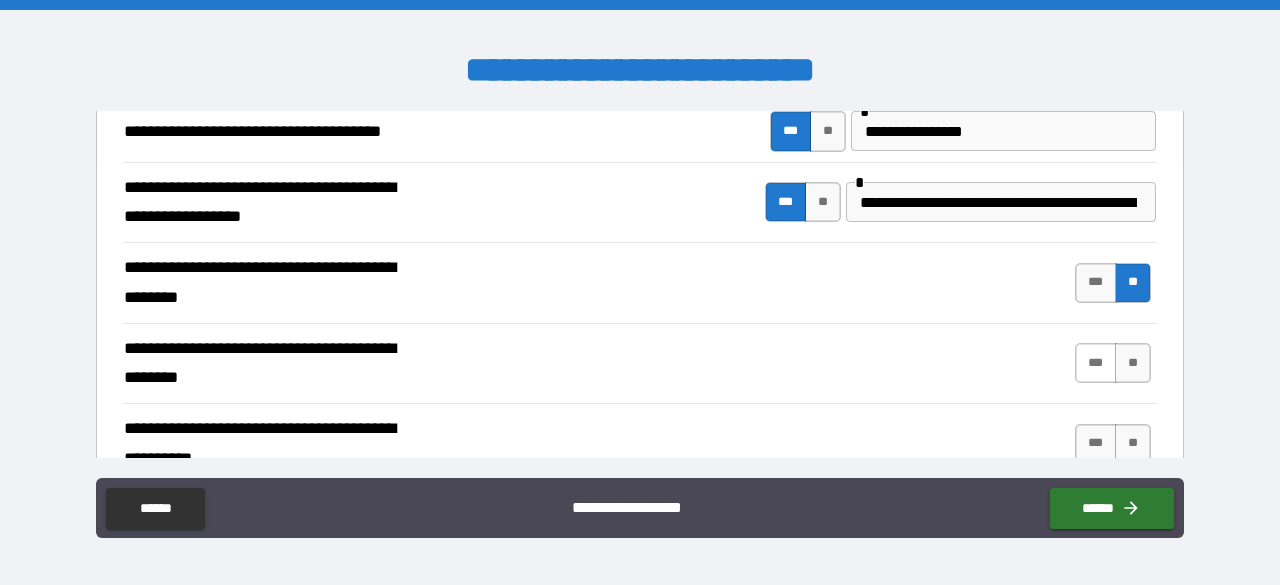 click on "***" at bounding box center [1096, 363] 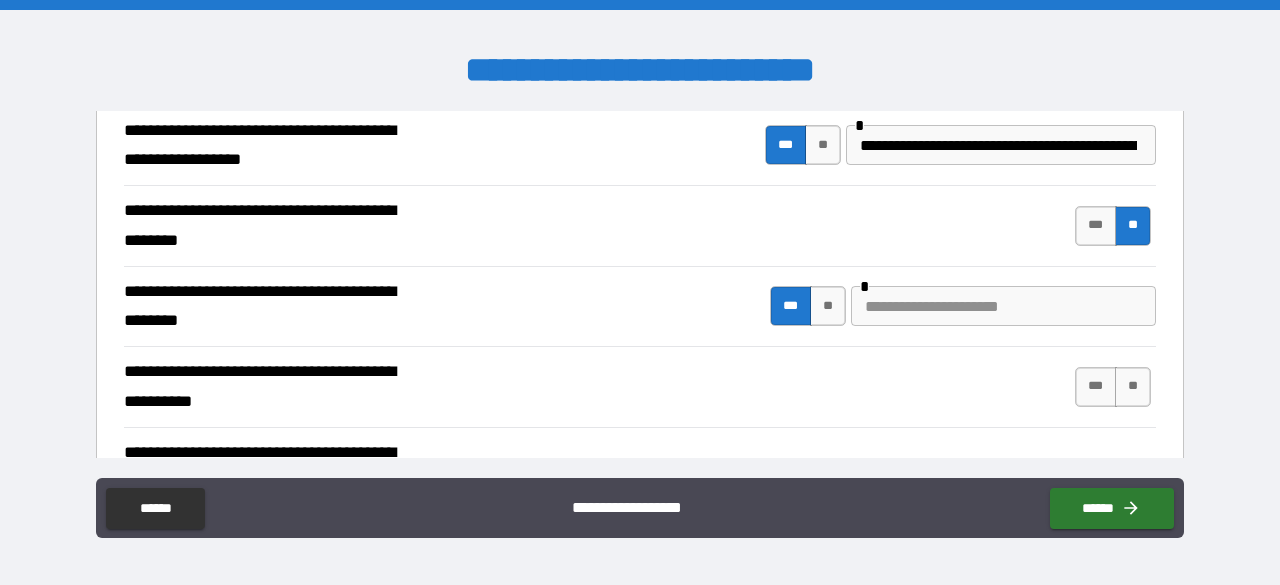 scroll, scrollTop: 489, scrollLeft: 0, axis: vertical 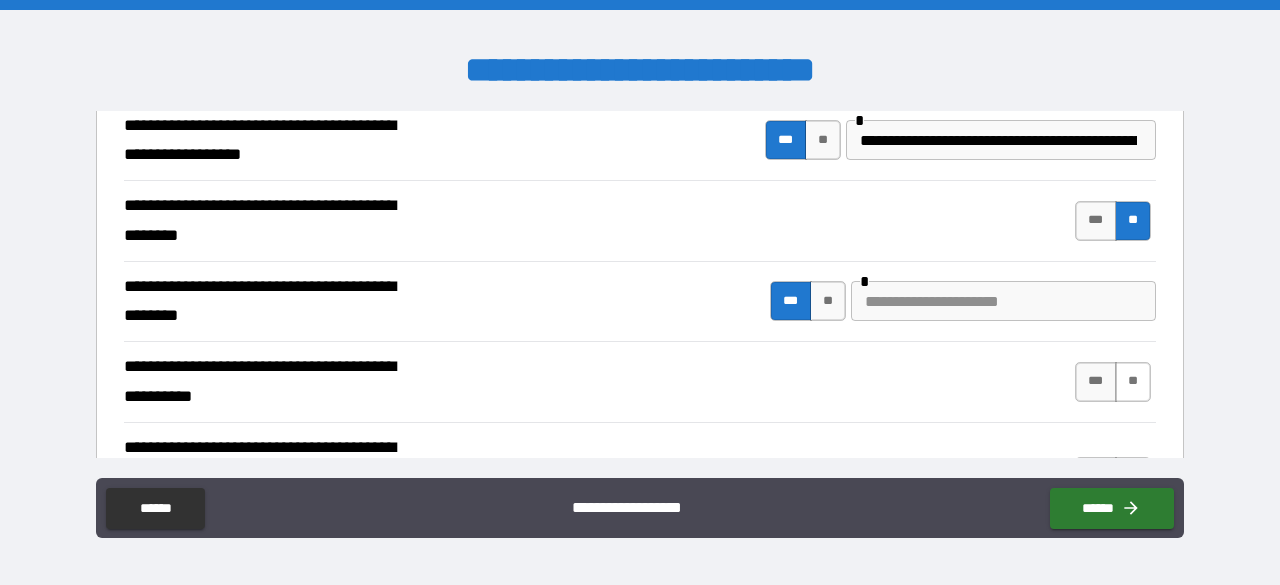 click on "**" at bounding box center (1133, 382) 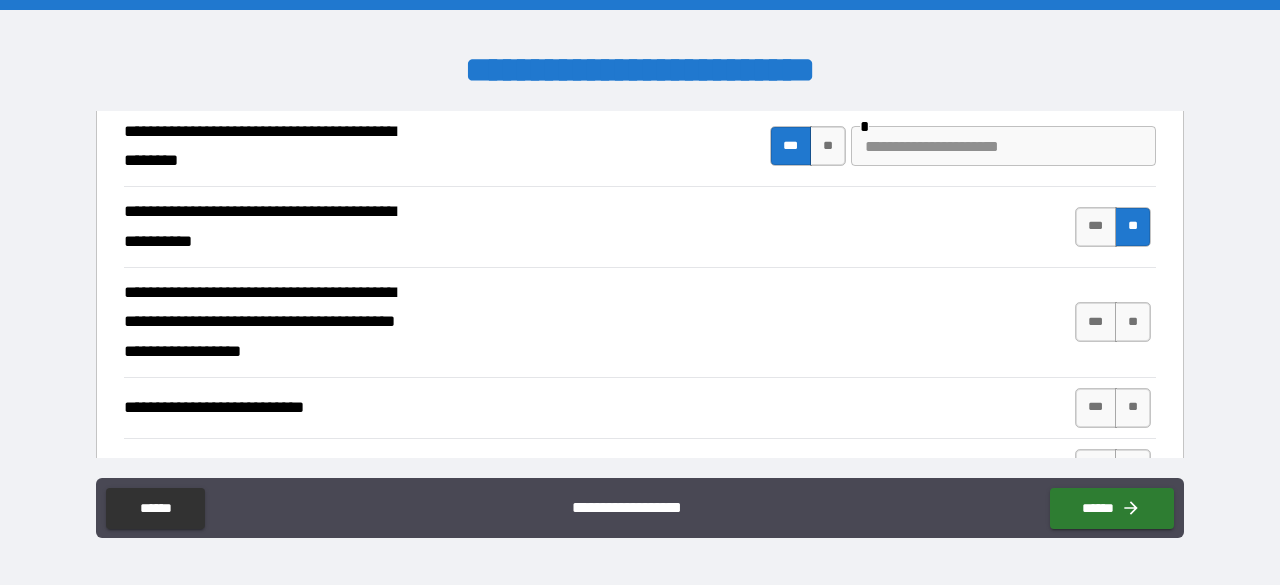 scroll, scrollTop: 652, scrollLeft: 0, axis: vertical 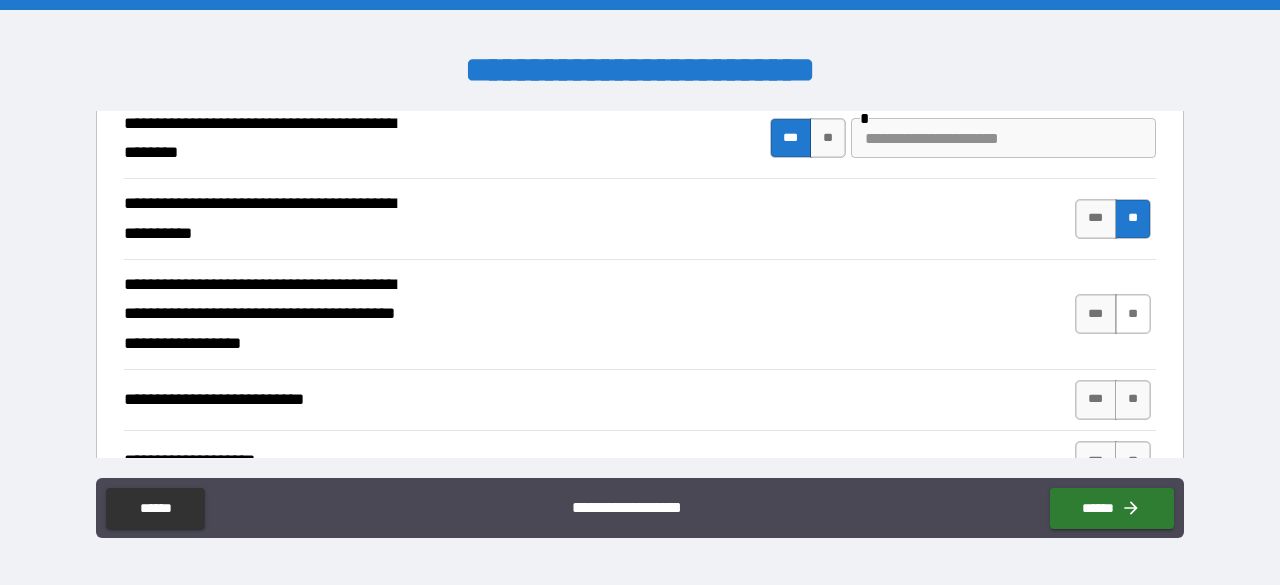 click on "**" at bounding box center [1133, 314] 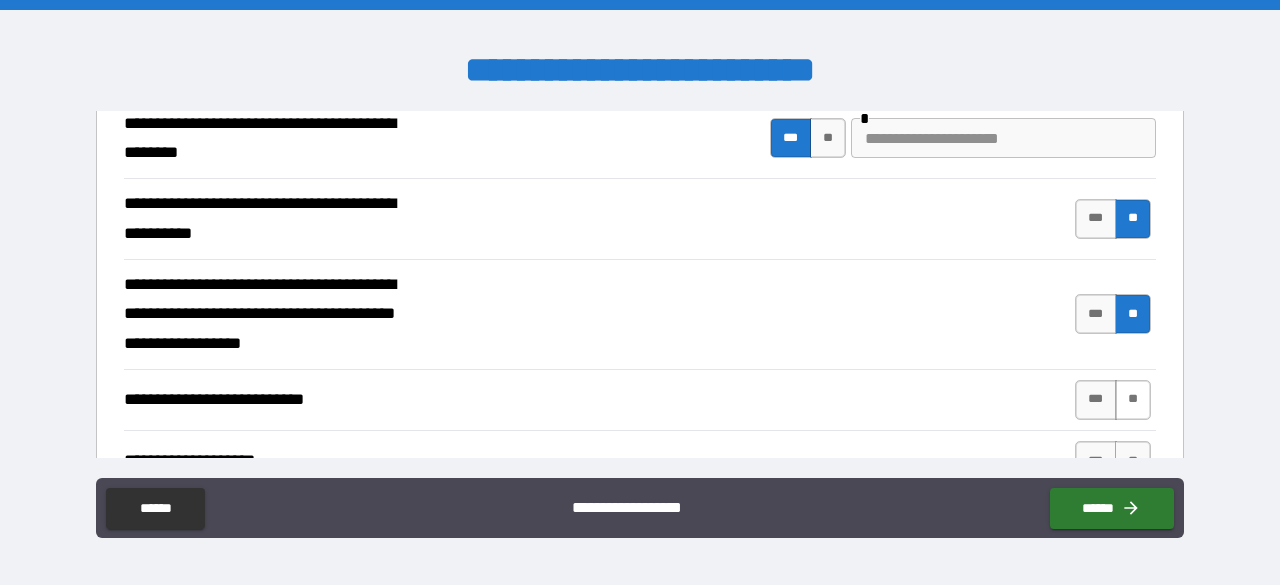 click on "**" at bounding box center (1133, 400) 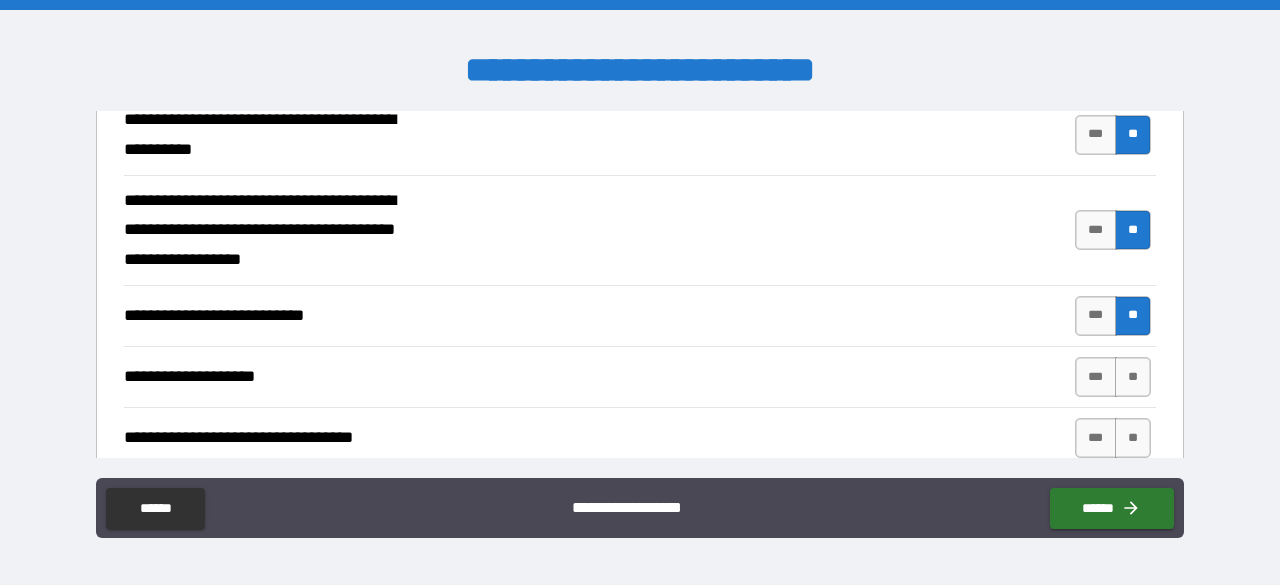 scroll, scrollTop: 741, scrollLeft: 0, axis: vertical 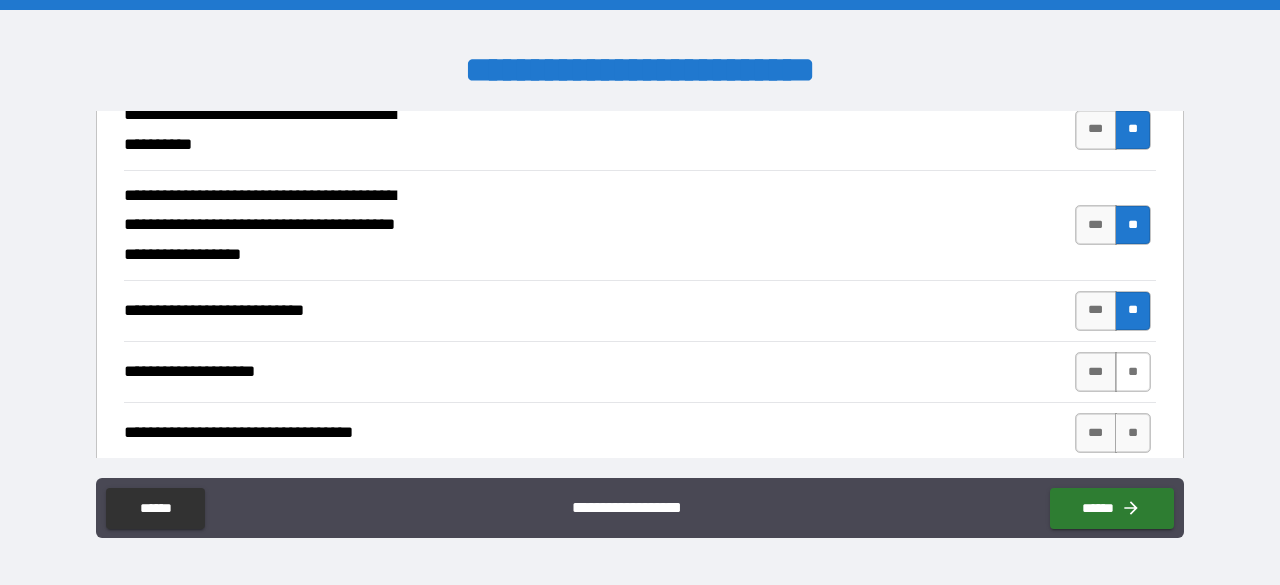 click on "**" at bounding box center (1133, 372) 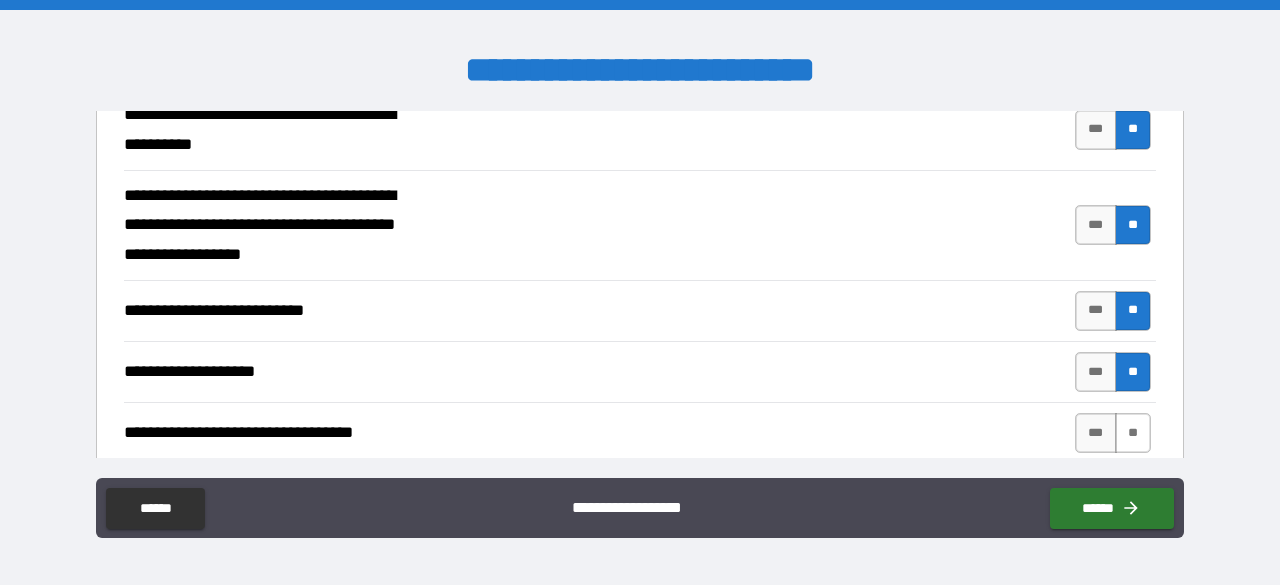 click on "**" at bounding box center [1133, 433] 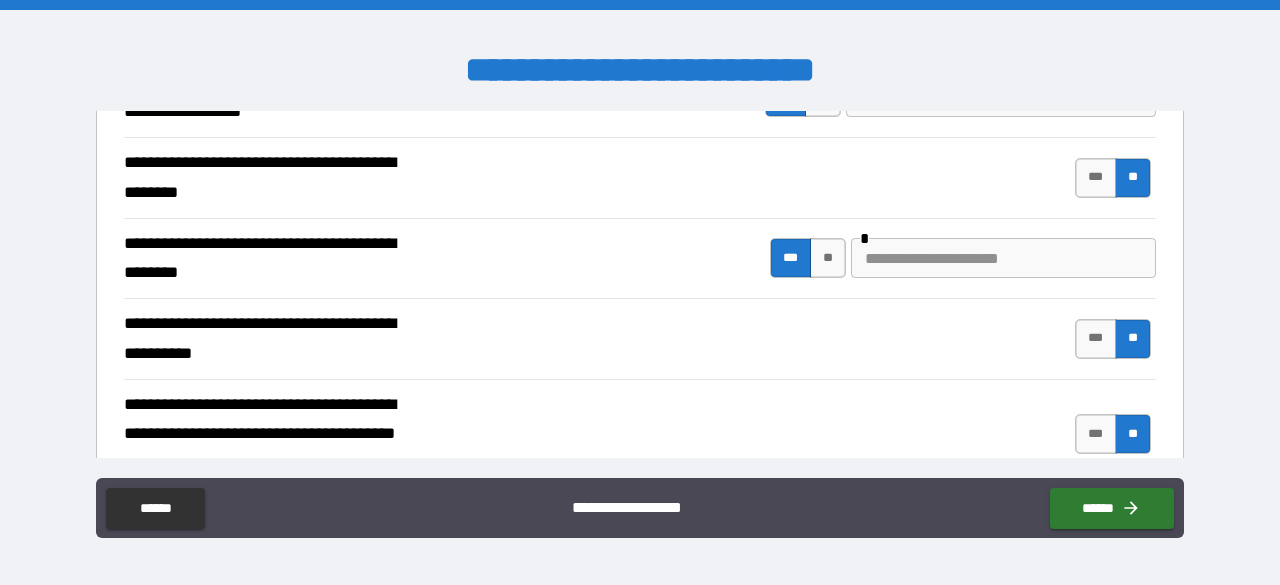 scroll, scrollTop: 529, scrollLeft: 0, axis: vertical 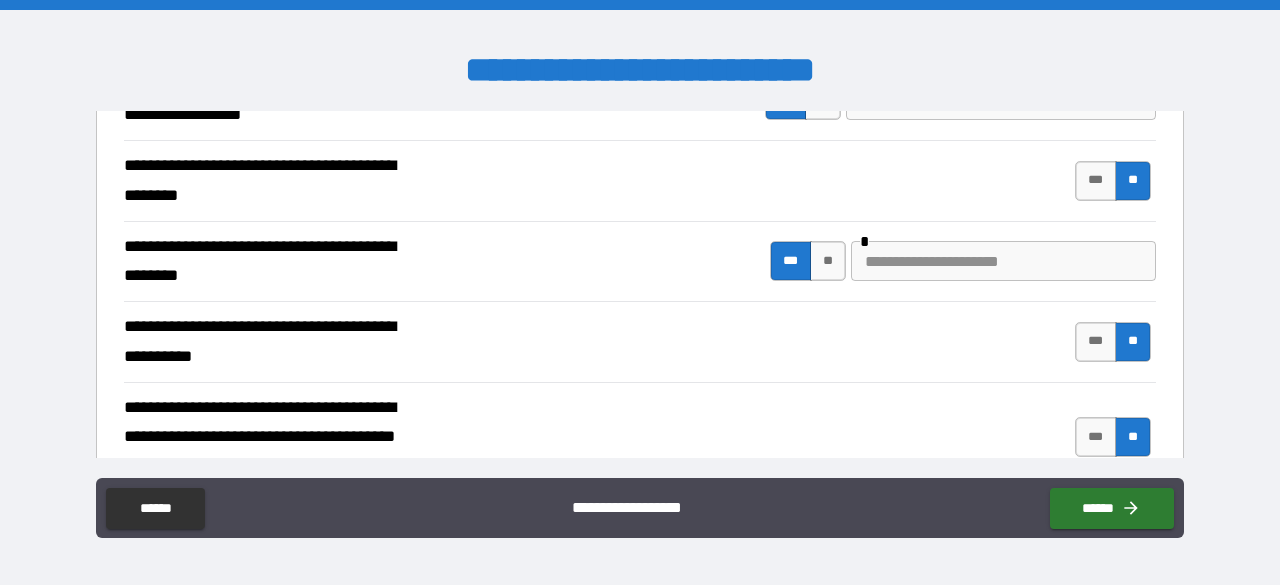 click at bounding box center [1003, 261] 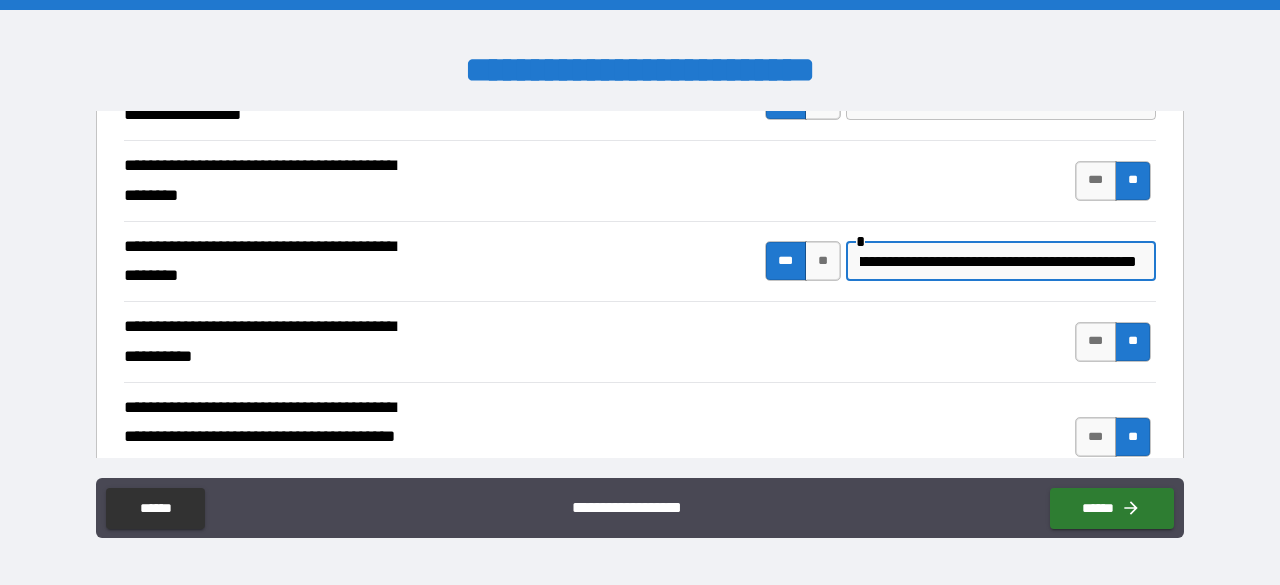 scroll, scrollTop: 0, scrollLeft: 358, axis: horizontal 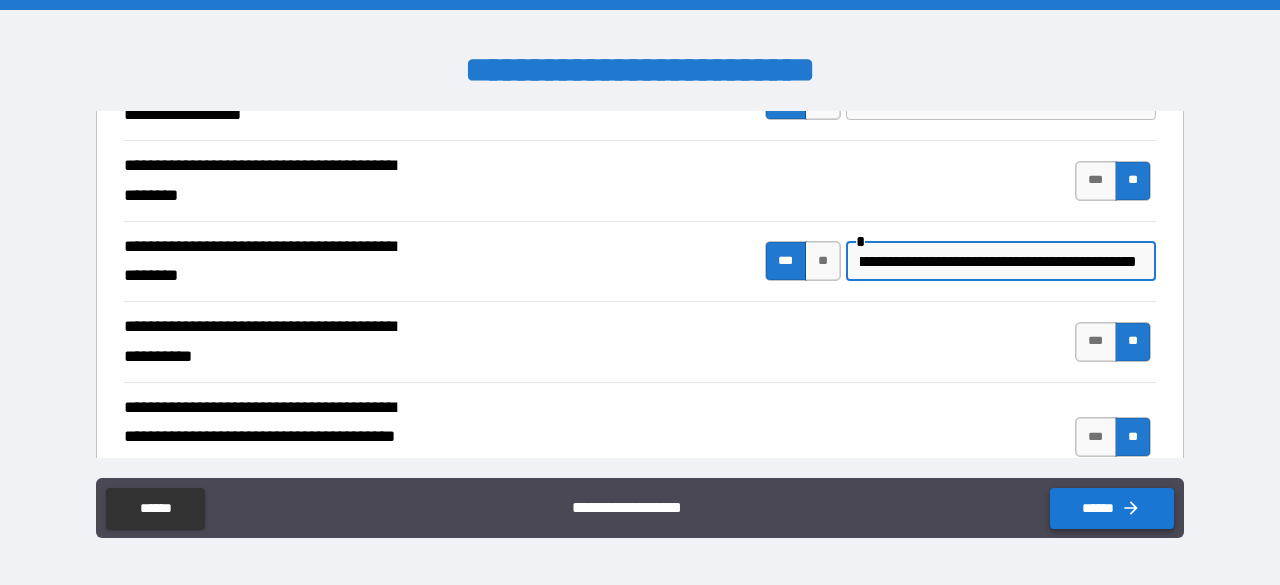 type on "**********" 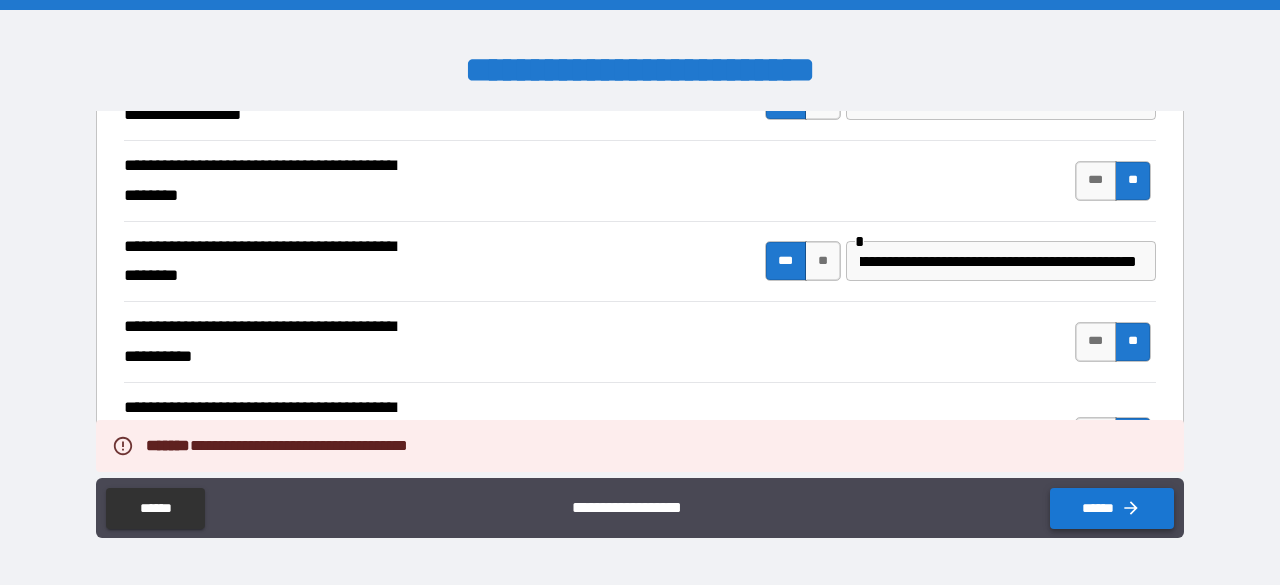 scroll, scrollTop: 0, scrollLeft: 0, axis: both 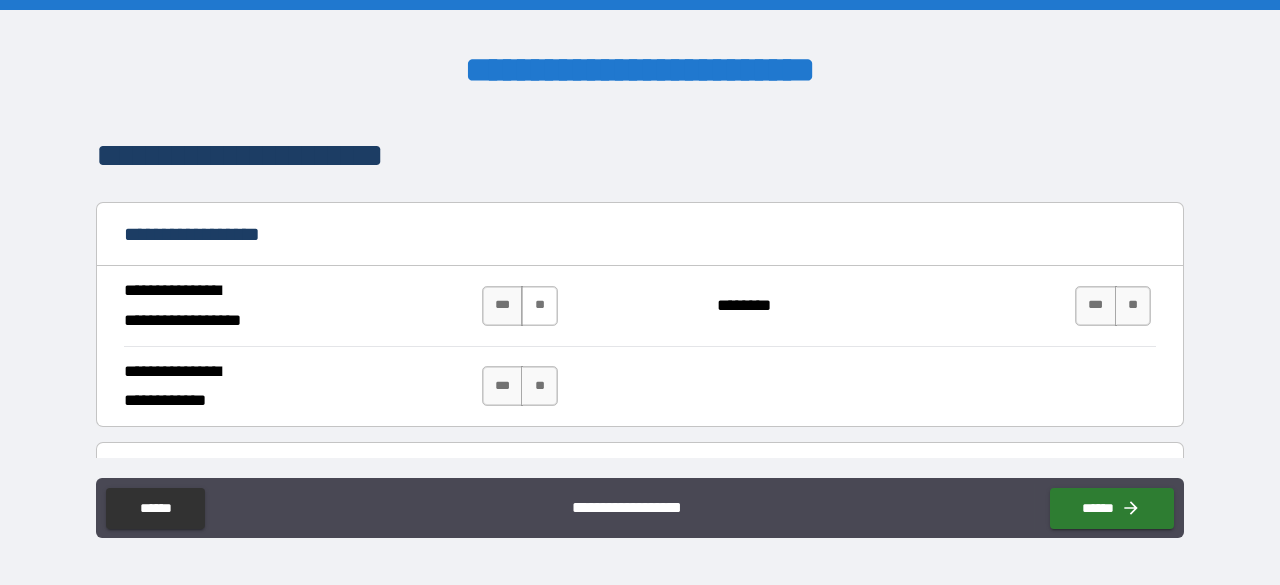 click on "**" at bounding box center (539, 306) 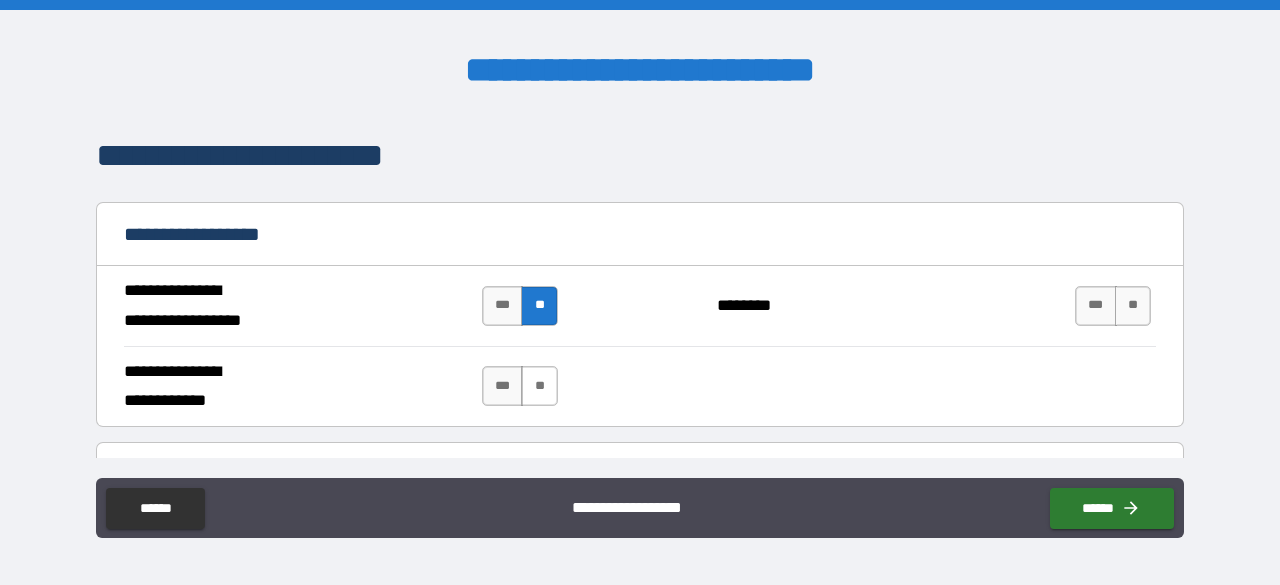 click on "**" at bounding box center [539, 386] 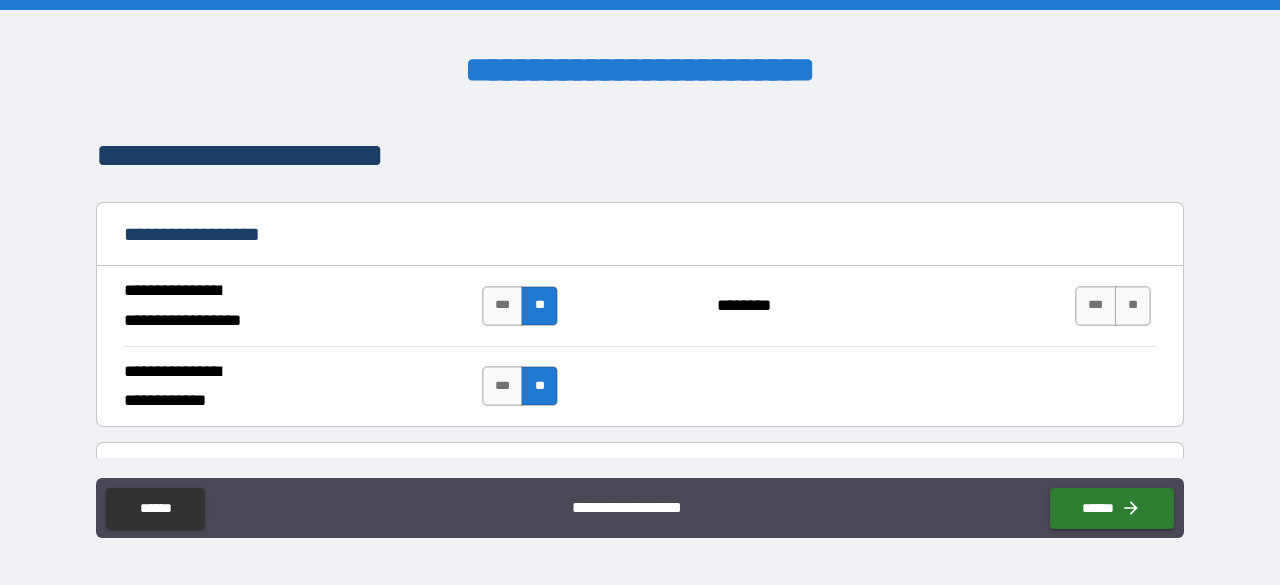 click on "**" at bounding box center [539, 306] 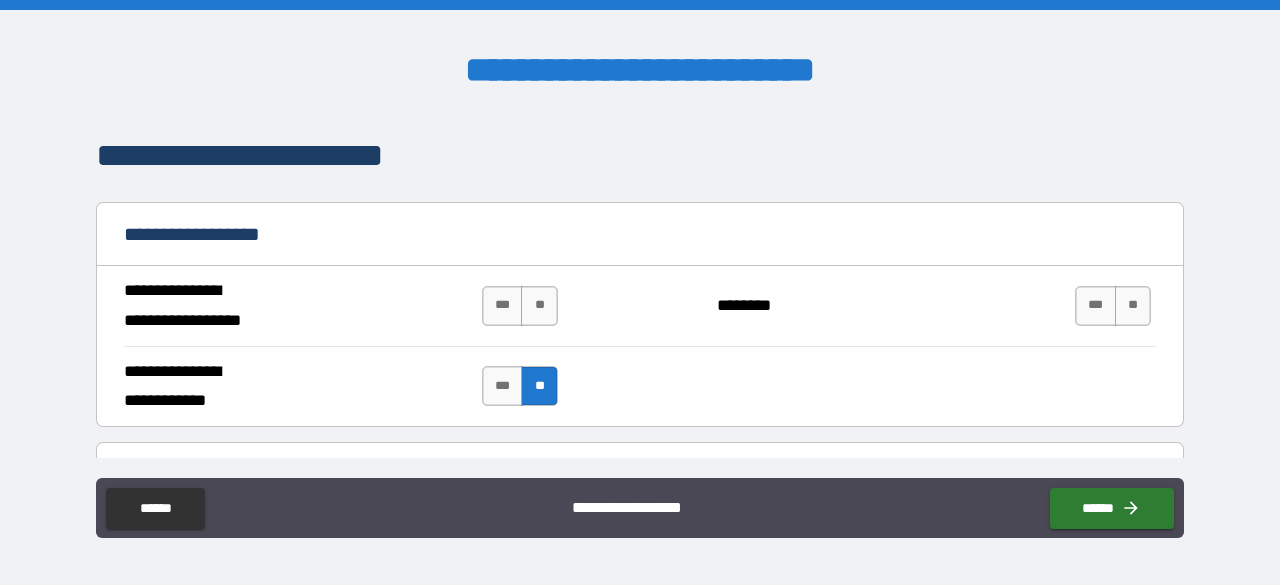 click on "**" at bounding box center (539, 386) 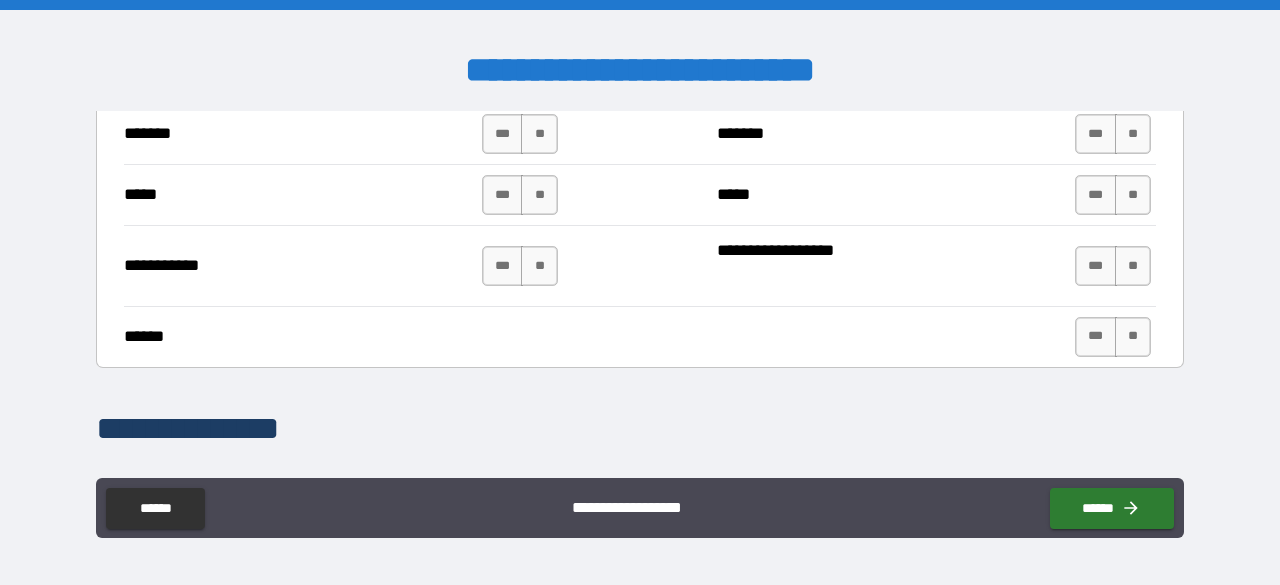 scroll, scrollTop: 1574, scrollLeft: 0, axis: vertical 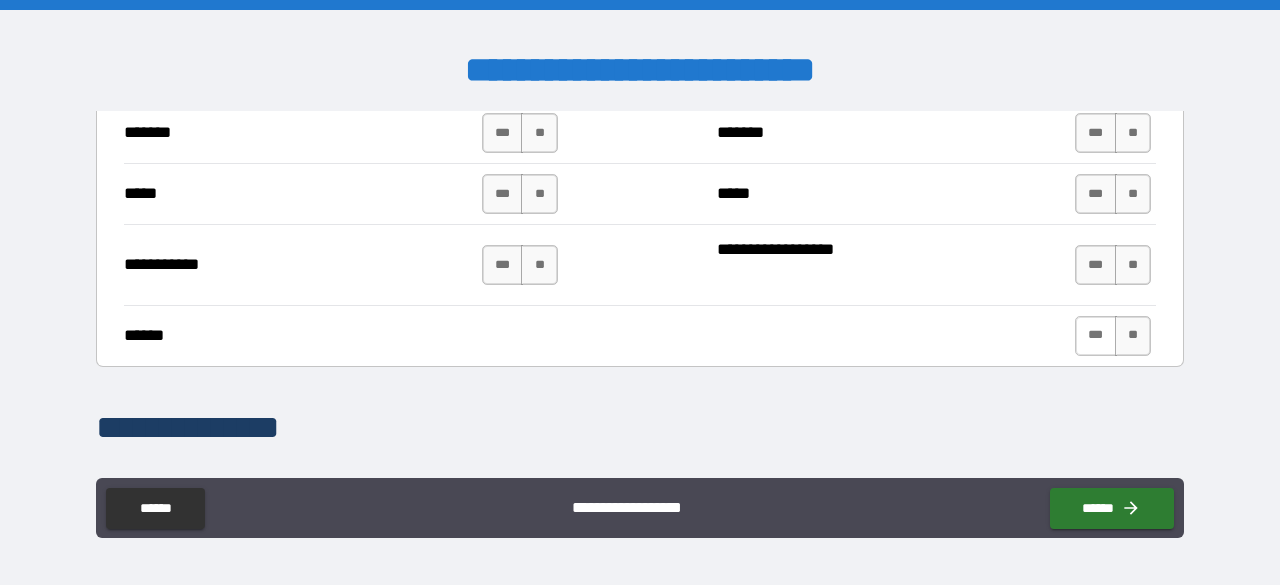 click on "***" at bounding box center (1096, 336) 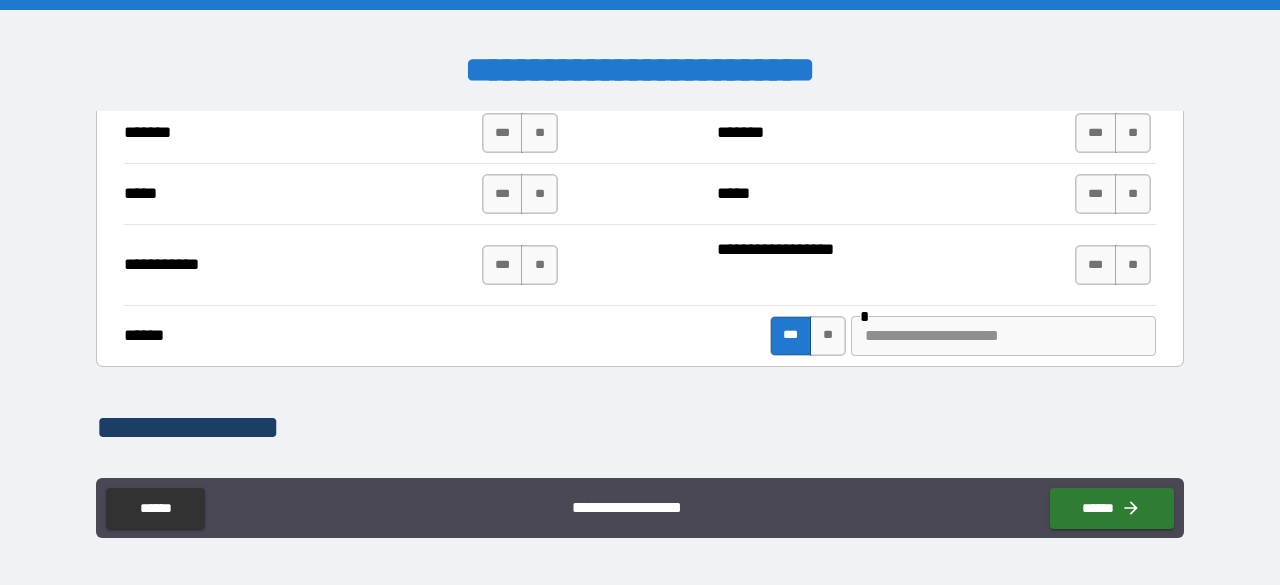 click at bounding box center (1003, 336) 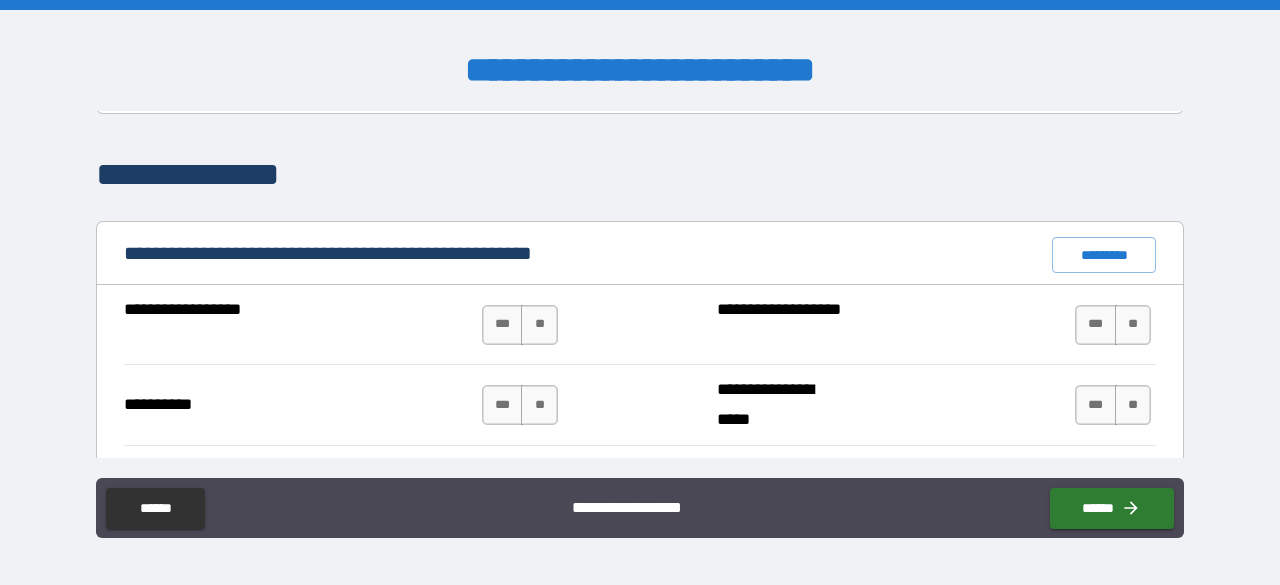 scroll, scrollTop: 1829, scrollLeft: 0, axis: vertical 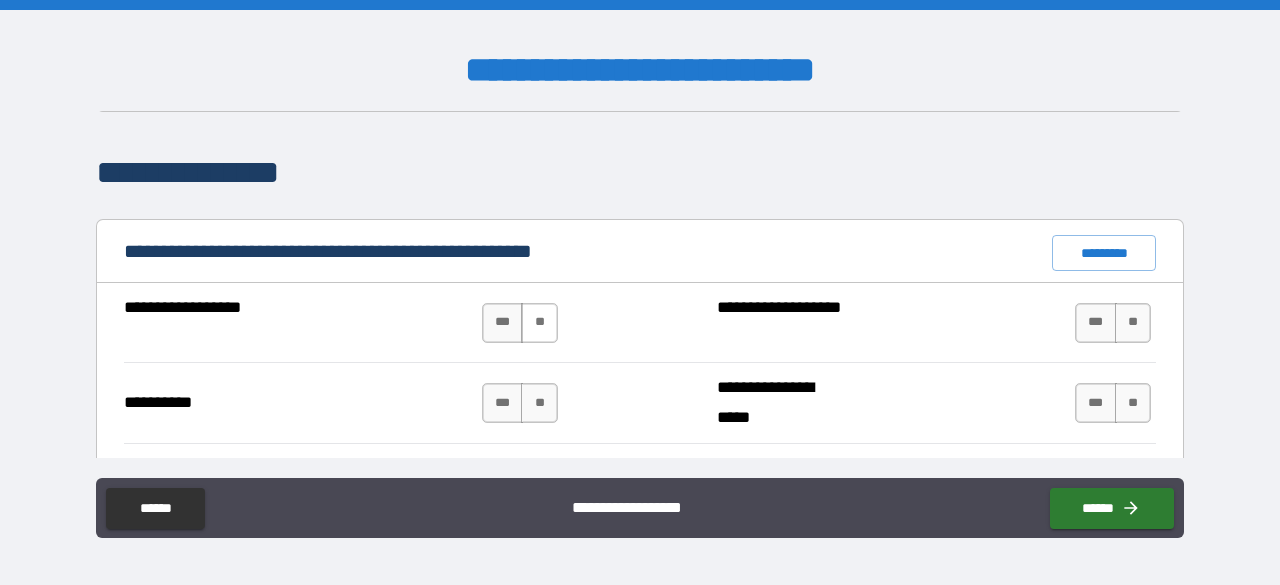 type on "********" 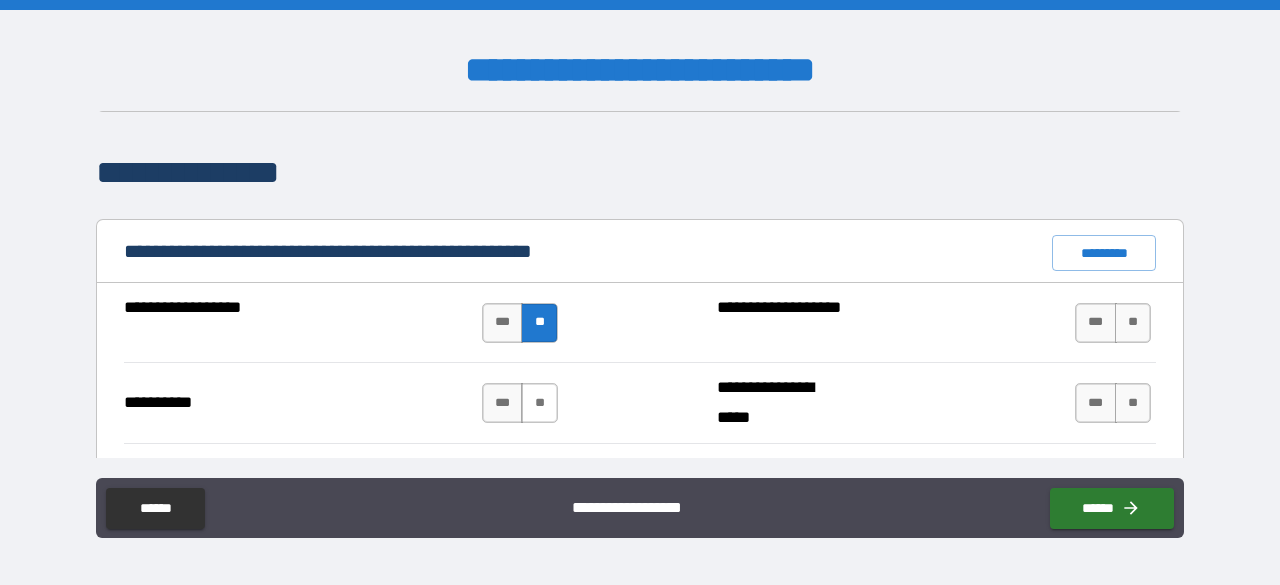 click on "**" at bounding box center [539, 403] 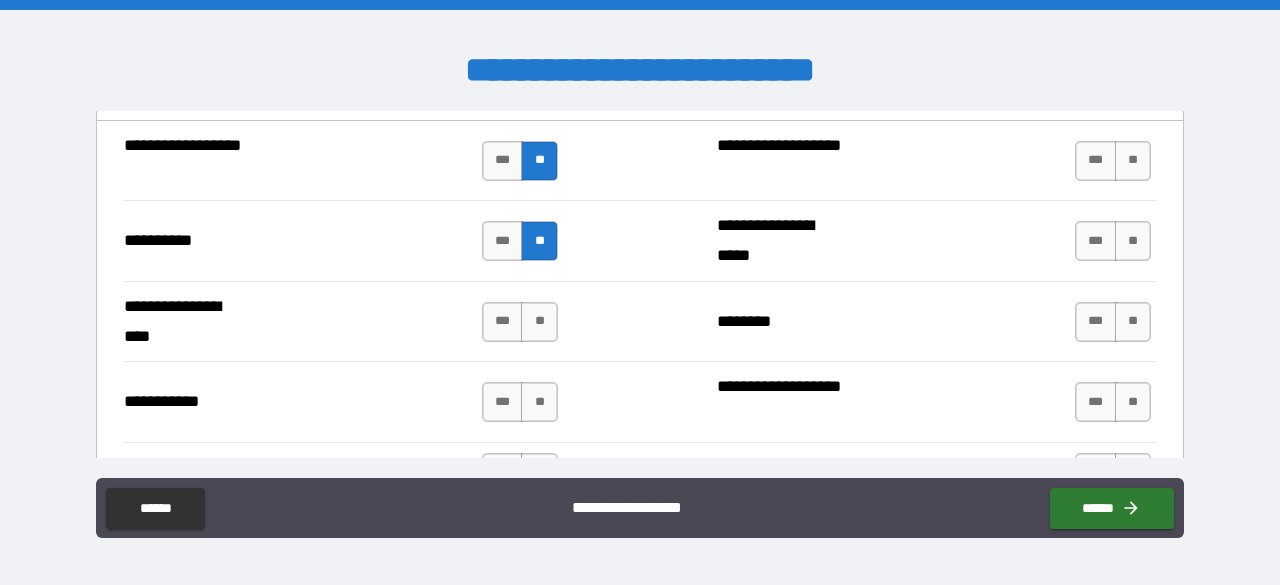scroll, scrollTop: 1992, scrollLeft: 0, axis: vertical 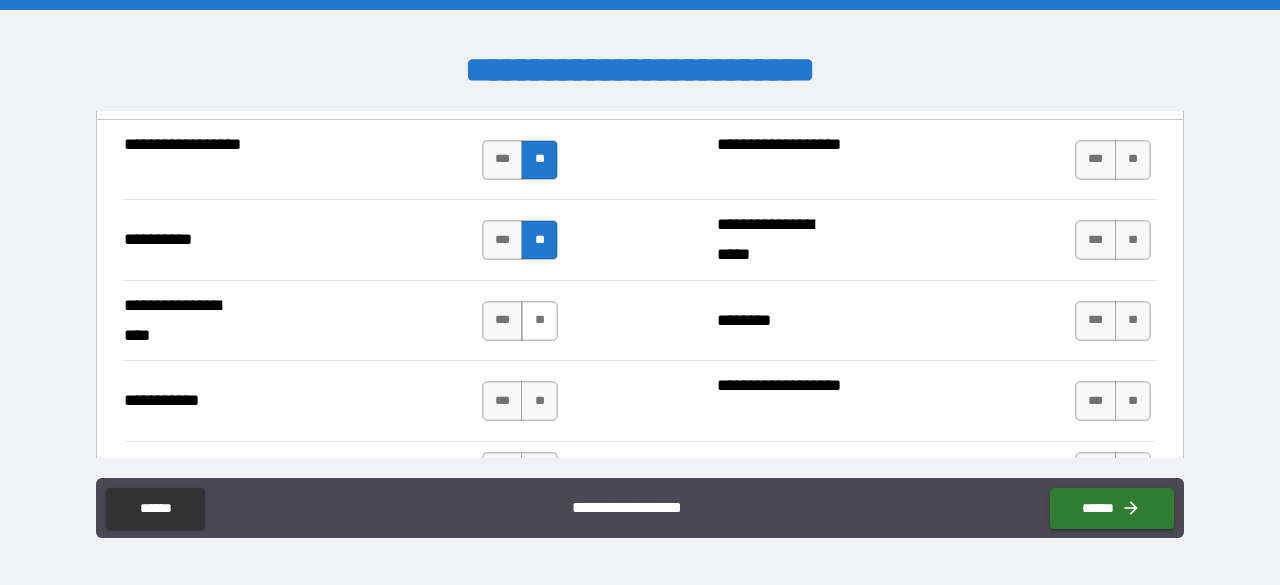 click on "**" at bounding box center (539, 321) 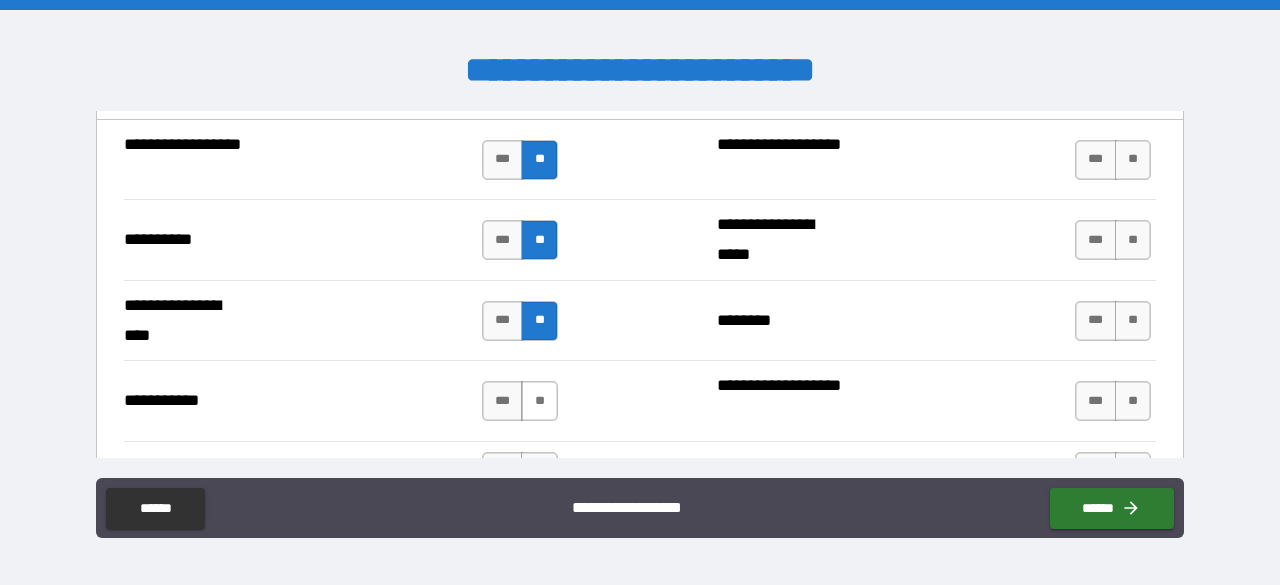 click on "**" at bounding box center [539, 401] 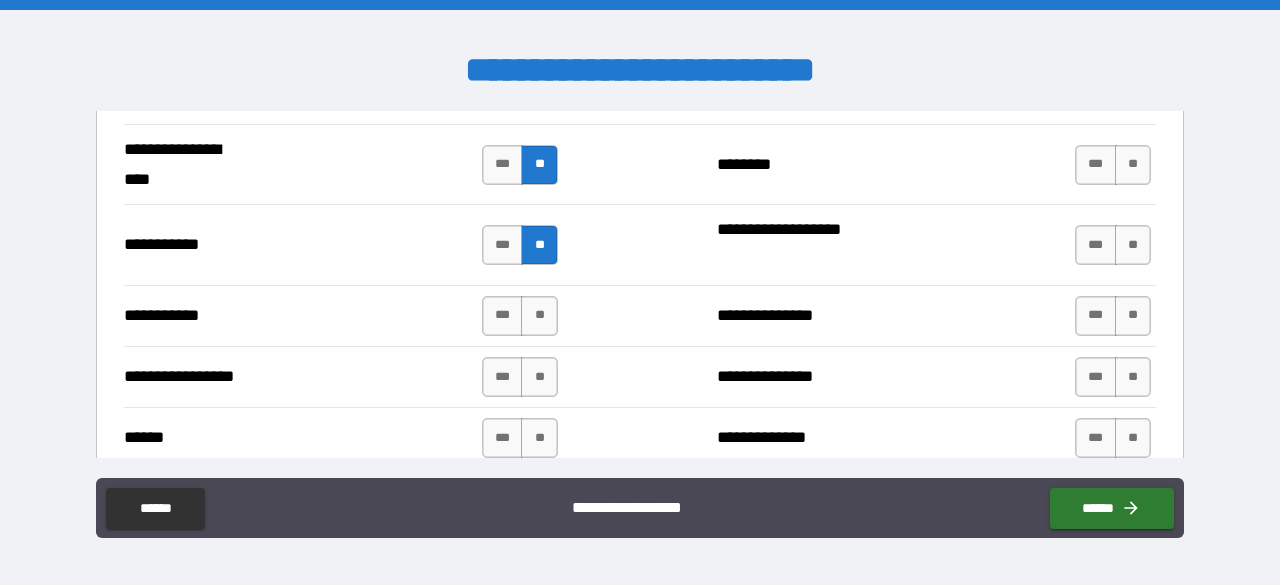 scroll, scrollTop: 2152, scrollLeft: 0, axis: vertical 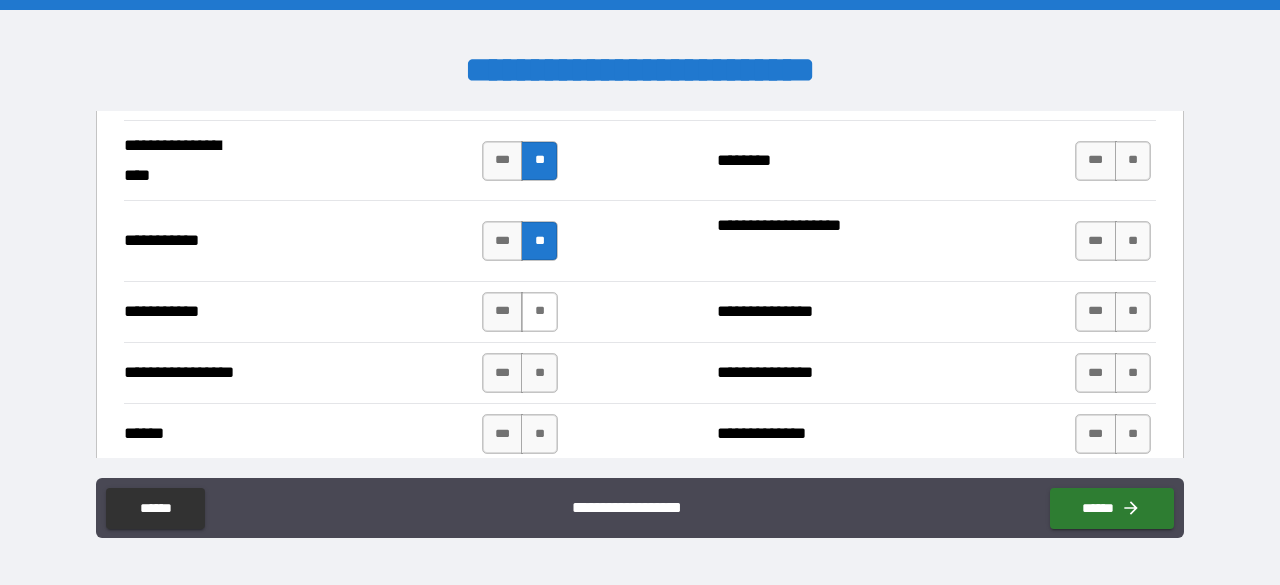 click on "**" at bounding box center (539, 312) 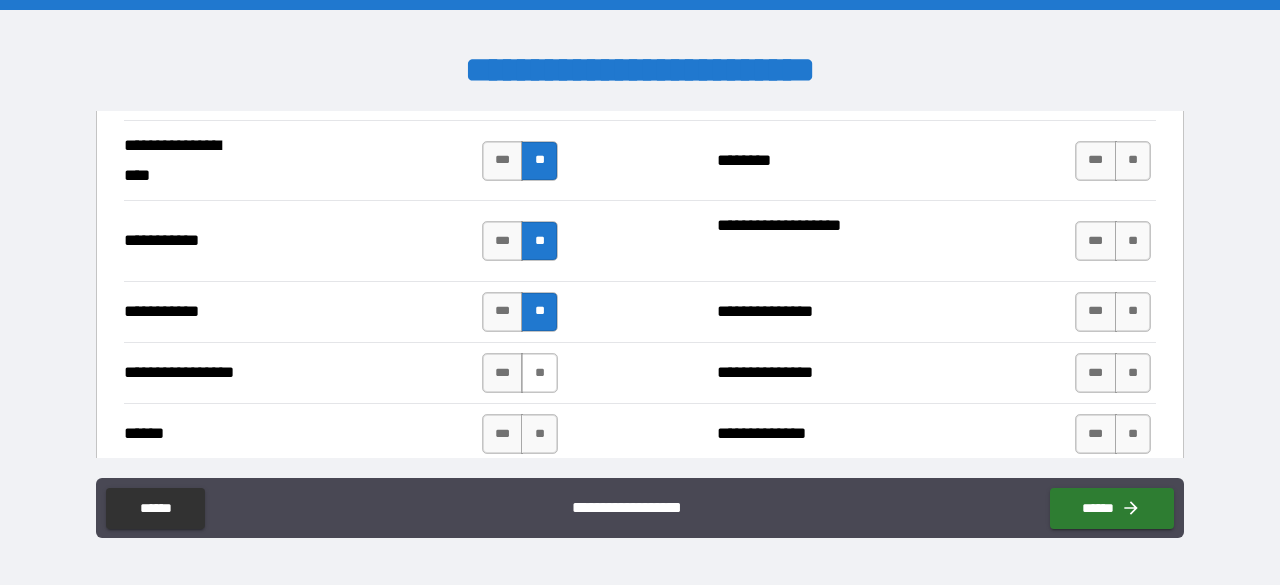 click on "**" at bounding box center (539, 373) 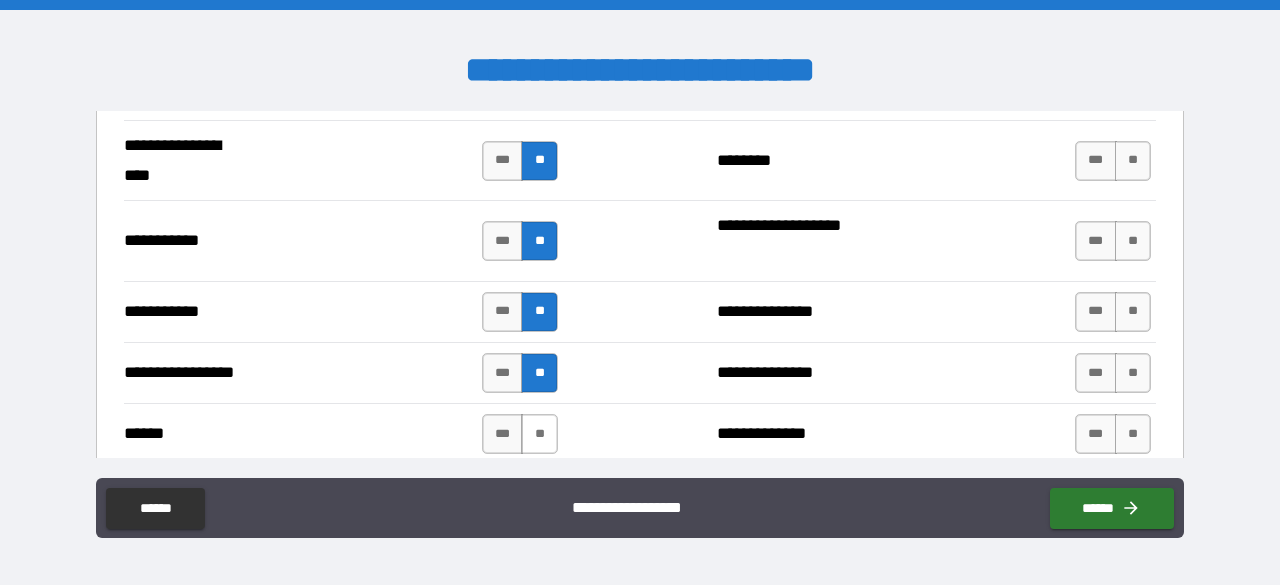 click on "**" at bounding box center [539, 434] 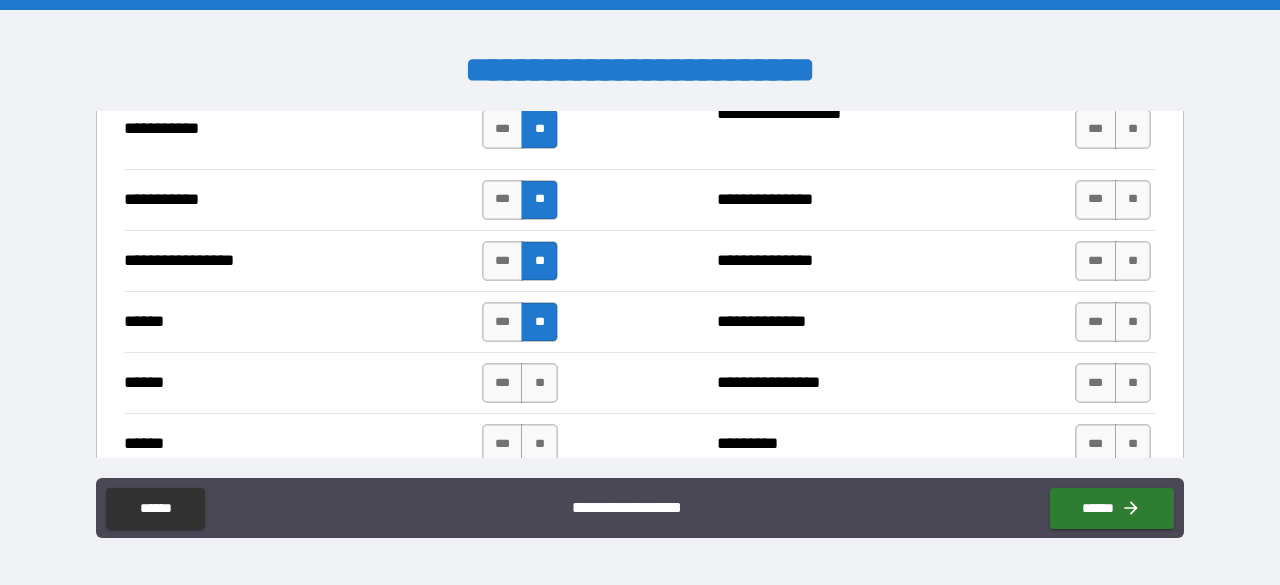 scroll, scrollTop: 2289, scrollLeft: 0, axis: vertical 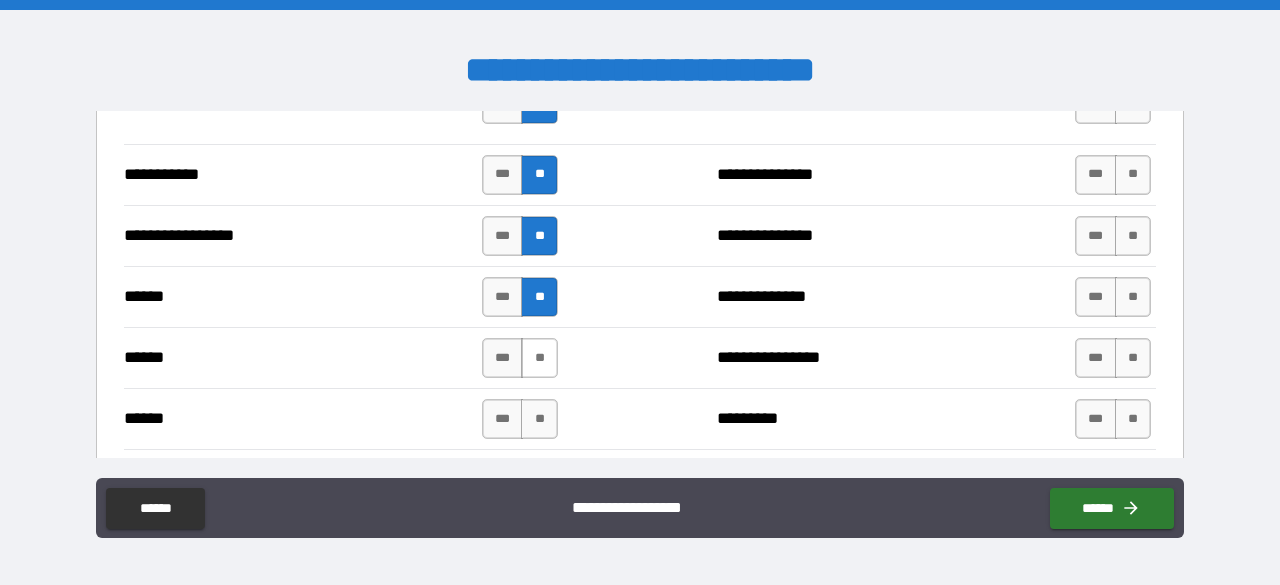 click on "**" at bounding box center (539, 358) 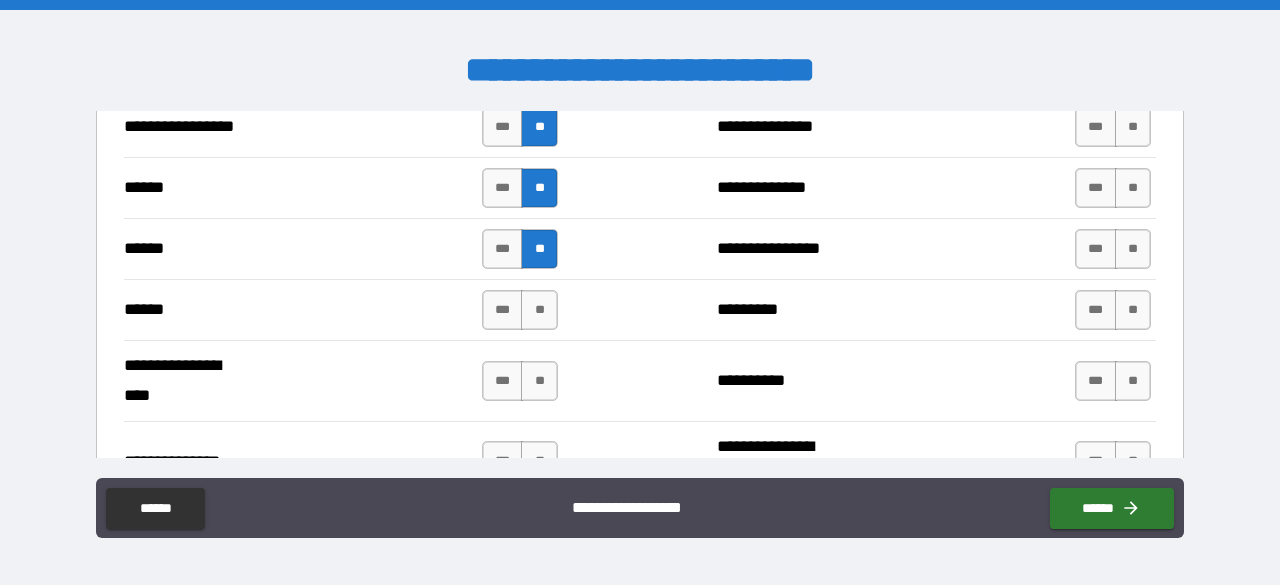 scroll, scrollTop: 2406, scrollLeft: 0, axis: vertical 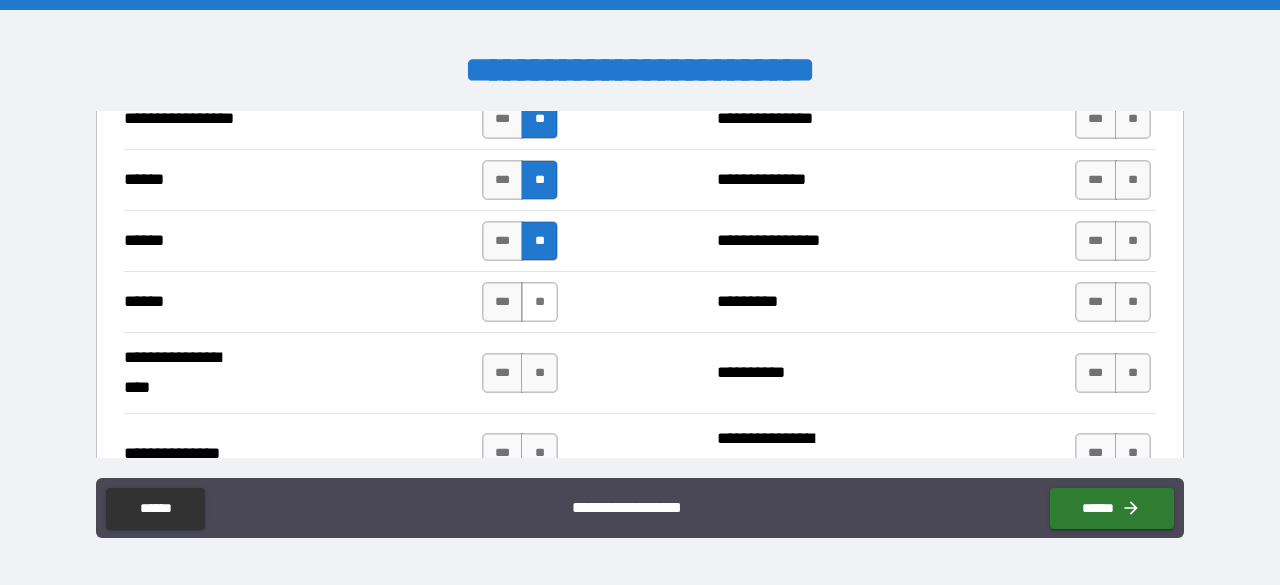click on "**" at bounding box center [539, 302] 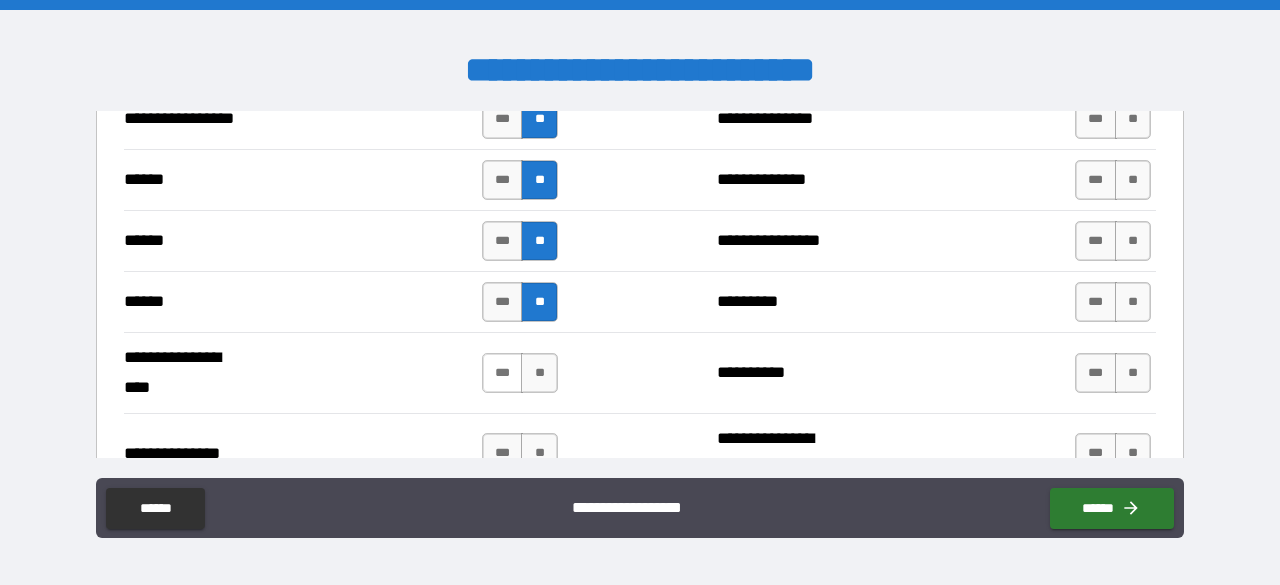 click on "***" at bounding box center [503, 373] 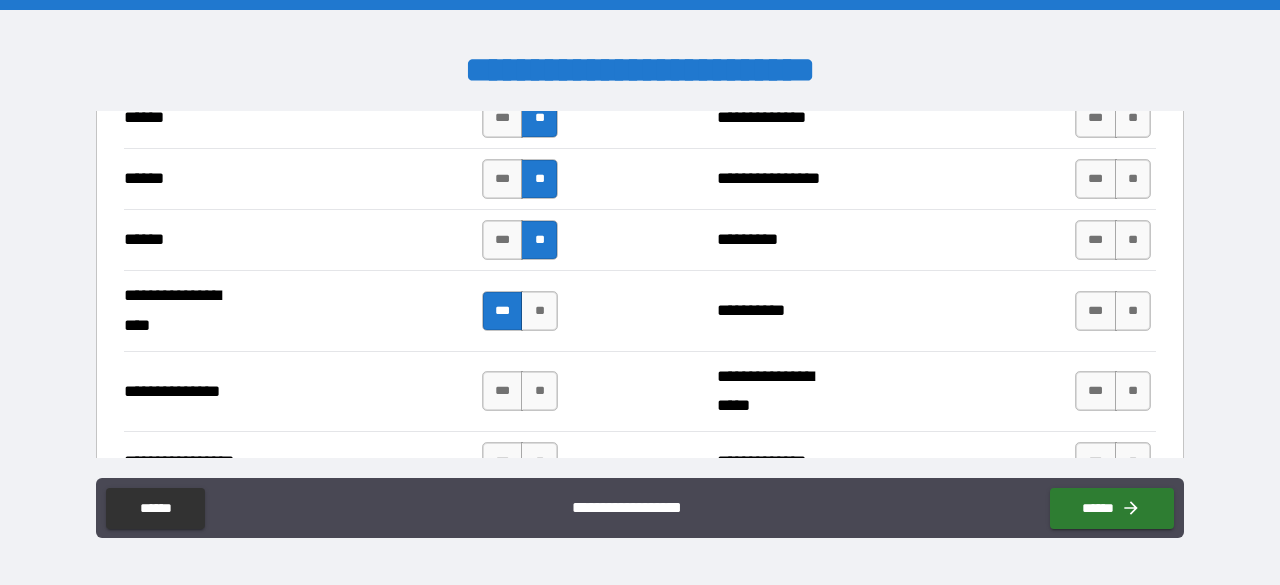 scroll, scrollTop: 2470, scrollLeft: 0, axis: vertical 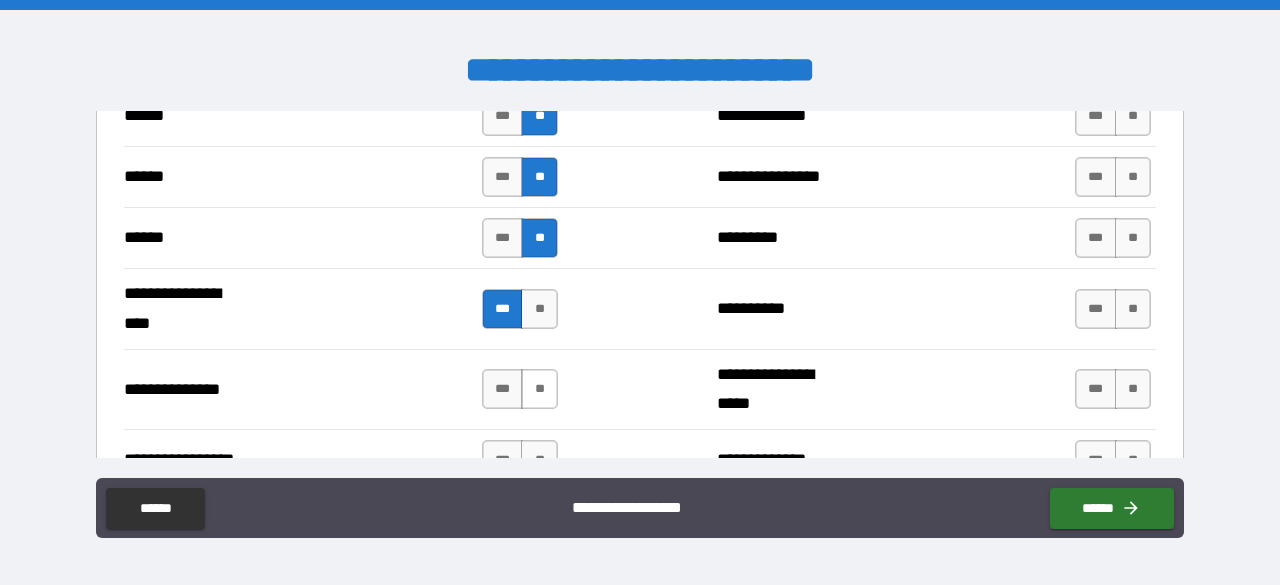 click on "**" at bounding box center [539, 389] 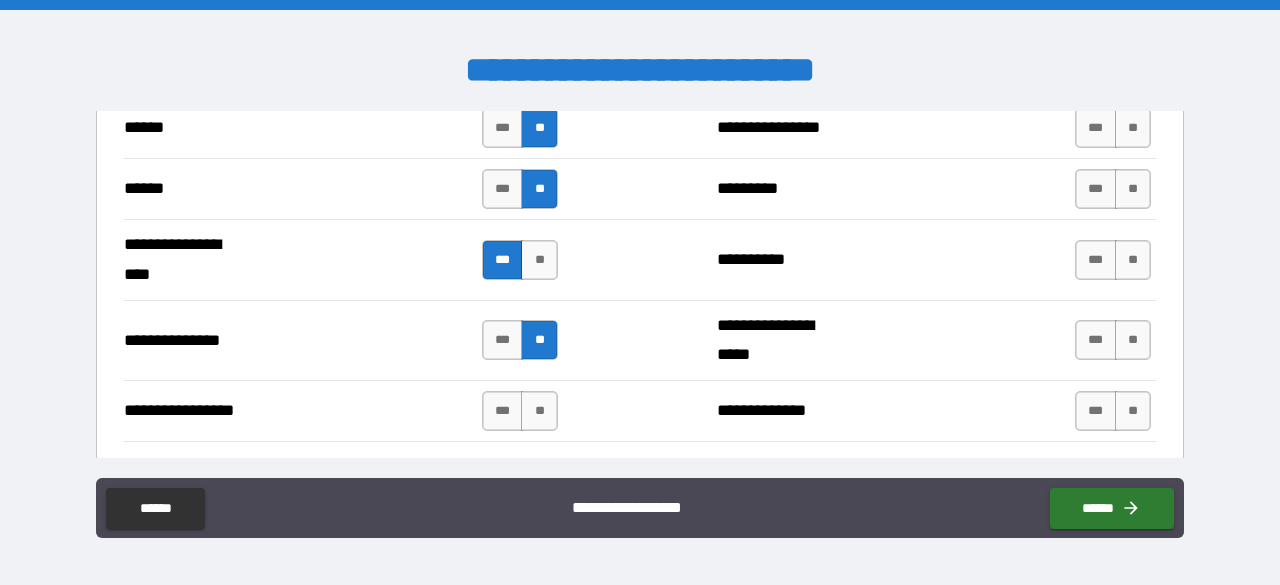 scroll, scrollTop: 2558, scrollLeft: 0, axis: vertical 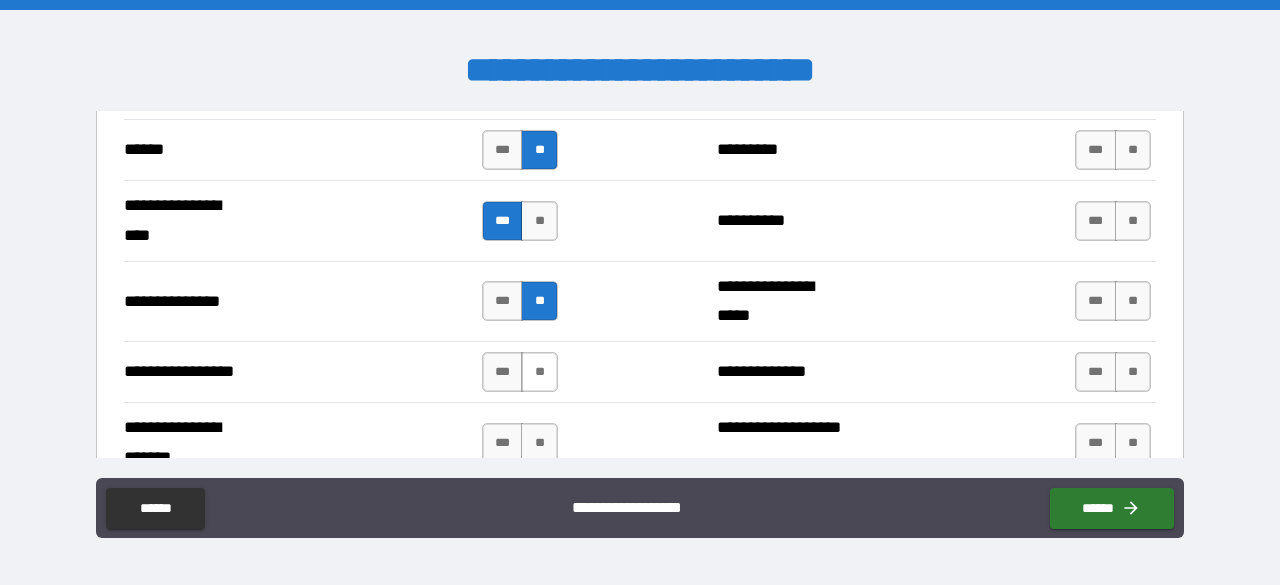 click on "**" at bounding box center [539, 372] 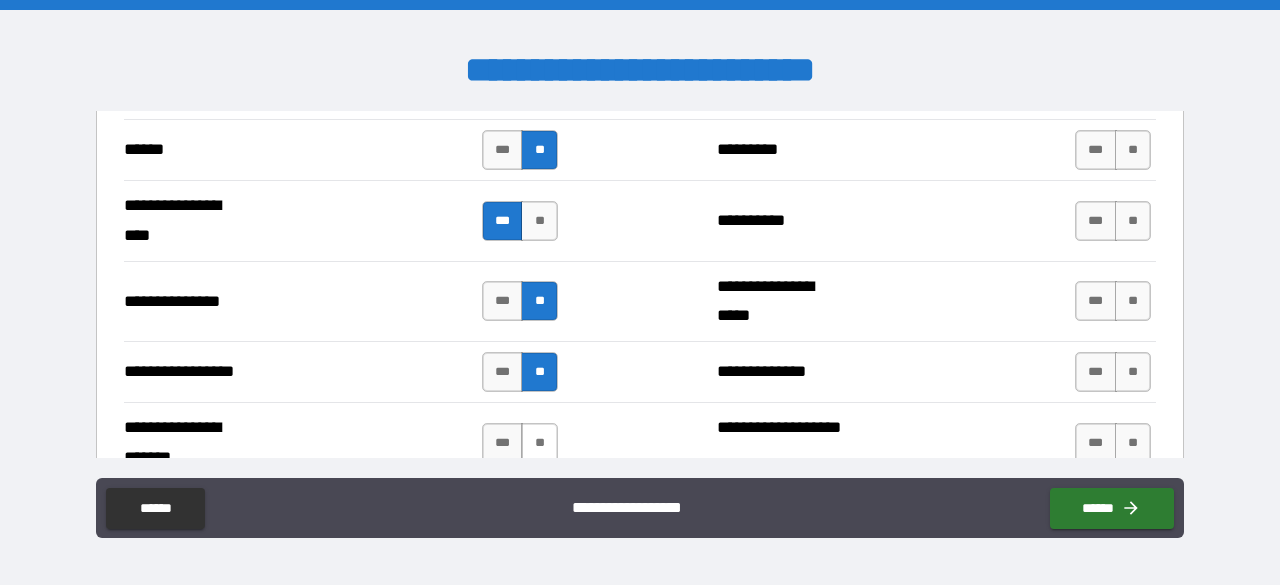 click on "**" at bounding box center [539, 443] 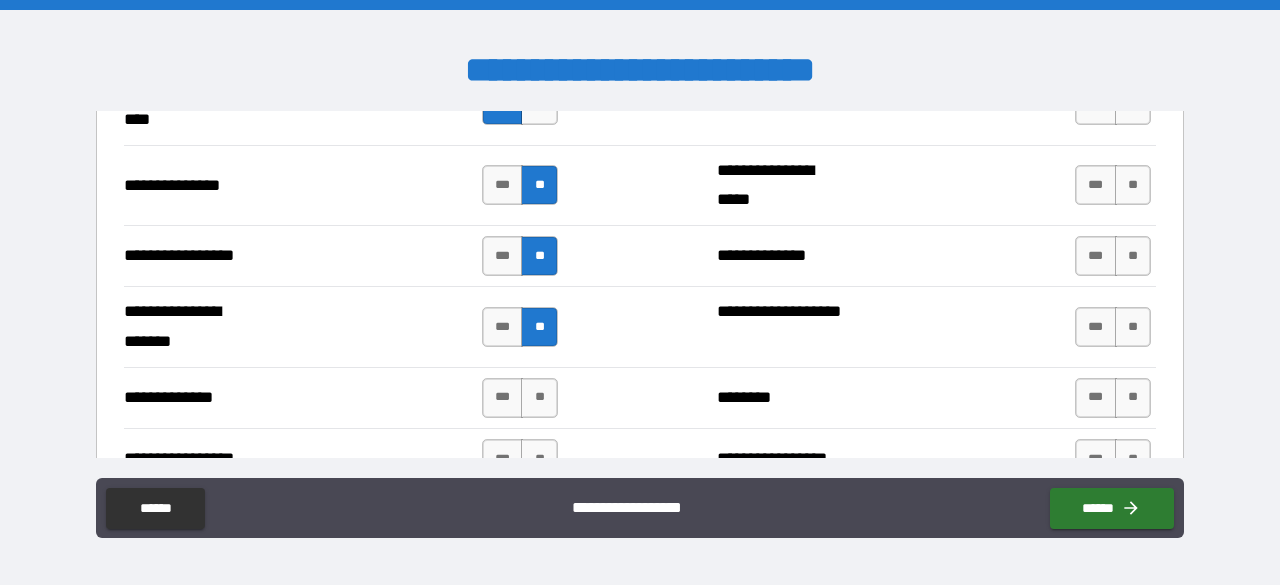 scroll, scrollTop: 2679, scrollLeft: 0, axis: vertical 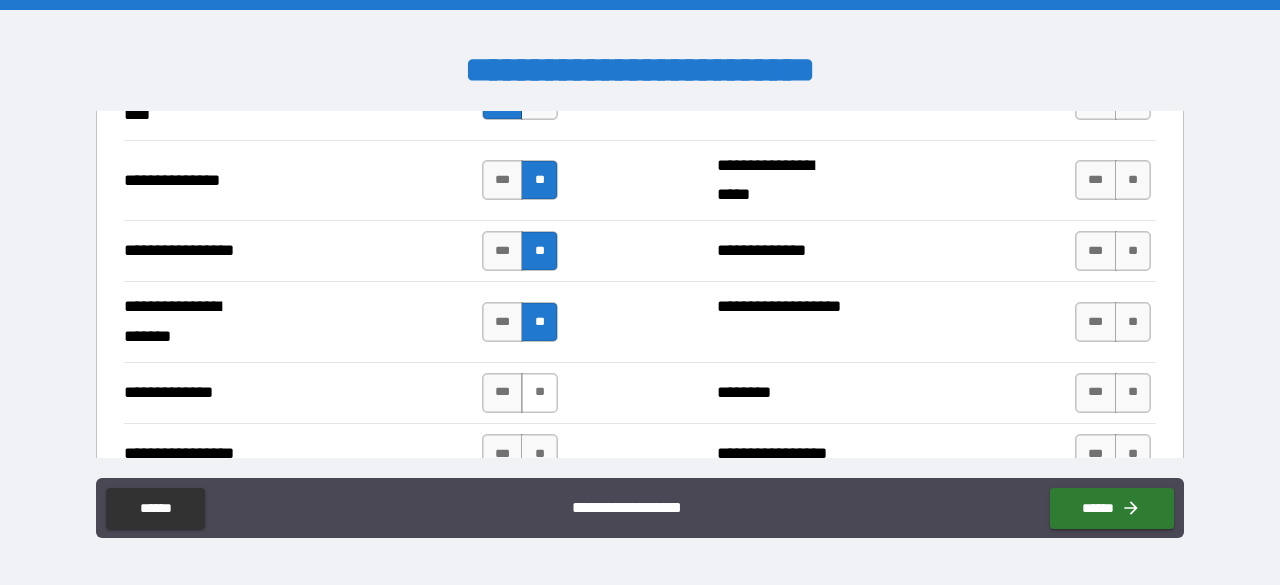 click on "**" at bounding box center (539, 393) 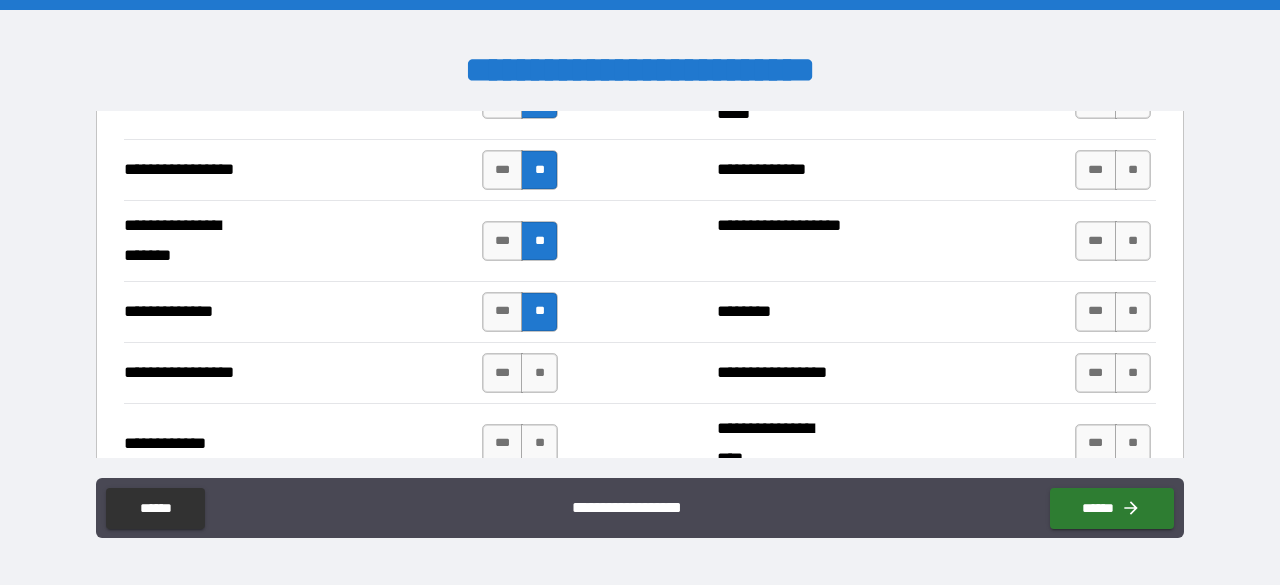 scroll, scrollTop: 2765, scrollLeft: 0, axis: vertical 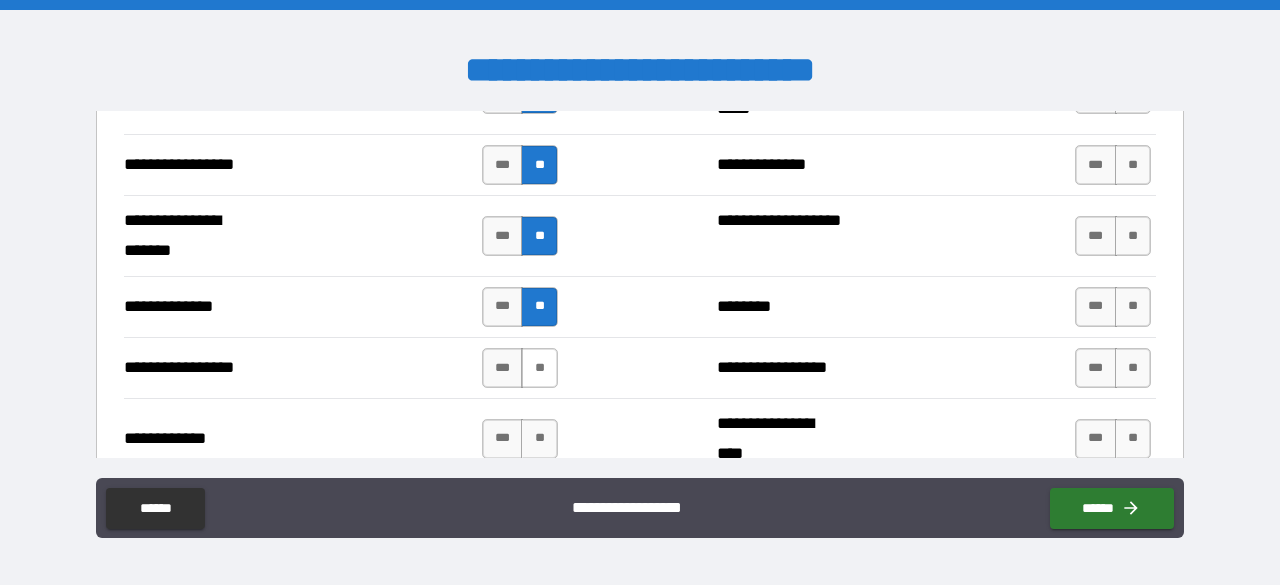 click on "**" at bounding box center [539, 368] 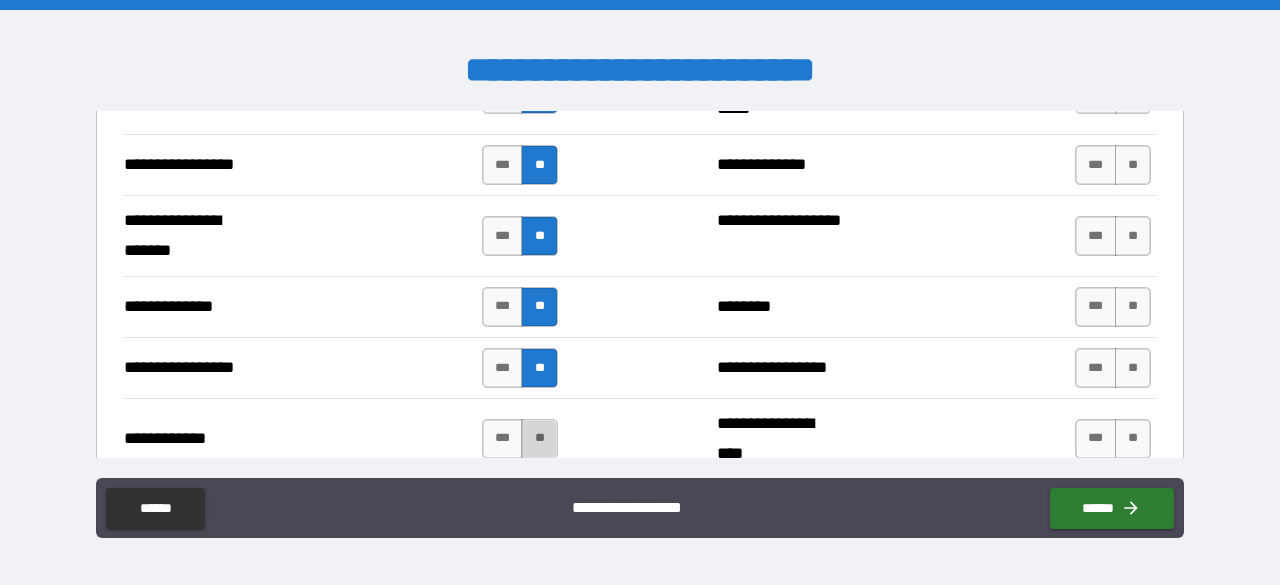 click on "**" at bounding box center [539, 439] 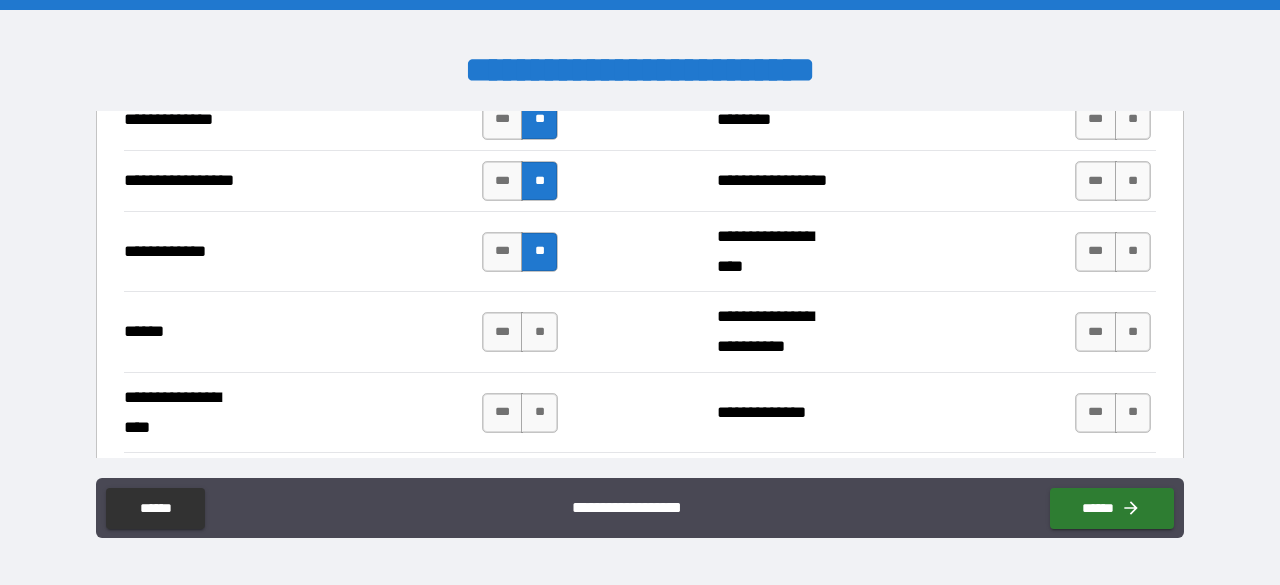 scroll, scrollTop: 2994, scrollLeft: 0, axis: vertical 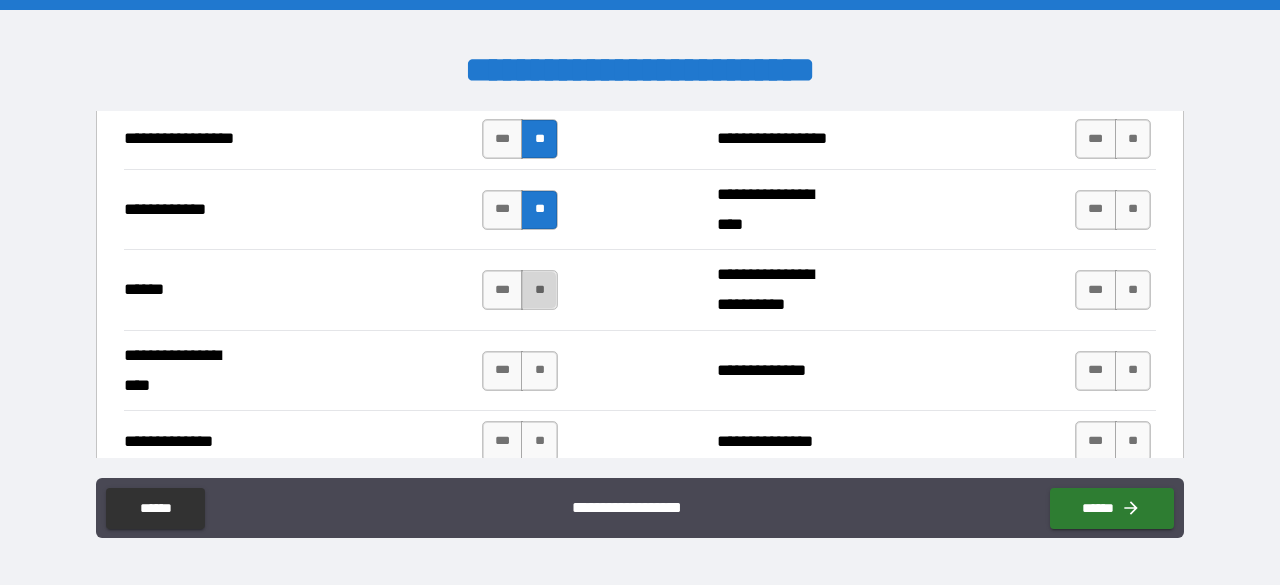 click on "**" at bounding box center [539, 290] 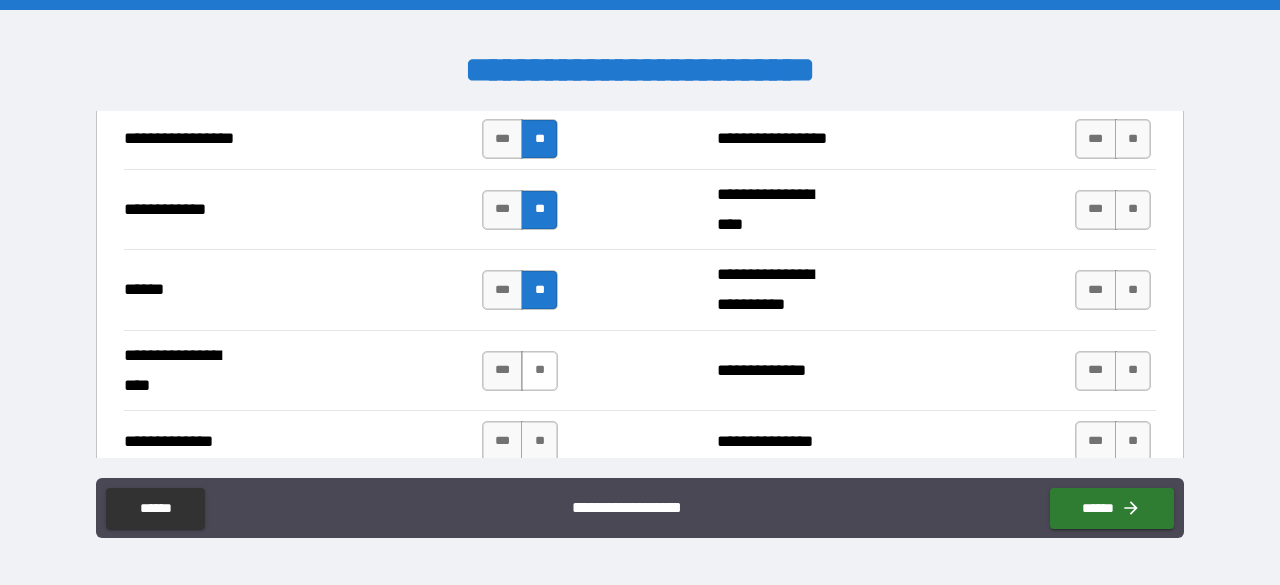 click on "**" at bounding box center (539, 371) 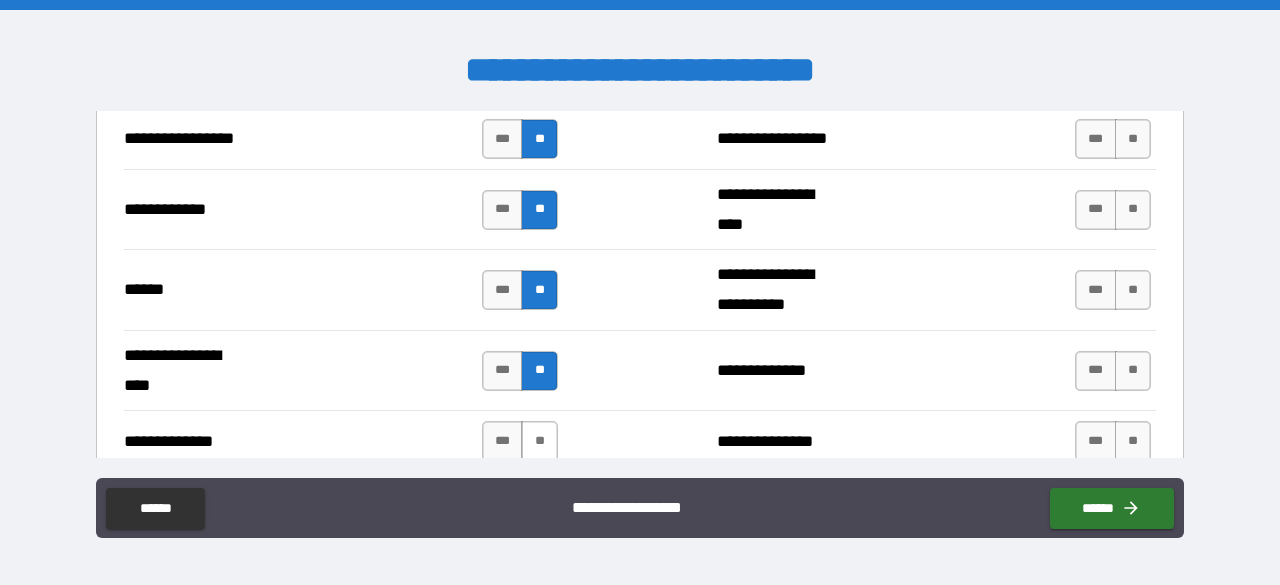 click on "**" at bounding box center (539, 441) 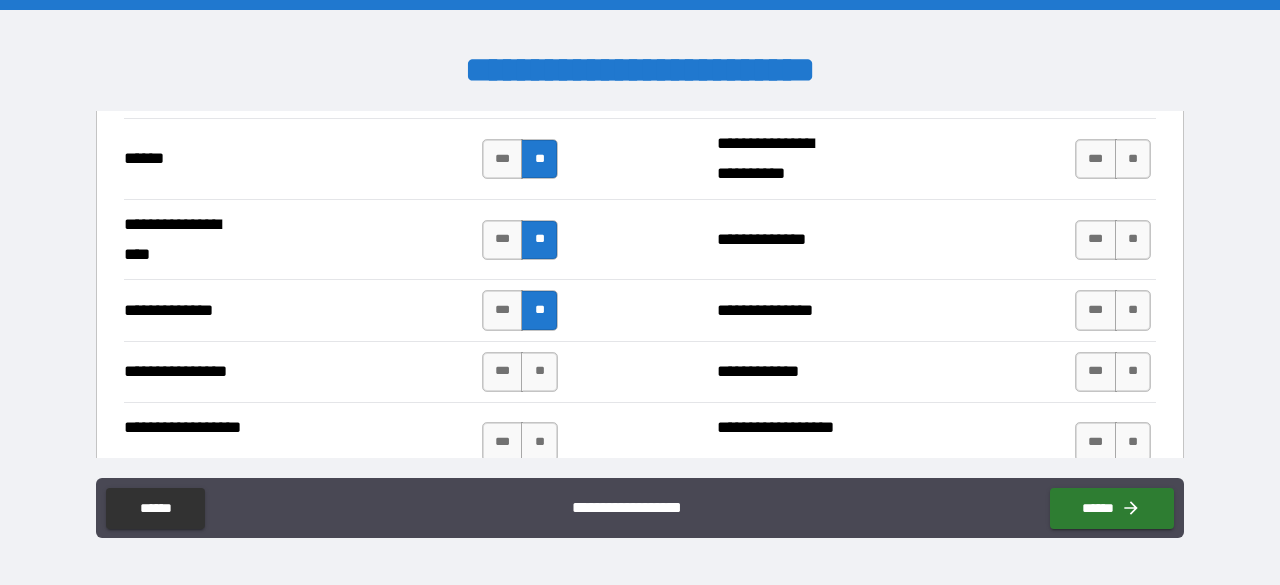 scroll, scrollTop: 3138, scrollLeft: 0, axis: vertical 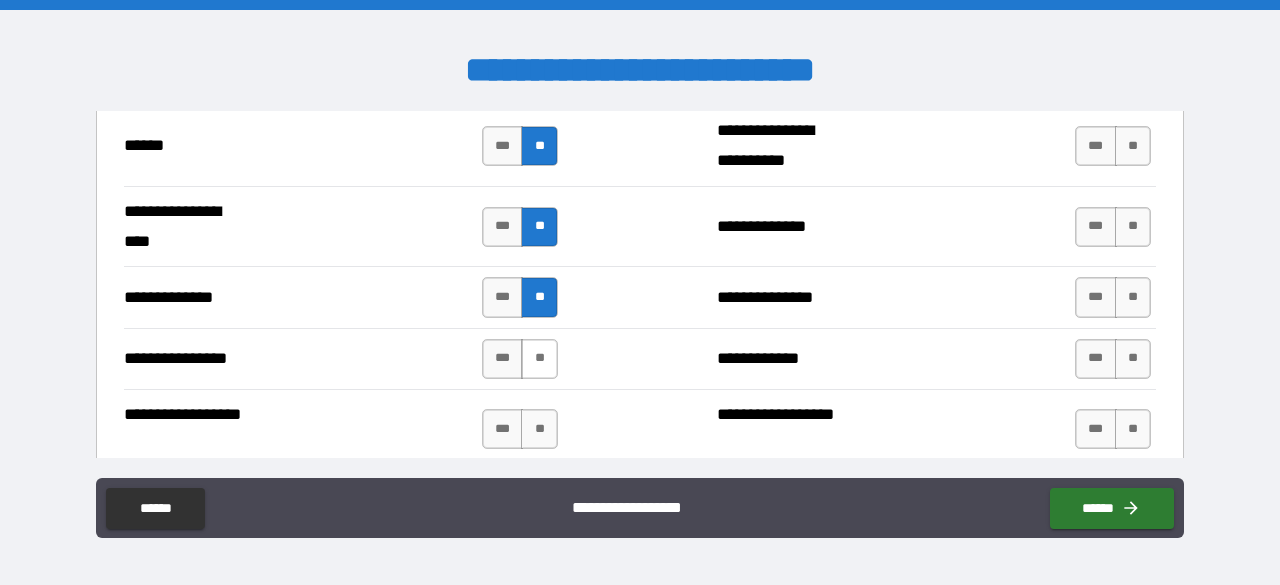 click on "**" at bounding box center [539, 359] 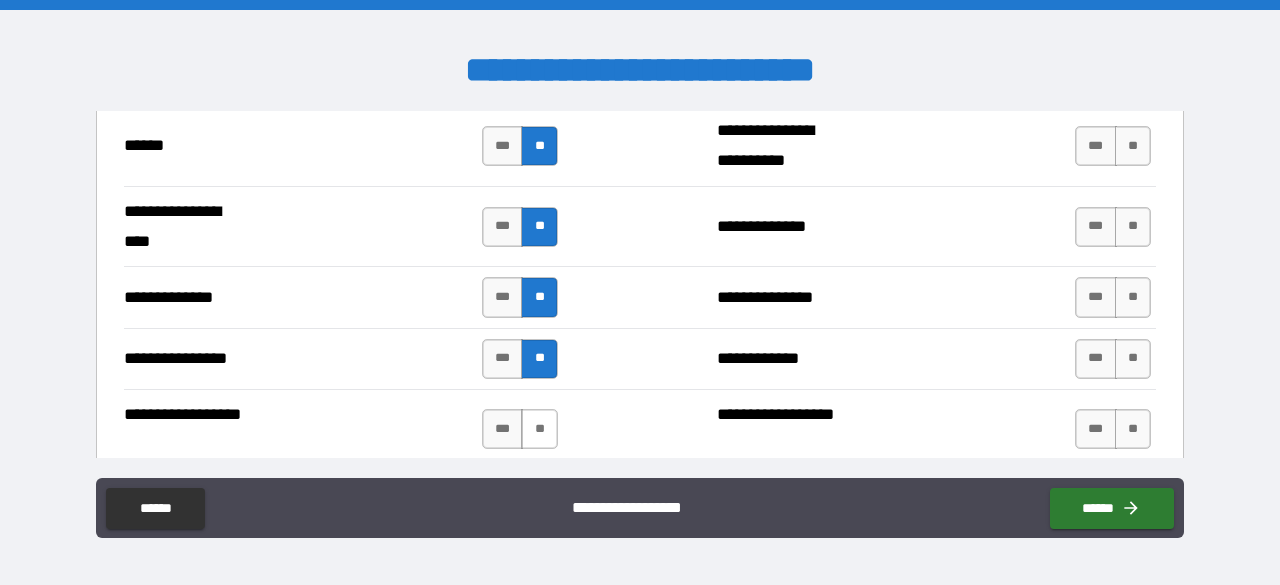 click on "**" at bounding box center (539, 429) 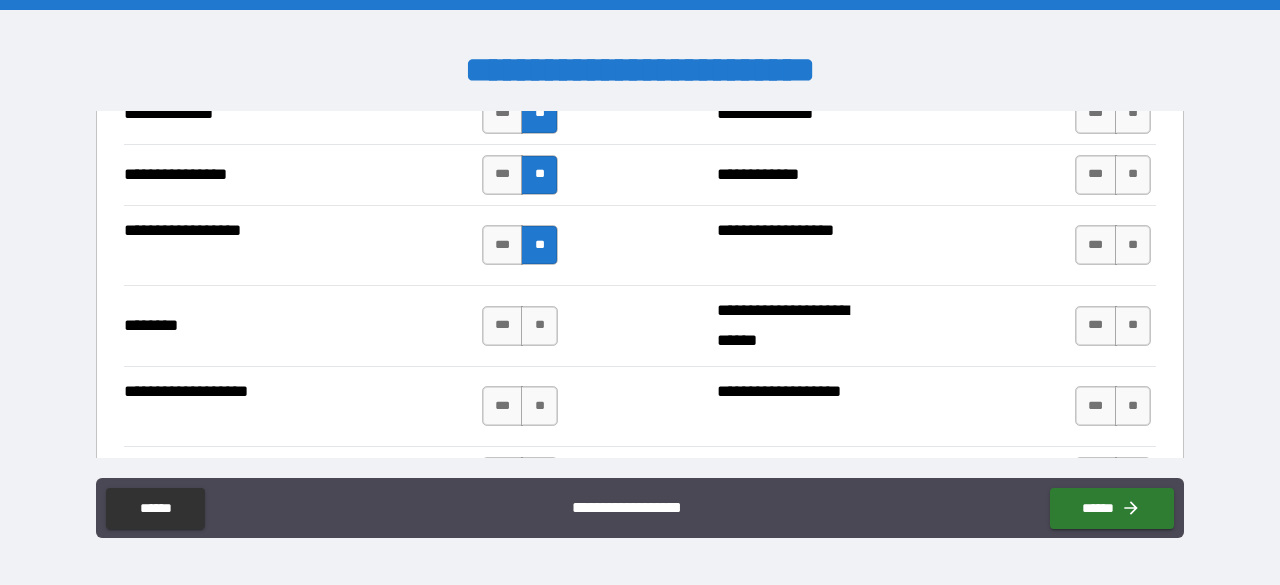 scroll, scrollTop: 3324, scrollLeft: 0, axis: vertical 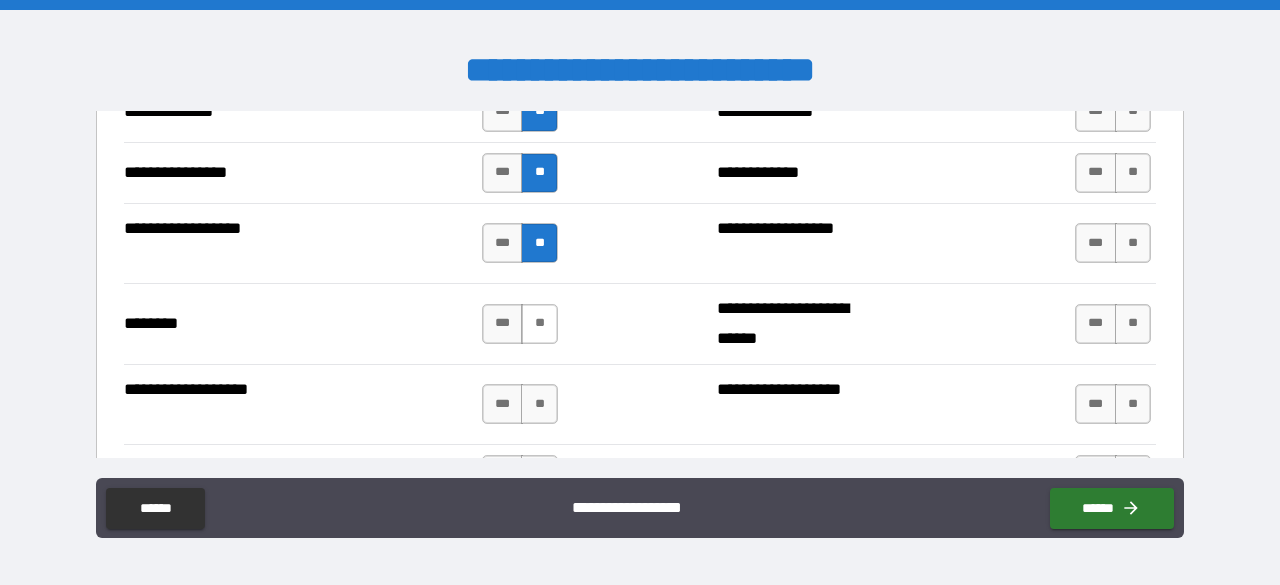 click on "**" at bounding box center [539, 324] 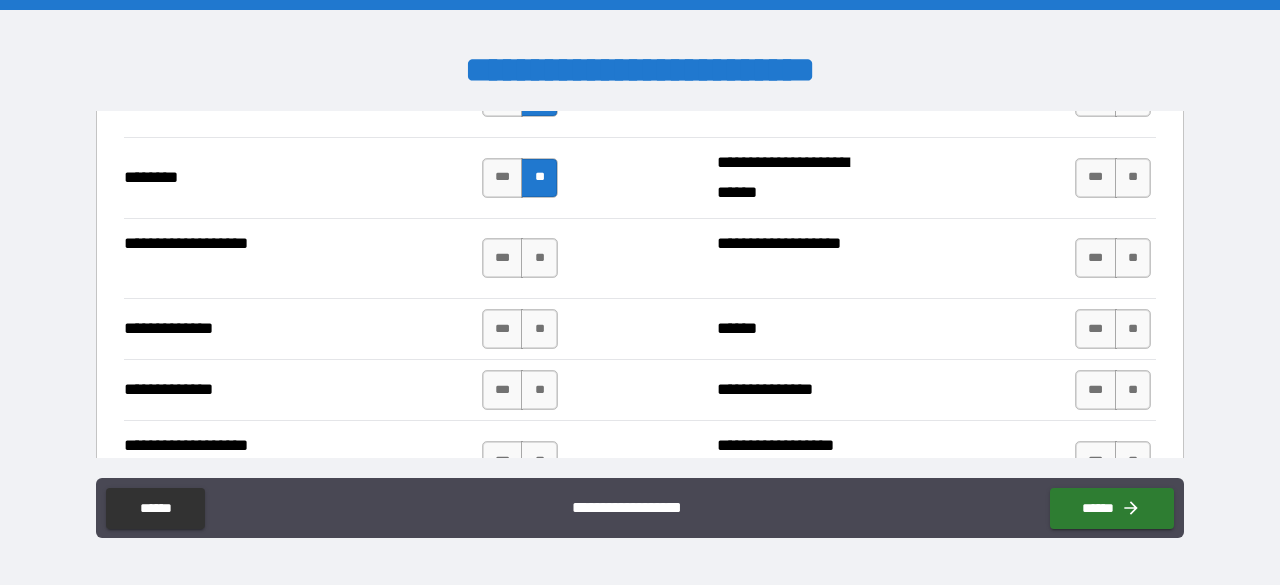 scroll, scrollTop: 3474, scrollLeft: 0, axis: vertical 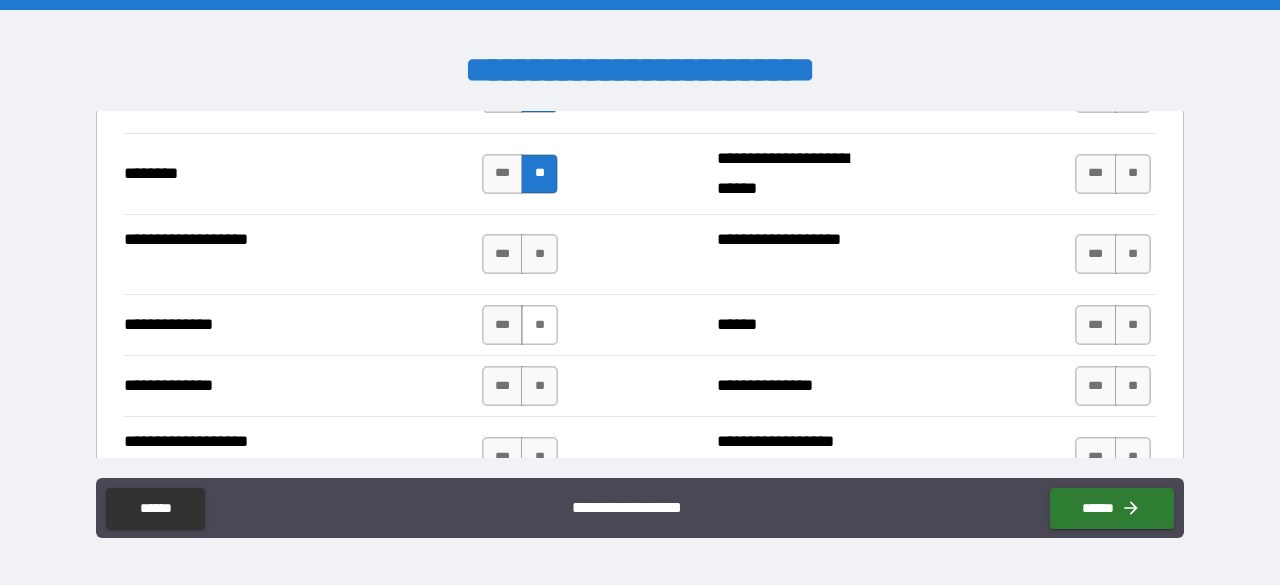 click on "**" at bounding box center (539, 325) 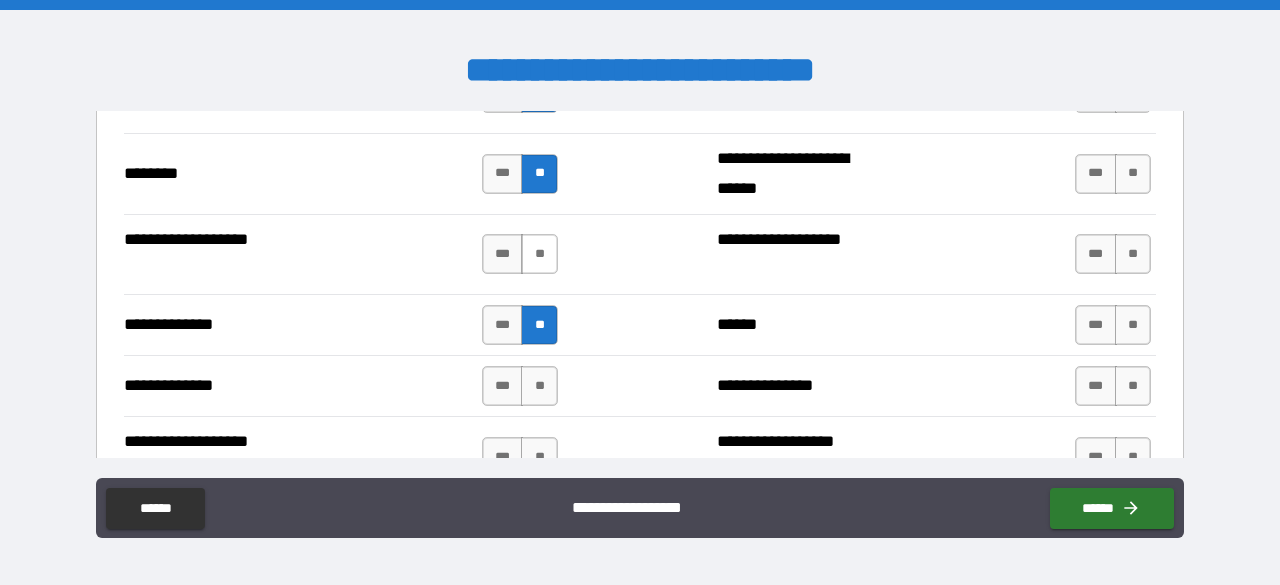 click on "**" at bounding box center [539, 254] 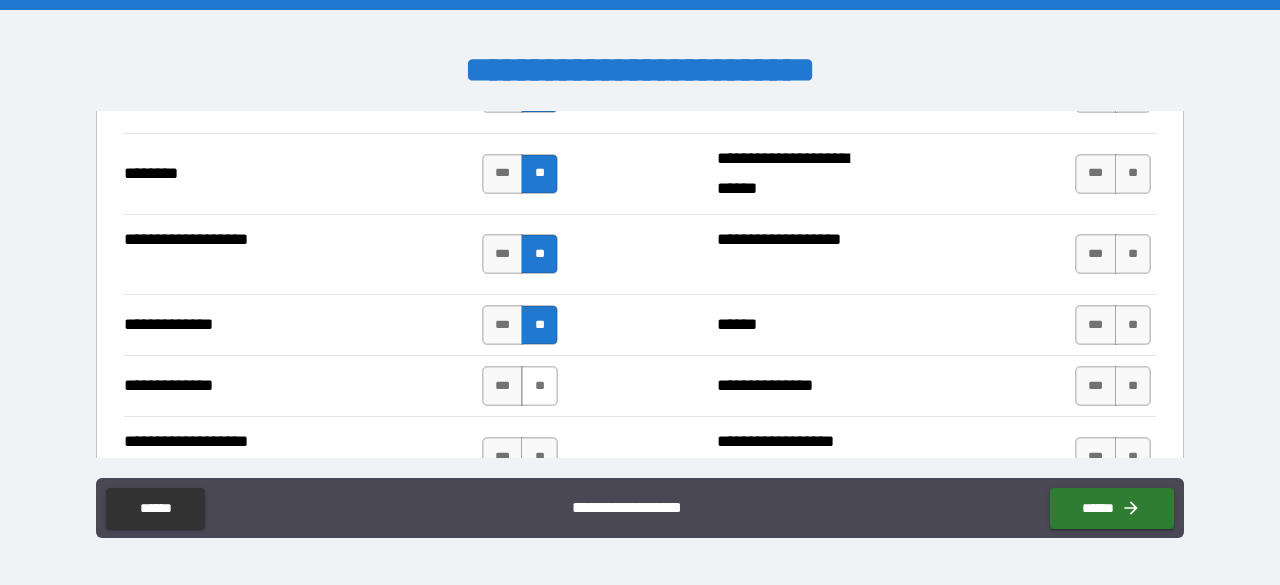 click on "**" at bounding box center [539, 386] 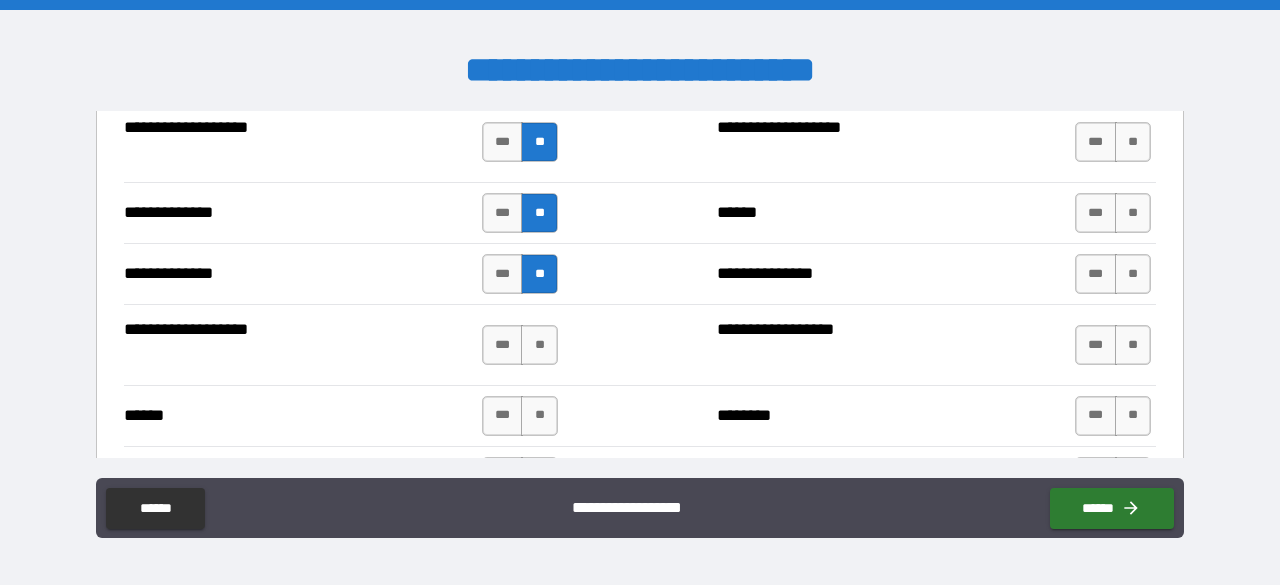 scroll, scrollTop: 3588, scrollLeft: 0, axis: vertical 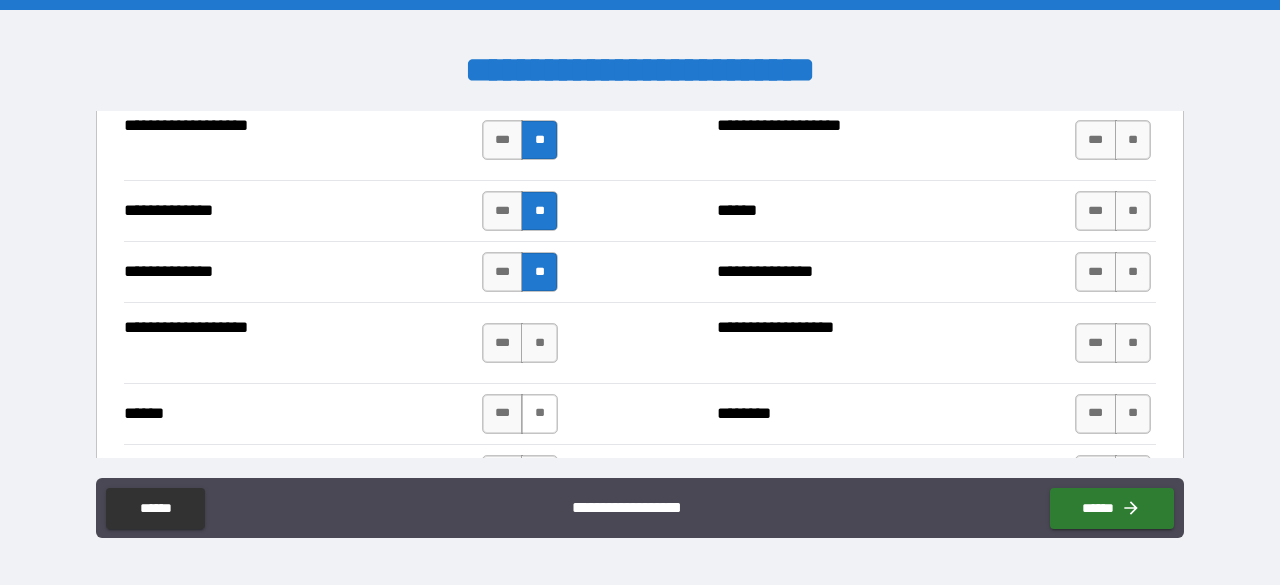 click on "**" at bounding box center [539, 414] 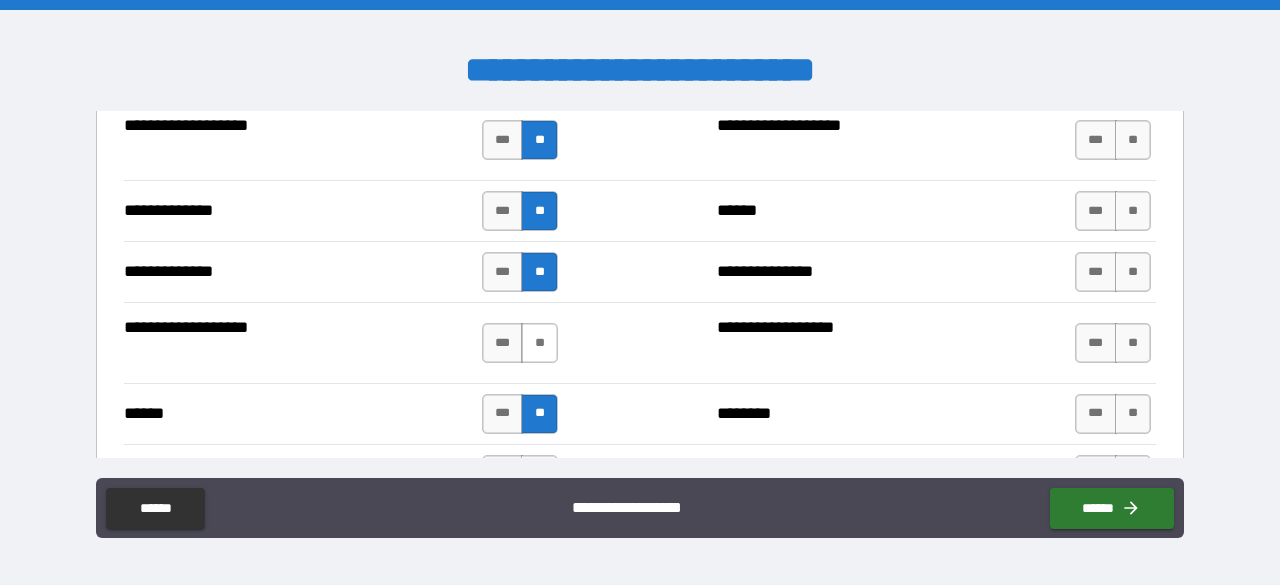 click on "**" at bounding box center (539, 343) 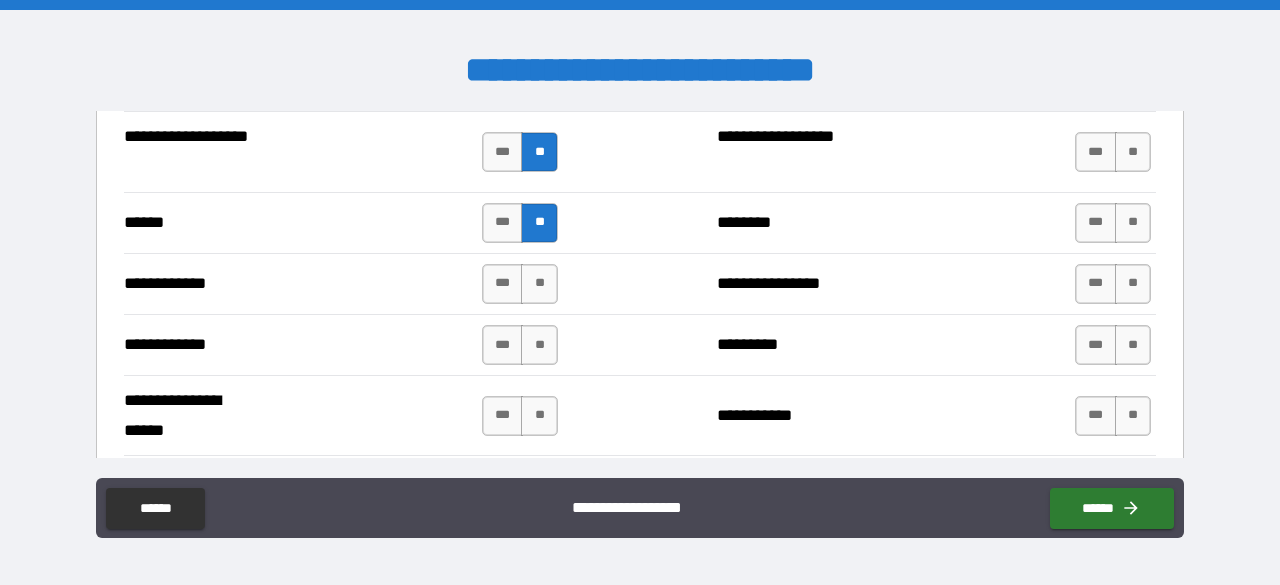 scroll, scrollTop: 3786, scrollLeft: 0, axis: vertical 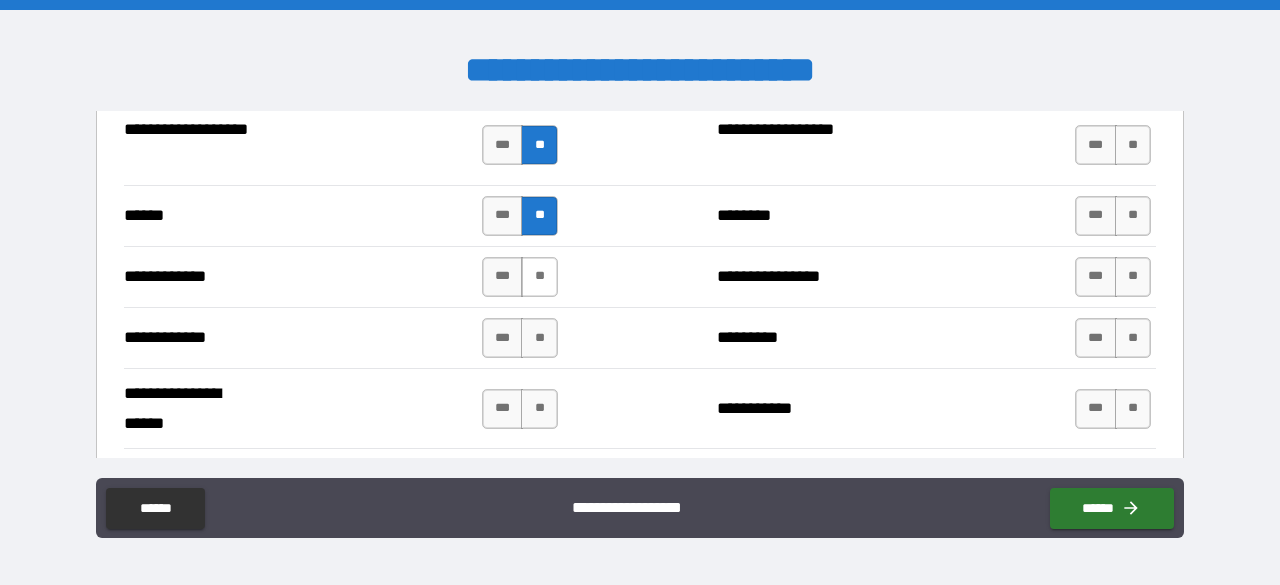 click on "**" at bounding box center (539, 277) 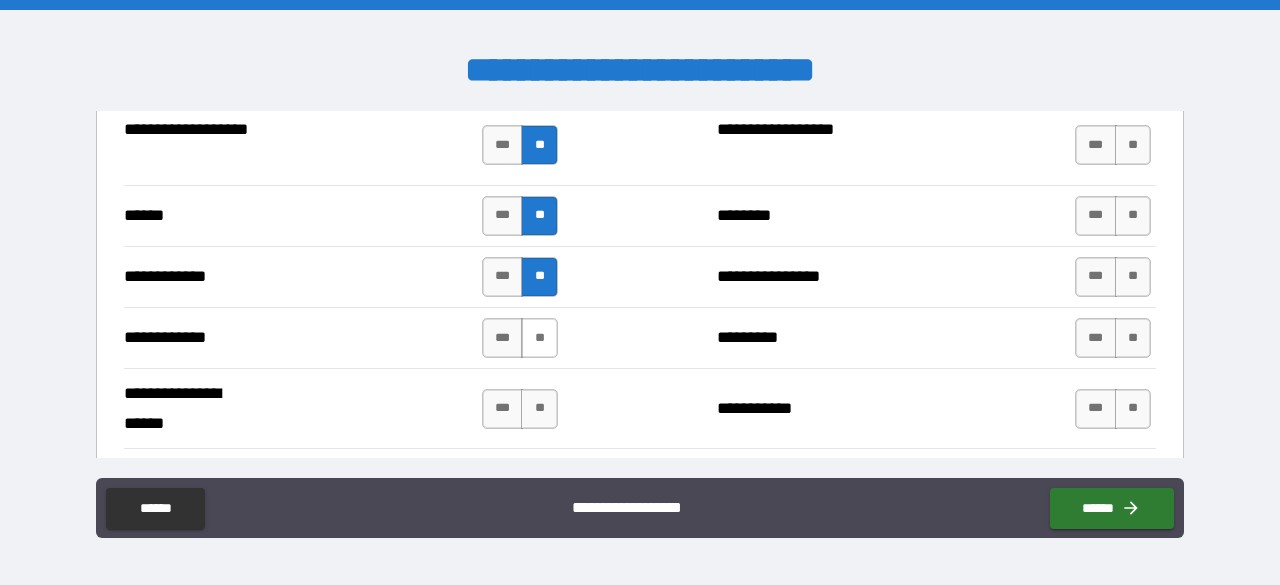 click on "**" at bounding box center [539, 338] 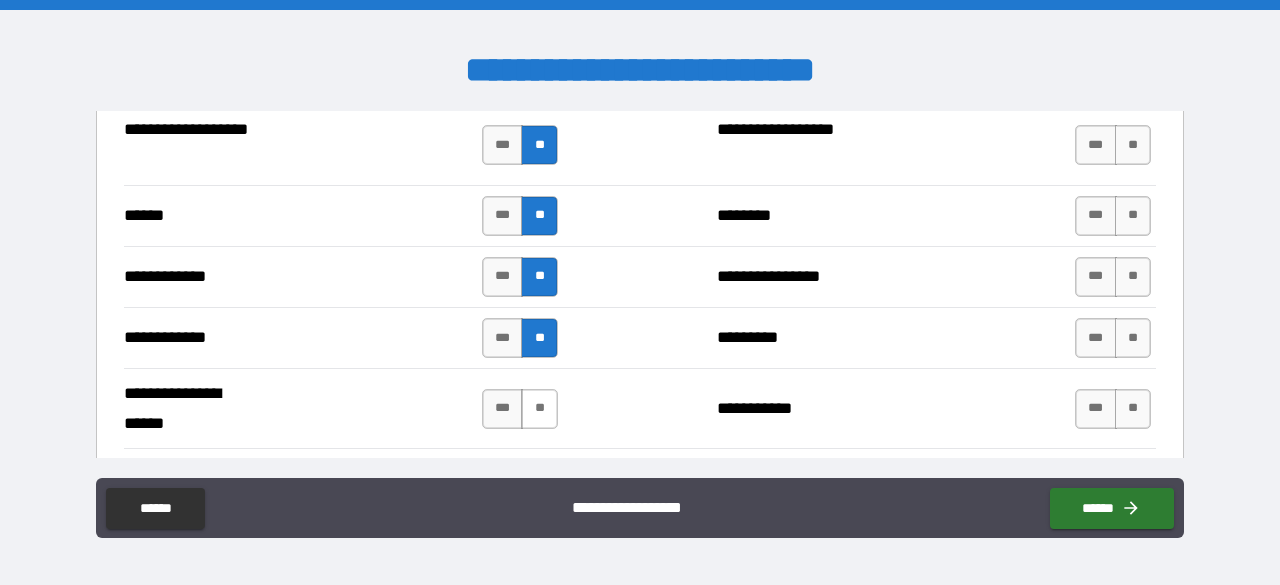 click on "**" at bounding box center (539, 409) 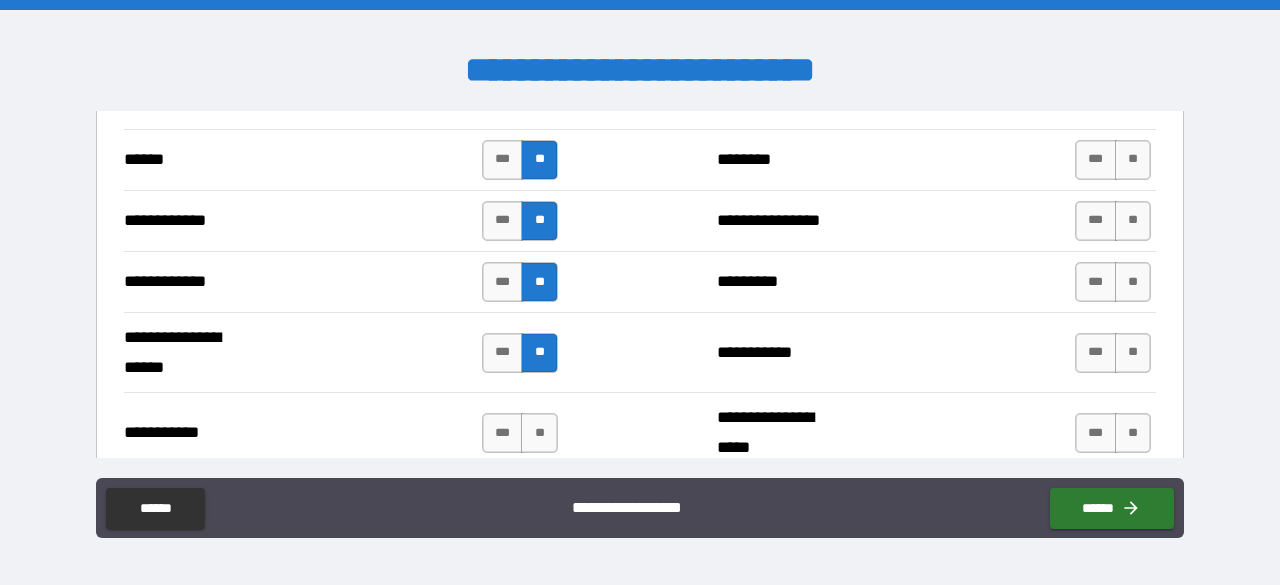 scroll, scrollTop: 3880, scrollLeft: 0, axis: vertical 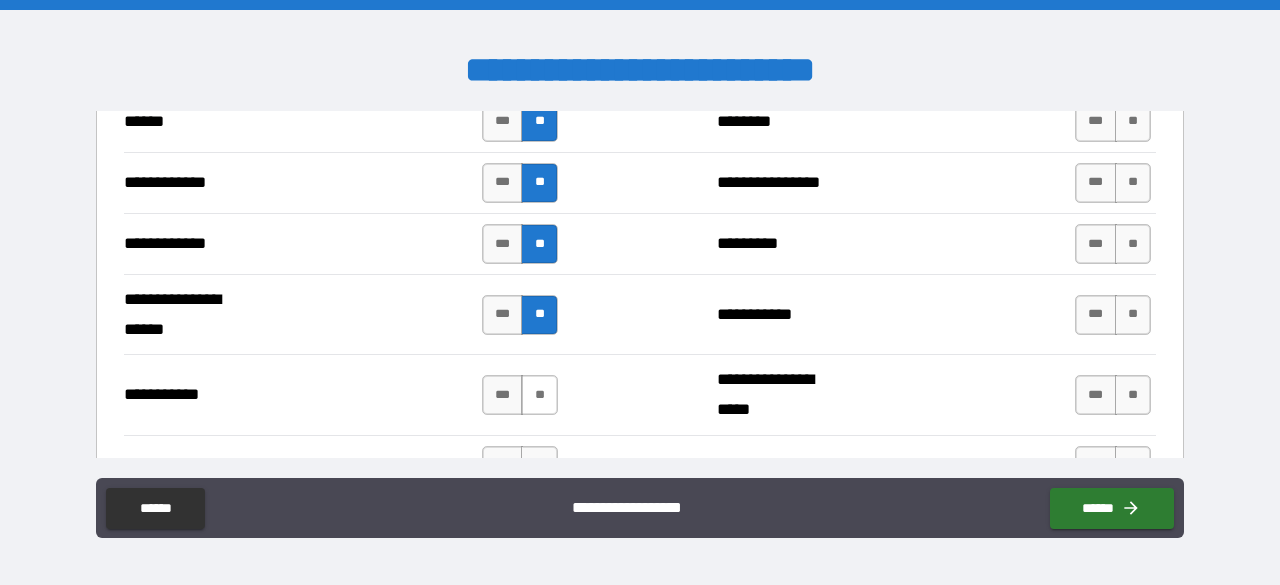 click on "**" at bounding box center [539, 395] 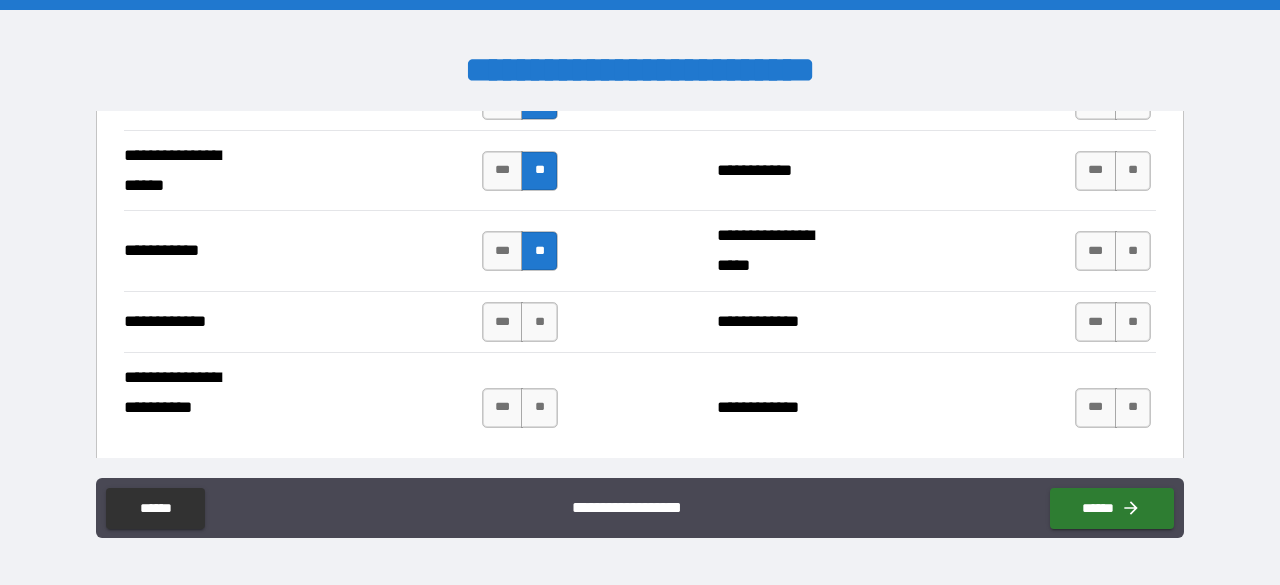 scroll, scrollTop: 4026, scrollLeft: 0, axis: vertical 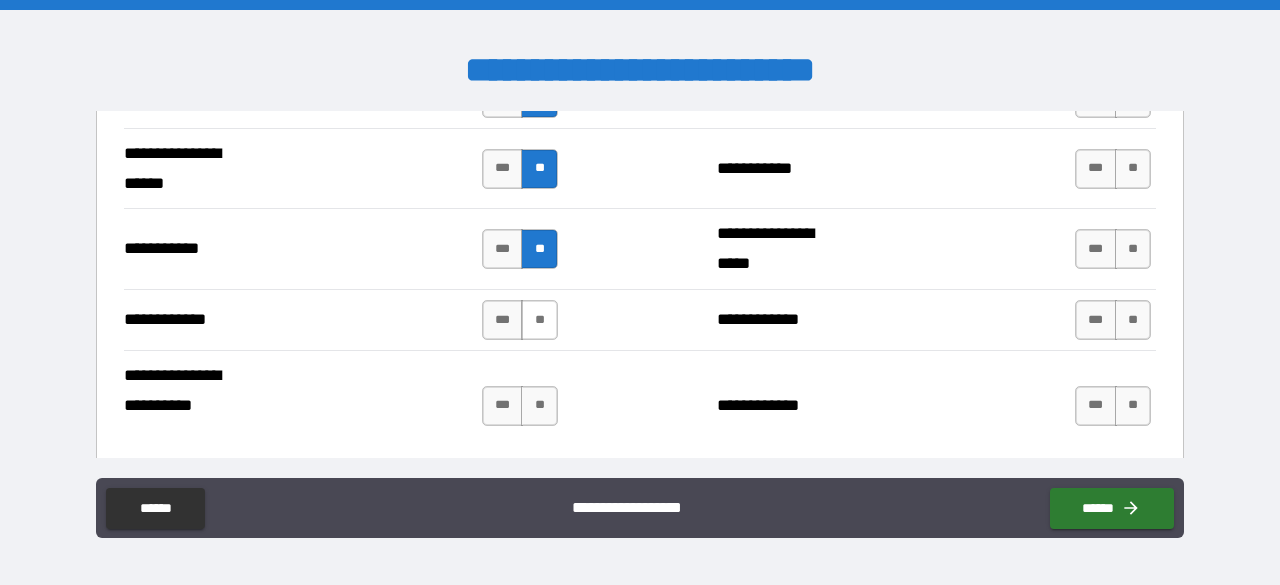 click on "**" at bounding box center [539, 320] 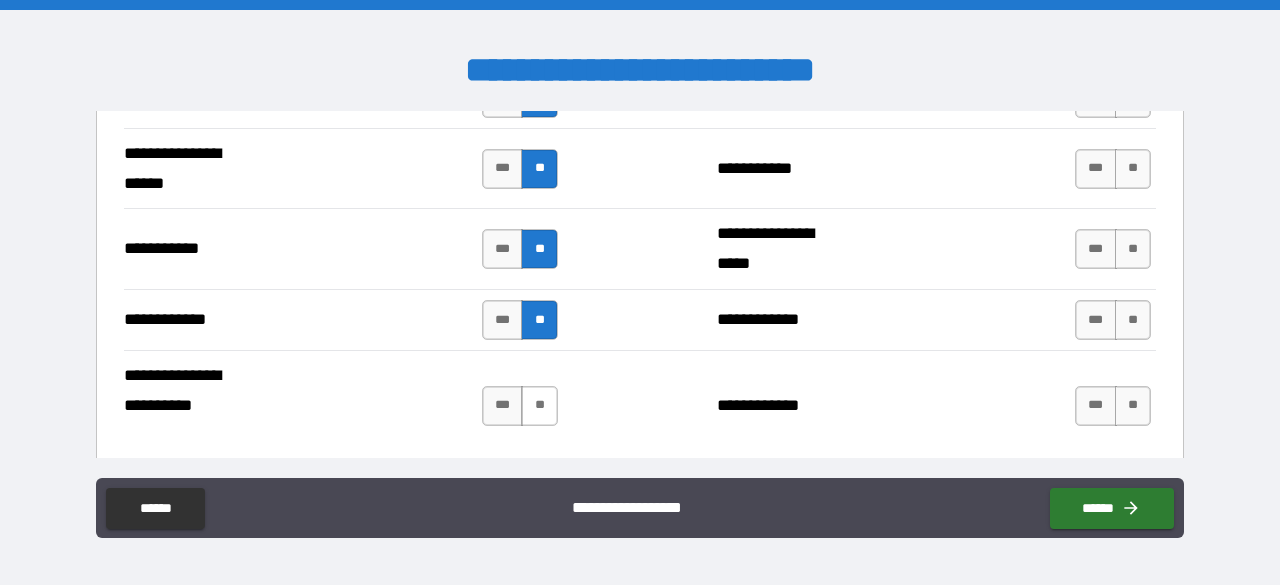 click on "**" at bounding box center (539, 406) 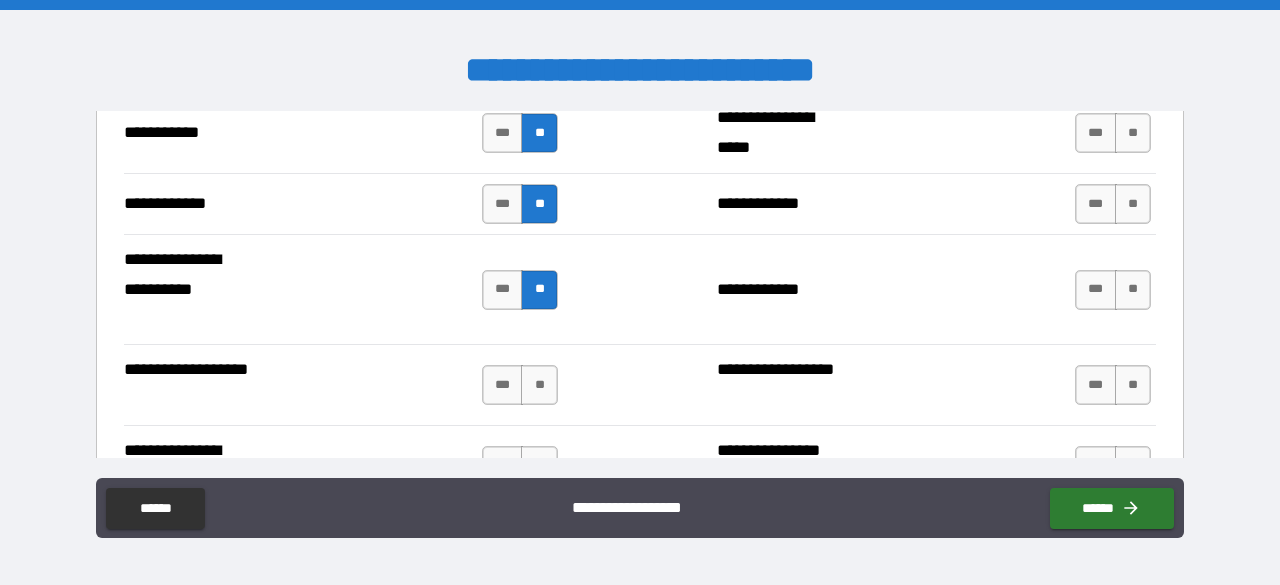 scroll, scrollTop: 4144, scrollLeft: 0, axis: vertical 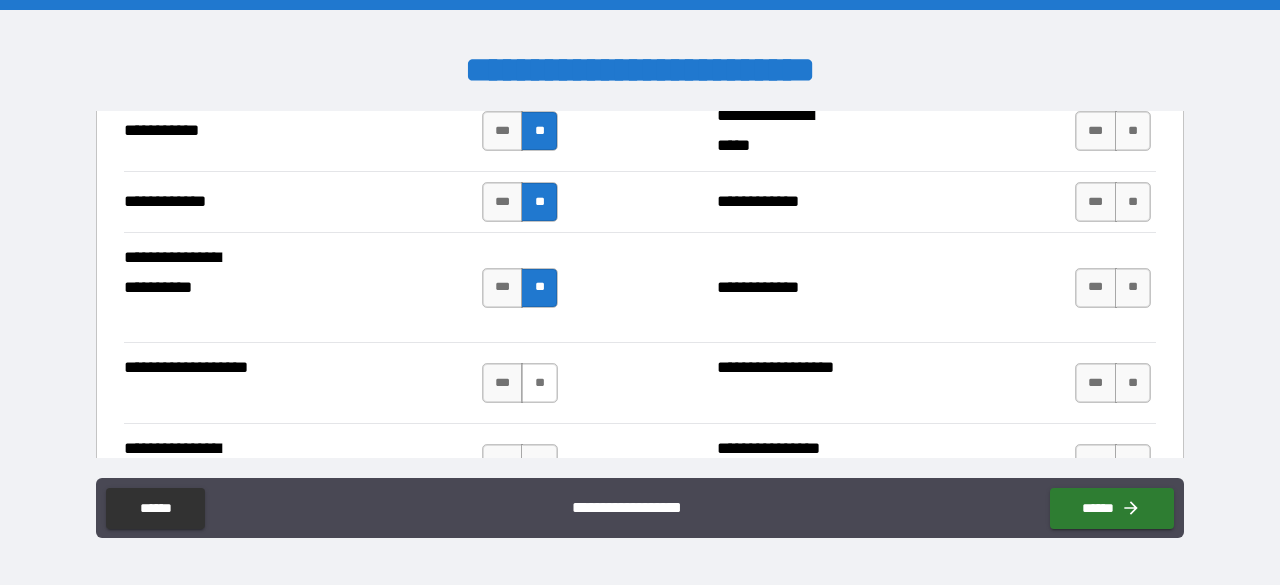 click on "**" at bounding box center [539, 383] 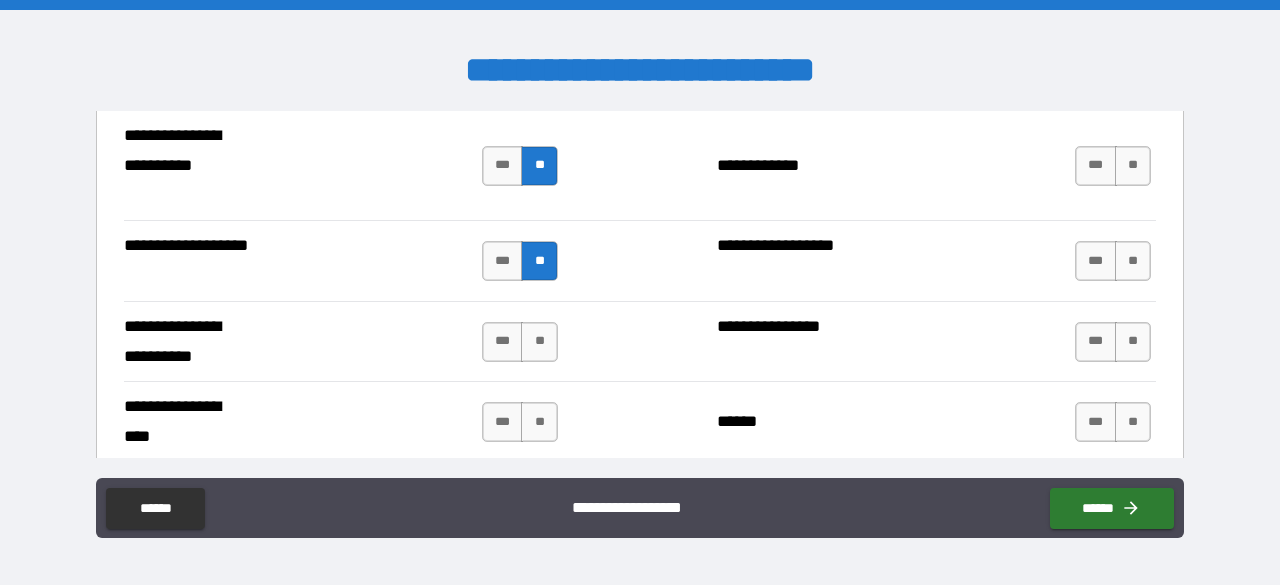 scroll, scrollTop: 4270, scrollLeft: 0, axis: vertical 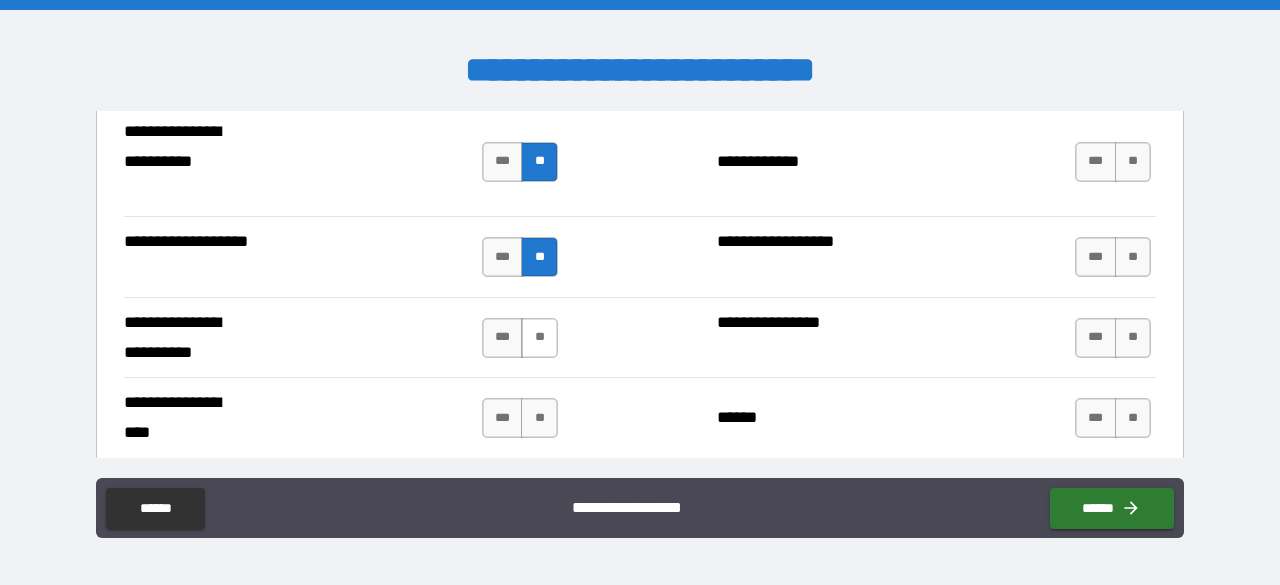click on "**" at bounding box center (539, 338) 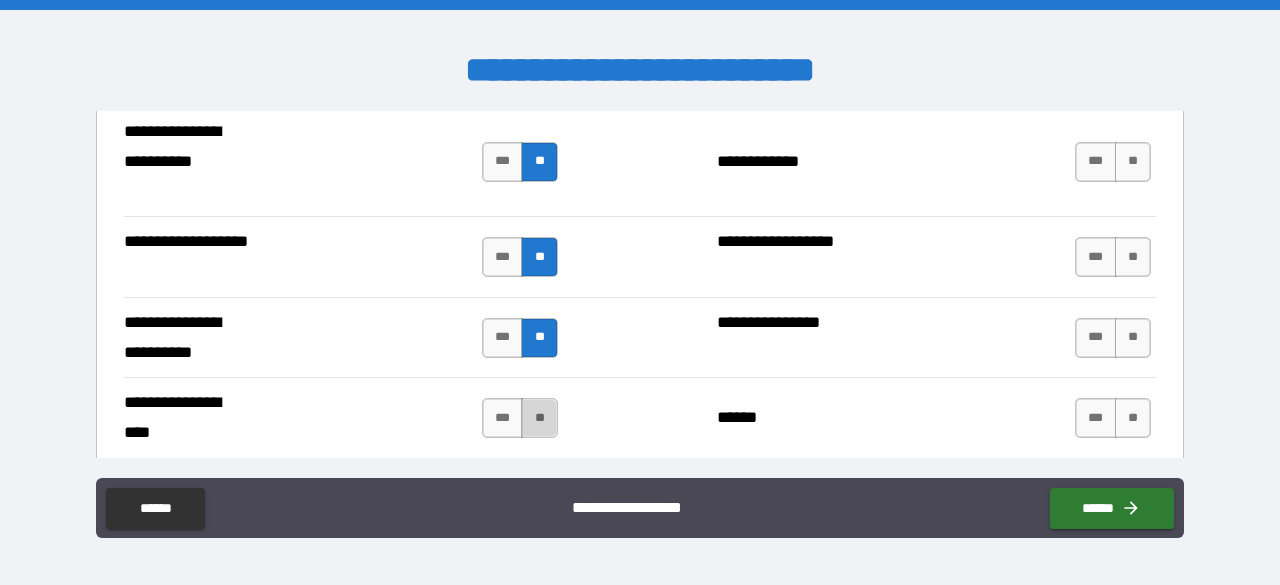 click on "**" at bounding box center [539, 418] 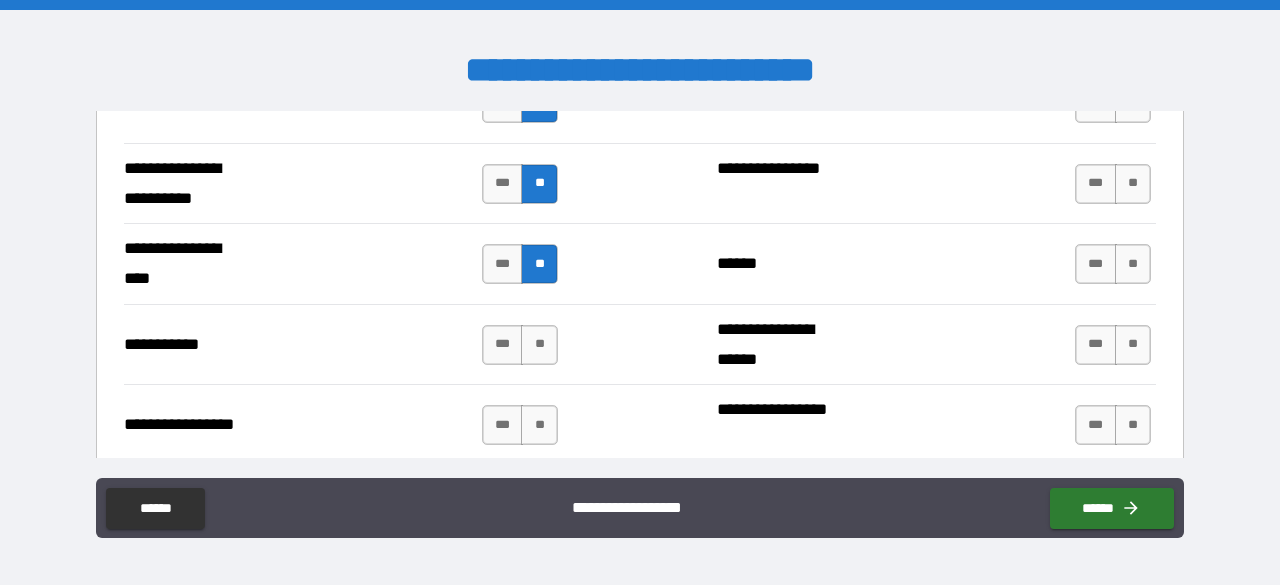 scroll, scrollTop: 4429, scrollLeft: 0, axis: vertical 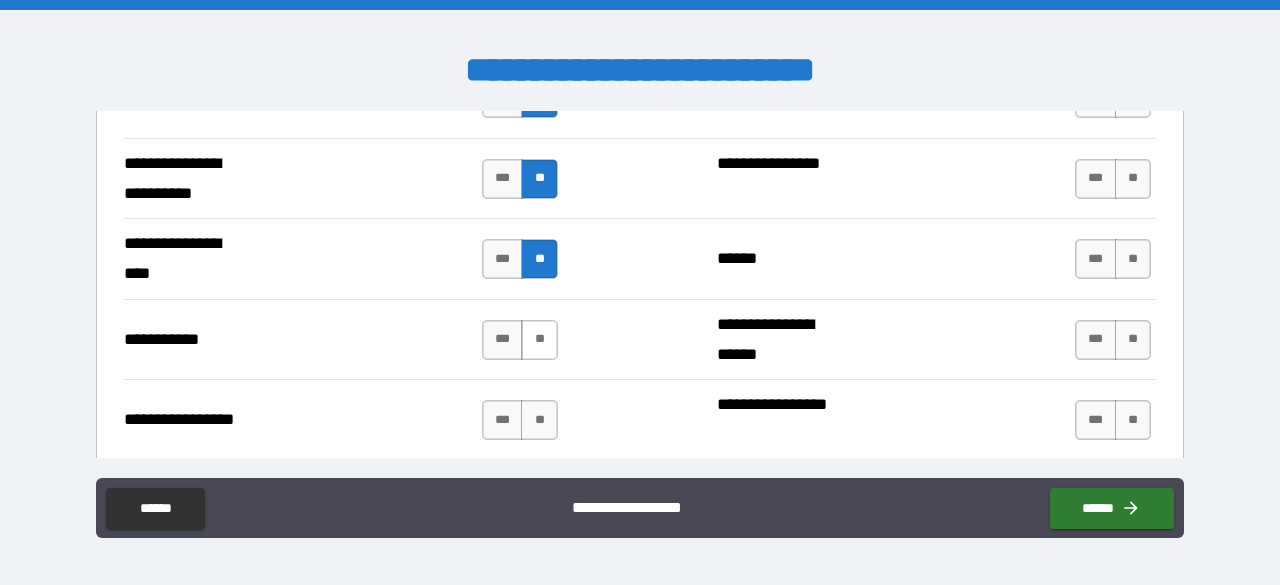 click on "**" at bounding box center [539, 340] 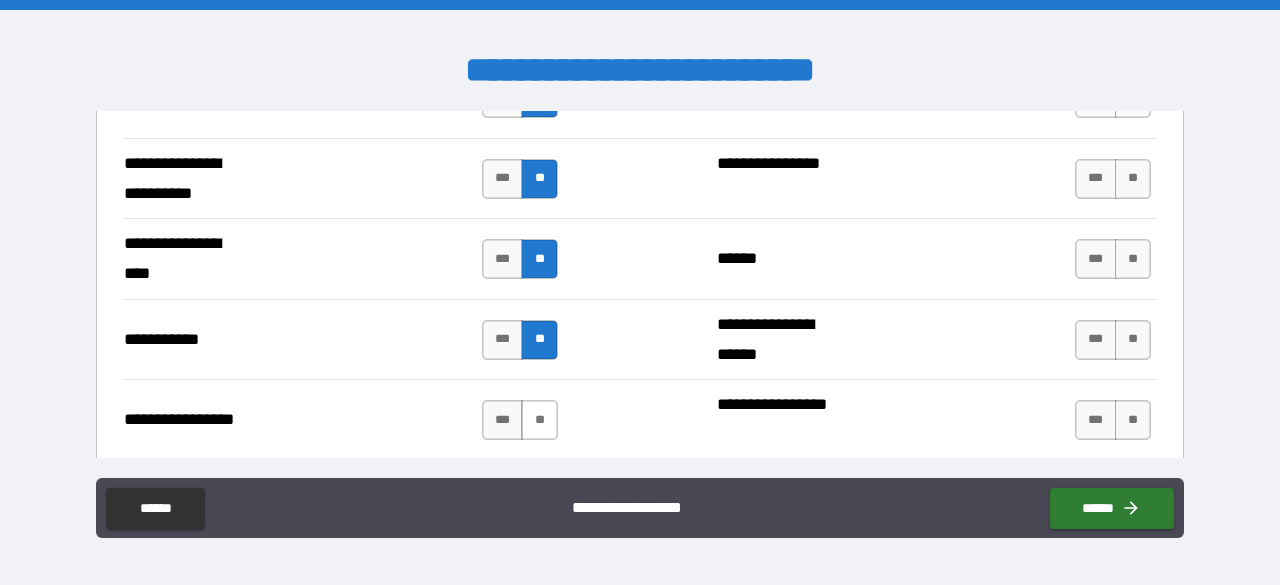 click on "**" at bounding box center [539, 420] 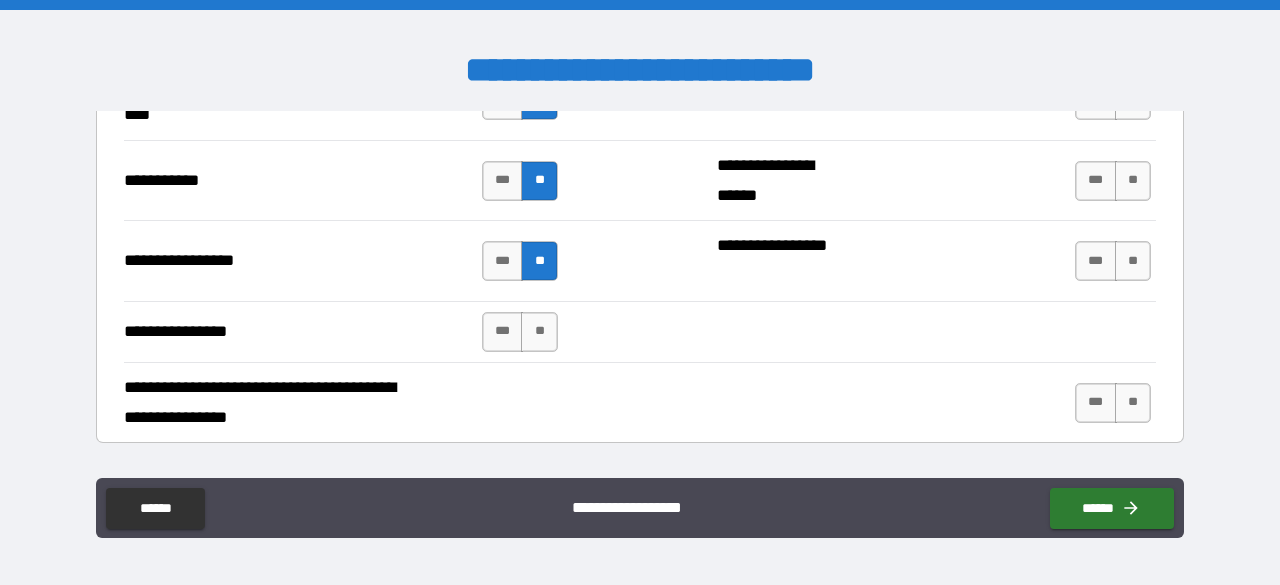 scroll, scrollTop: 4597, scrollLeft: 0, axis: vertical 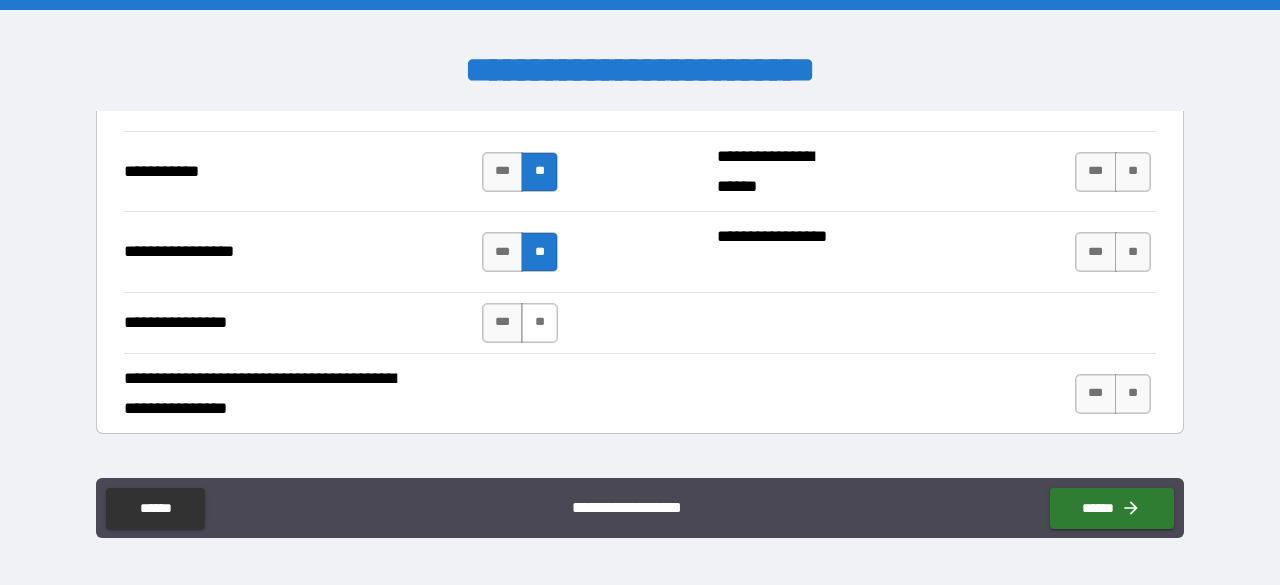 click on "**" at bounding box center [539, 323] 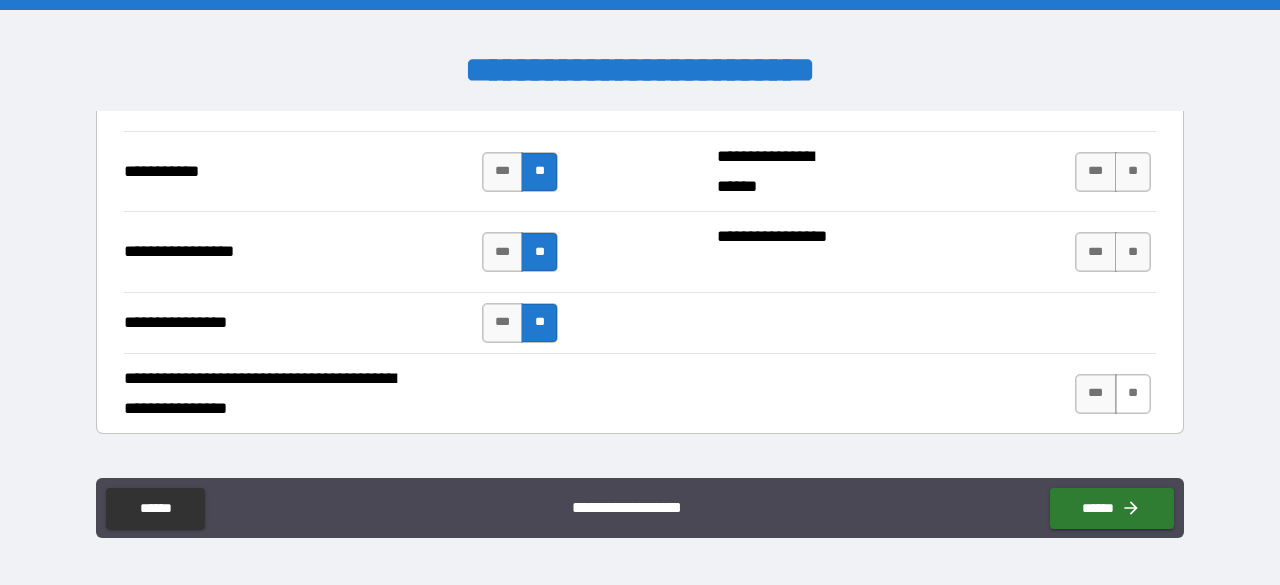 click on "**" at bounding box center (1133, 394) 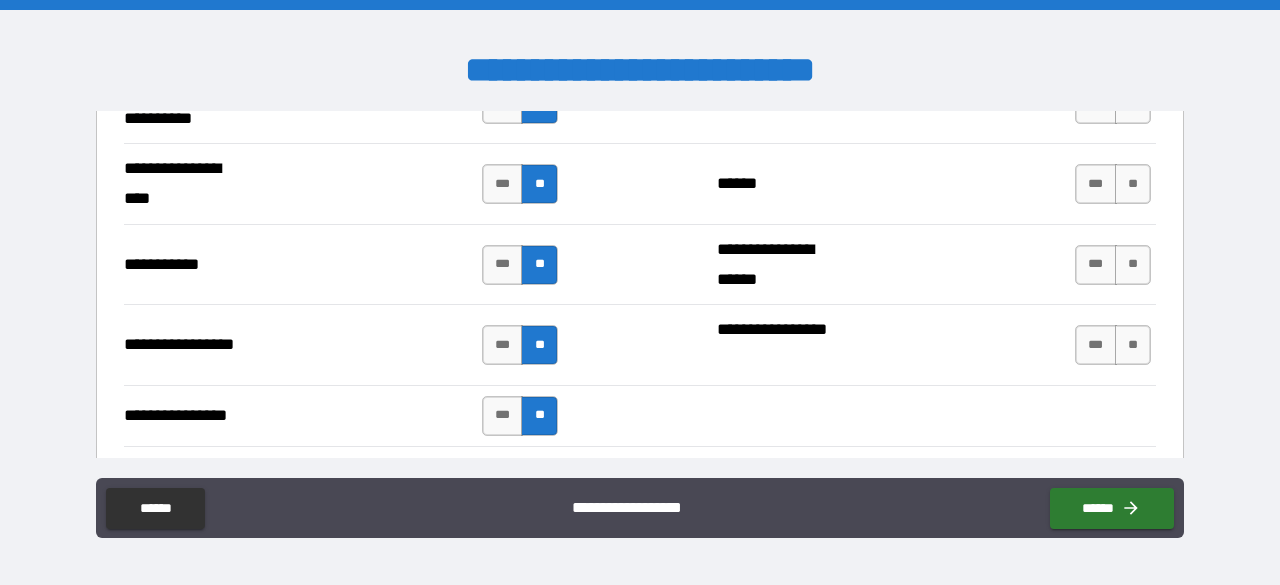 scroll, scrollTop: 4500, scrollLeft: 0, axis: vertical 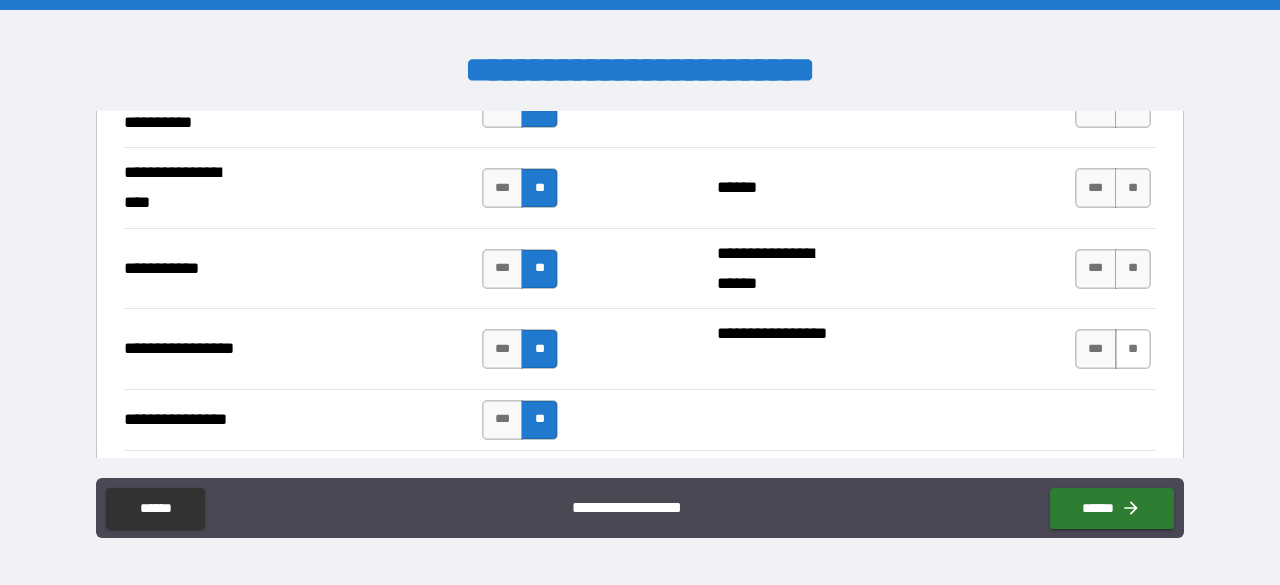 click on "**" at bounding box center (1133, 349) 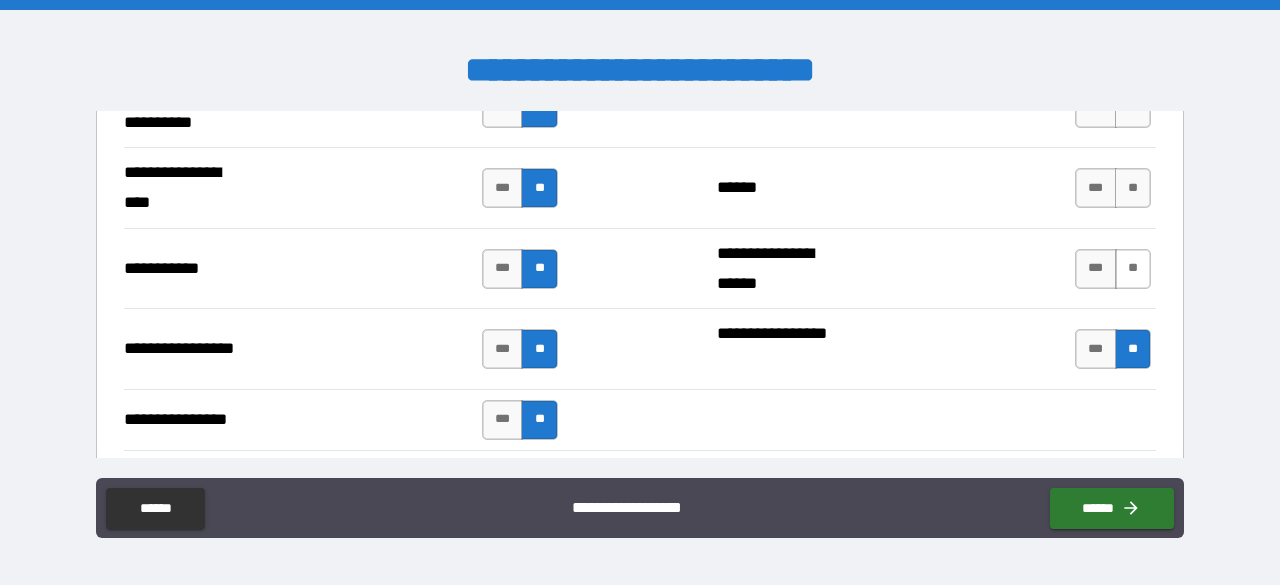 click on "**" at bounding box center [1133, 269] 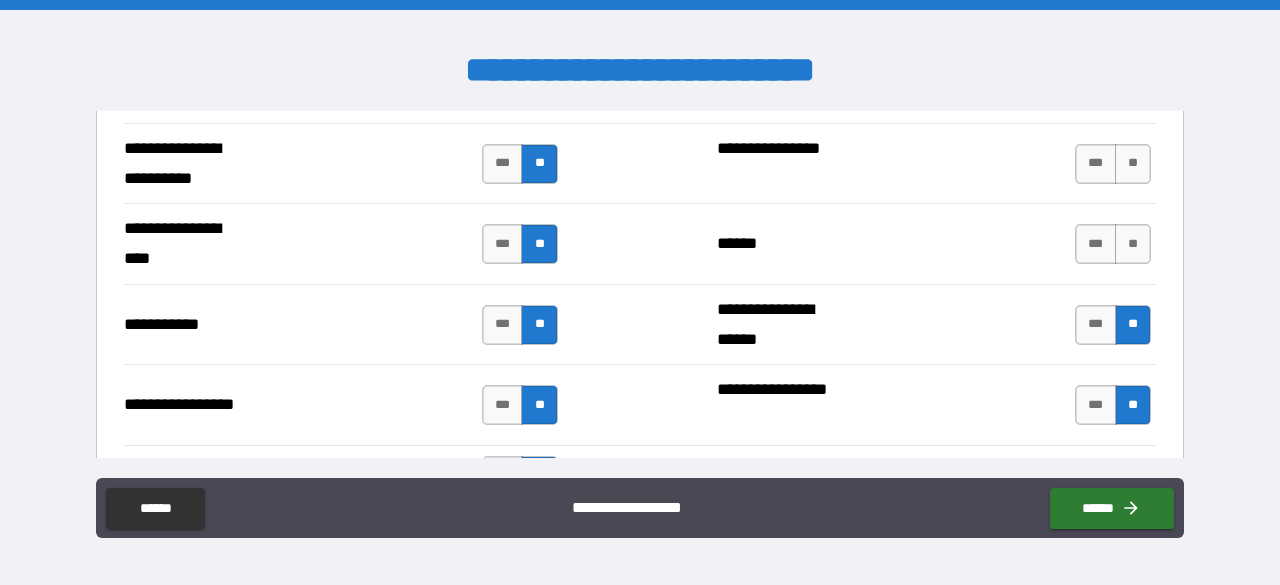 scroll, scrollTop: 4422, scrollLeft: 0, axis: vertical 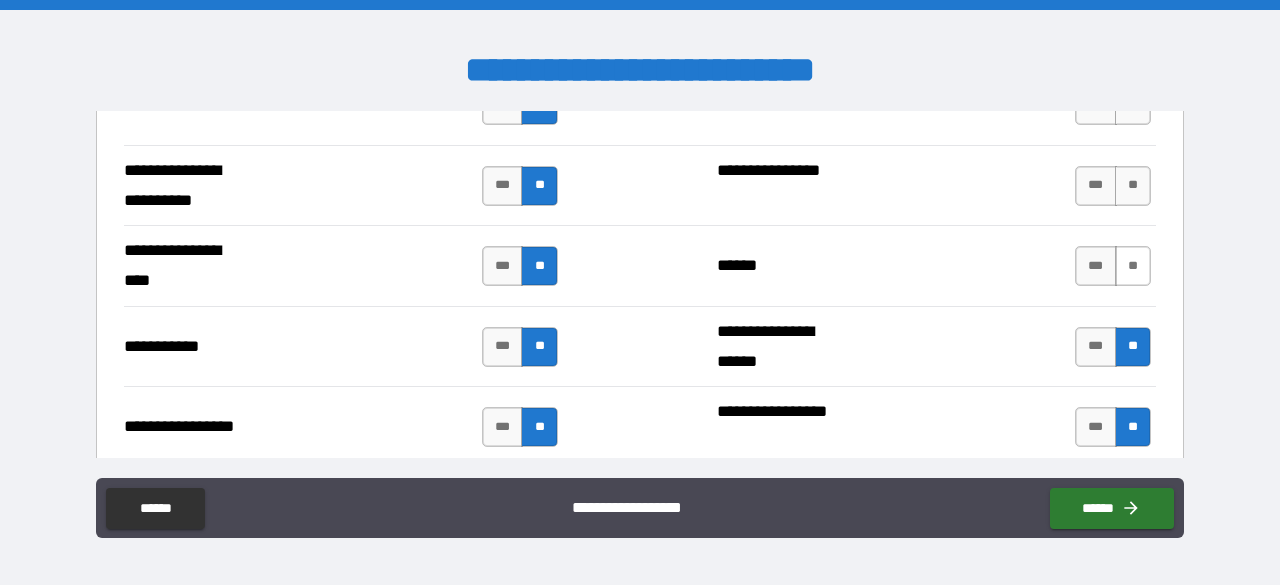 click on "**" at bounding box center [1133, 266] 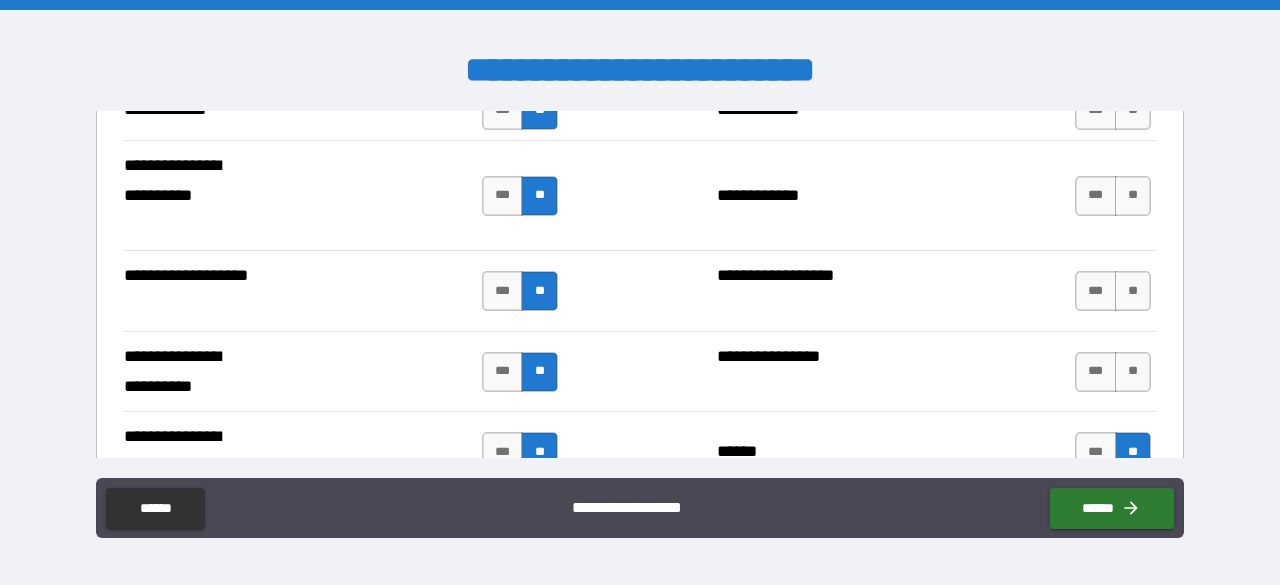 scroll, scrollTop: 4233, scrollLeft: 0, axis: vertical 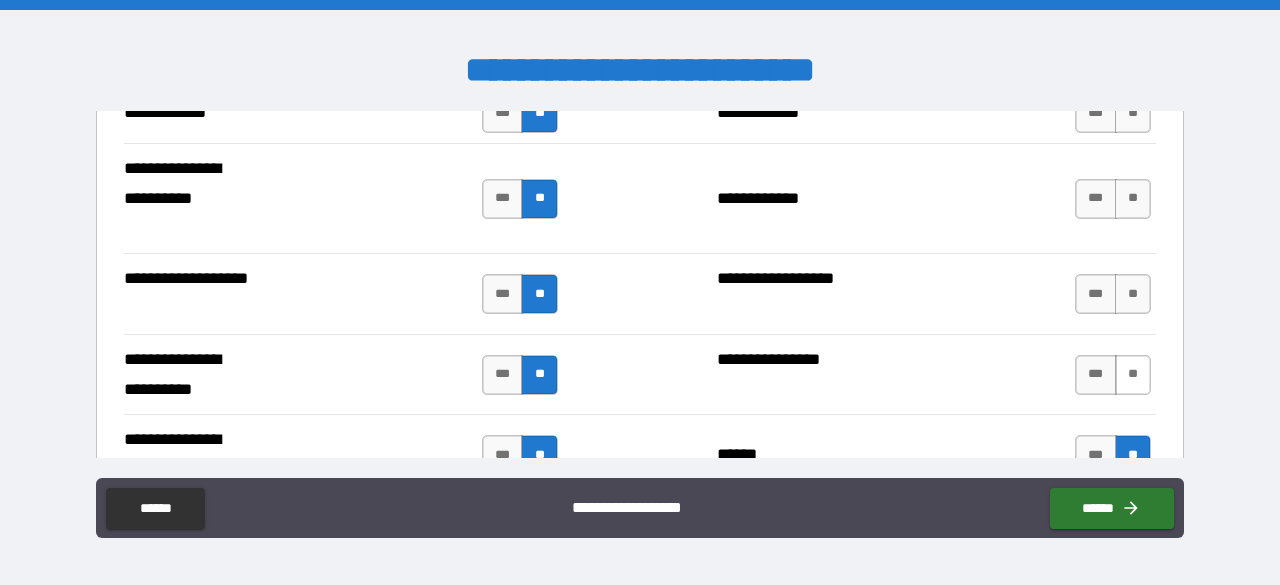 click on "**" at bounding box center (1133, 375) 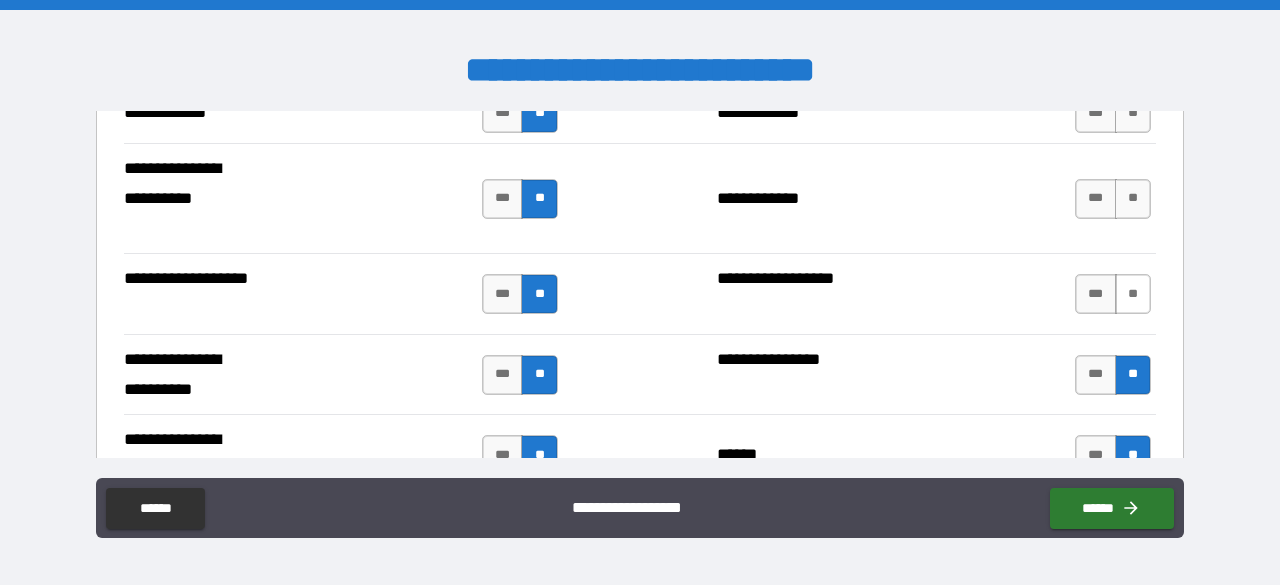 click on "**" at bounding box center (1133, 294) 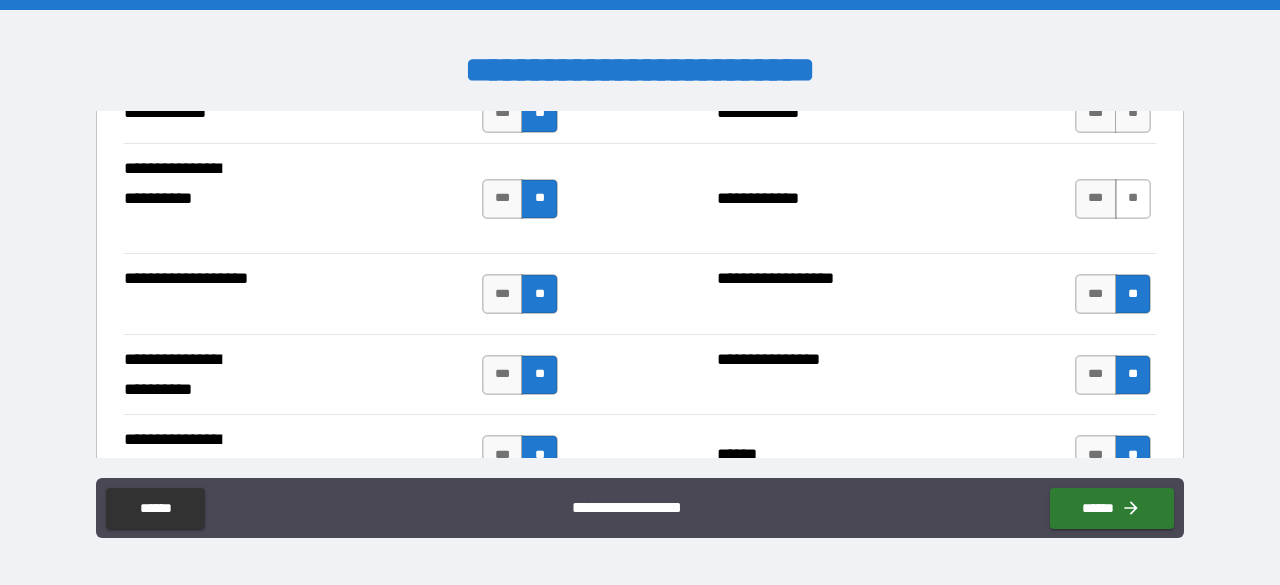 click on "**" at bounding box center [1133, 199] 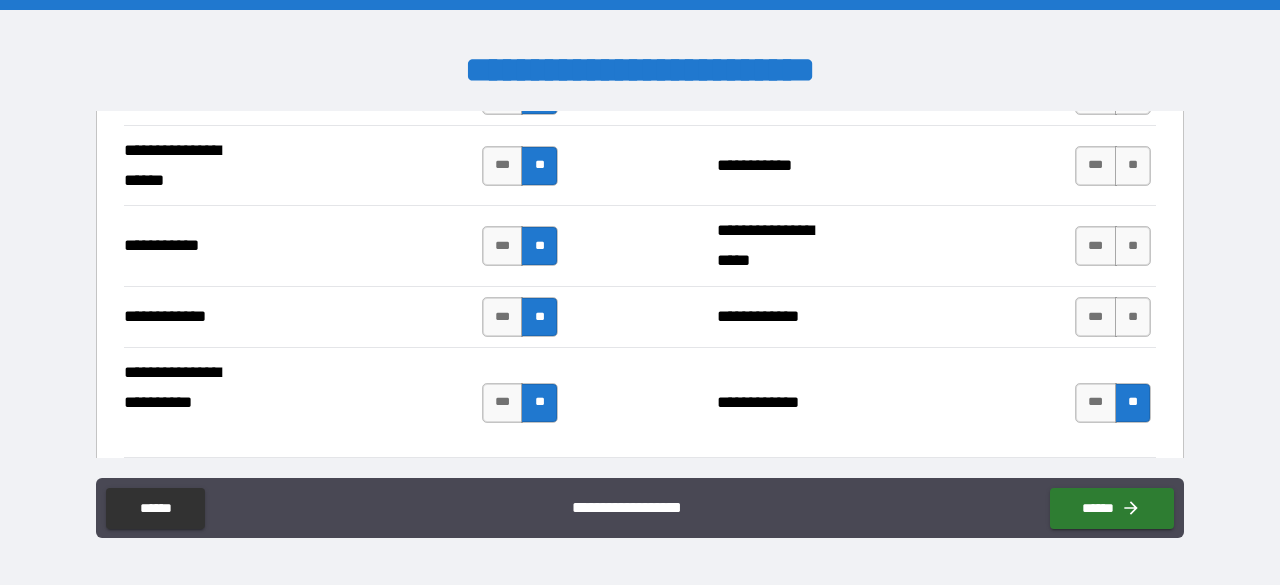 scroll, scrollTop: 4027, scrollLeft: 0, axis: vertical 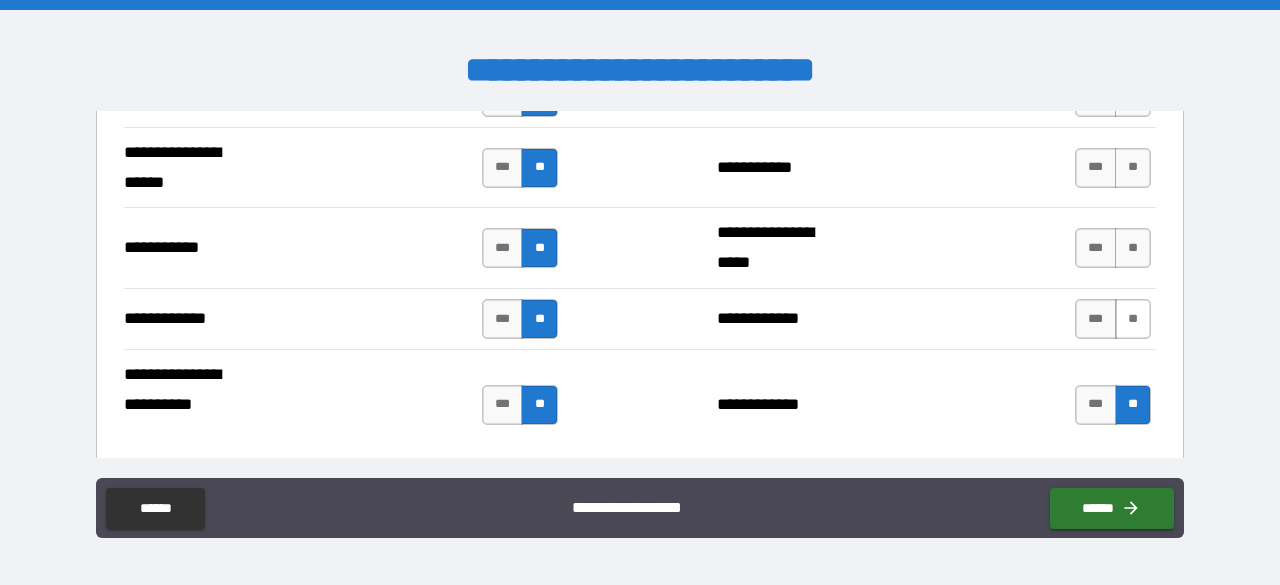 click on "**" at bounding box center [1133, 319] 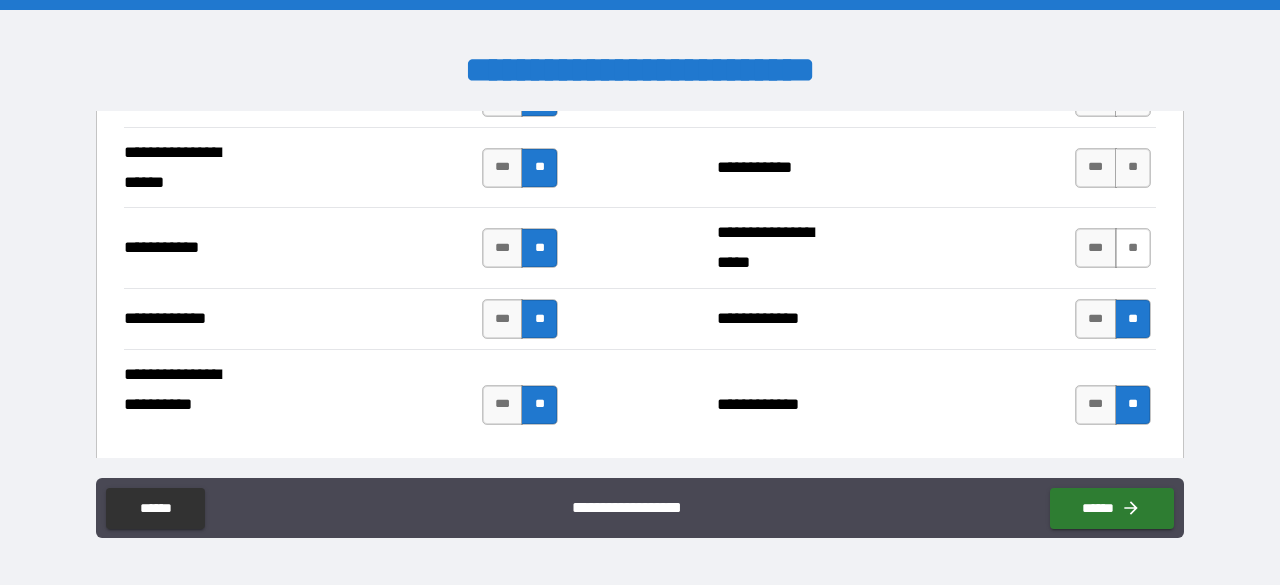 click on "**" at bounding box center (1133, 248) 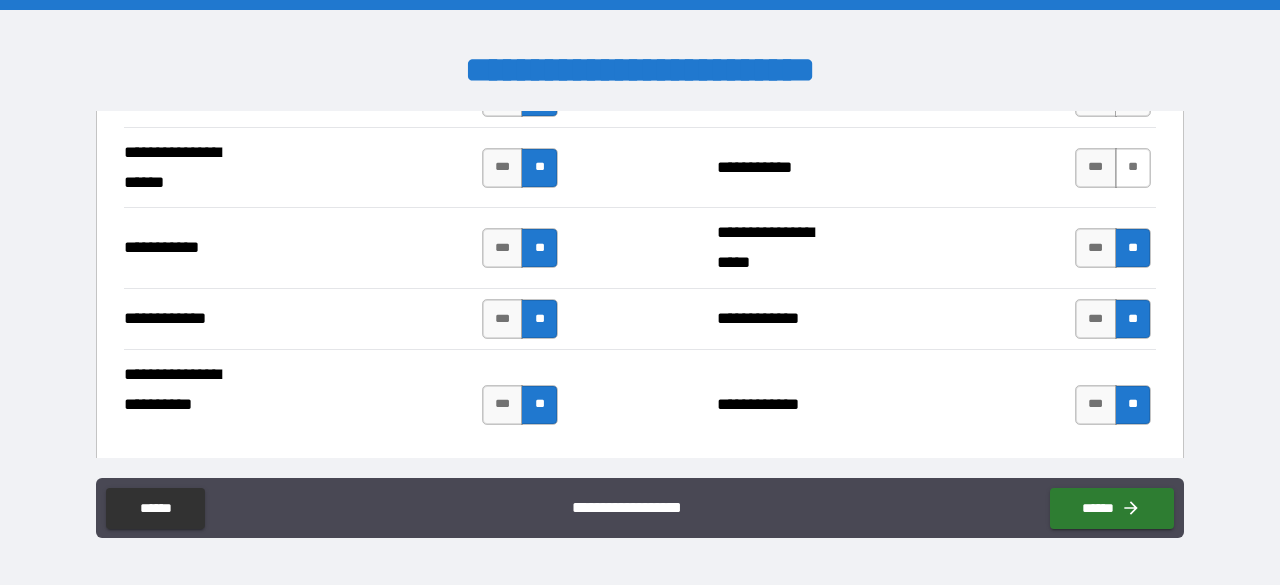 click on "**" at bounding box center [1133, 168] 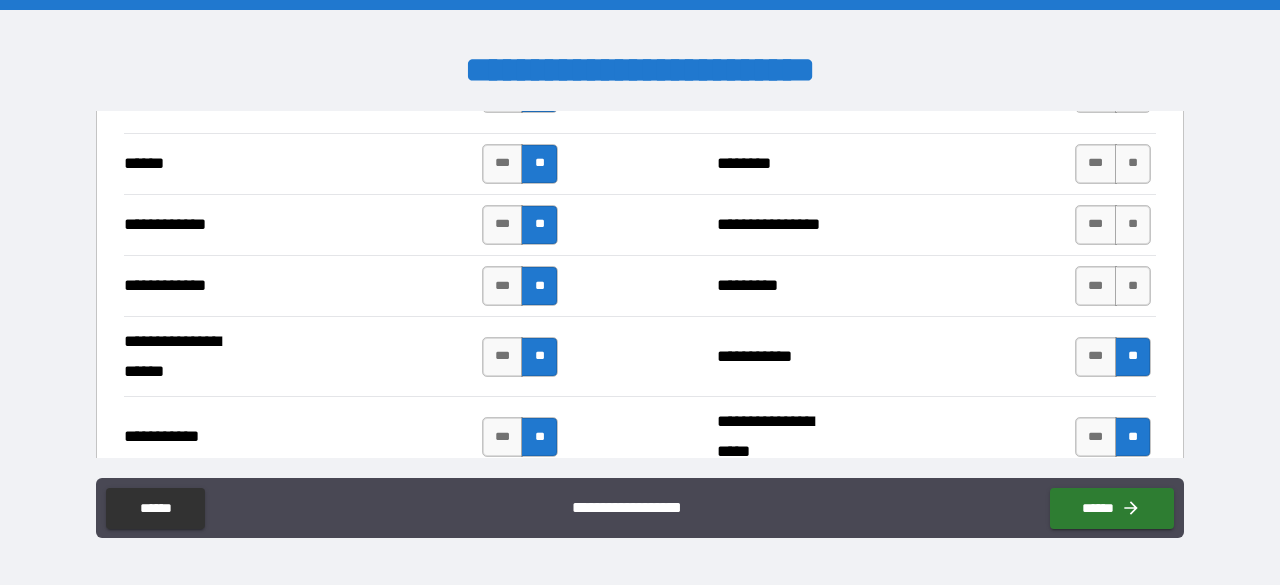 scroll, scrollTop: 3836, scrollLeft: 0, axis: vertical 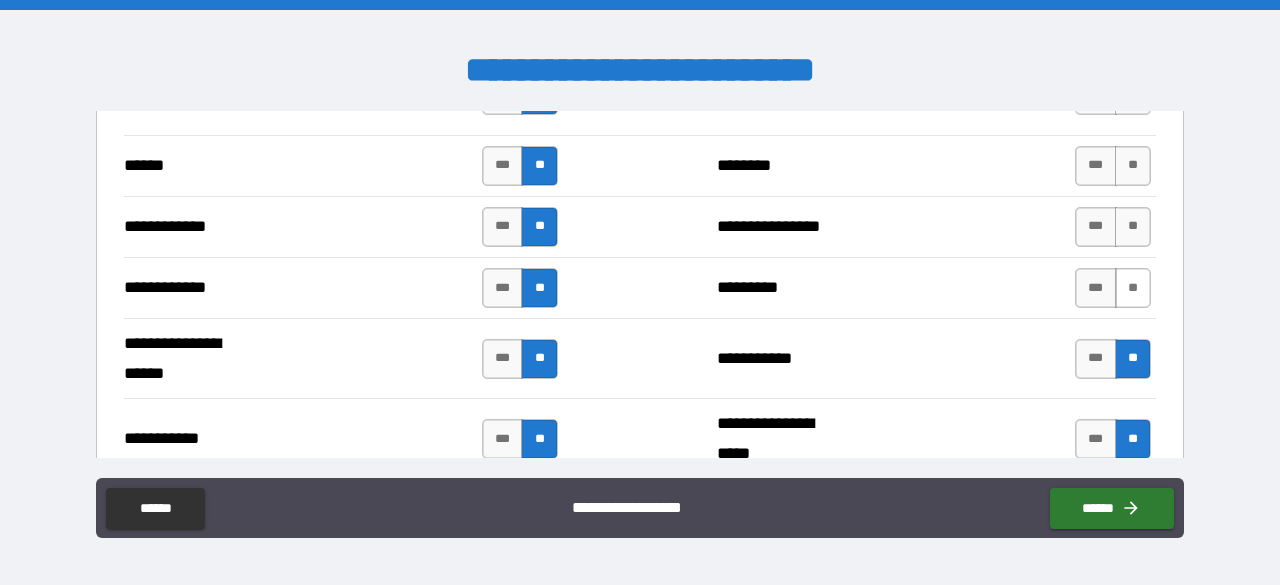 click on "**" at bounding box center (1133, 288) 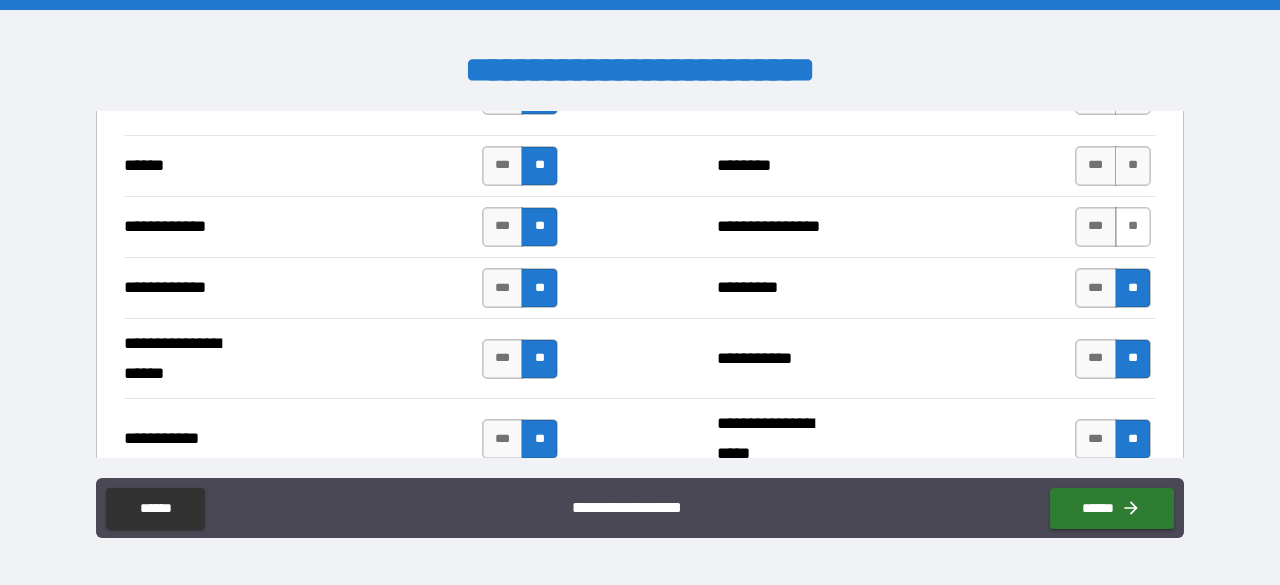 click on "**" at bounding box center (1133, 227) 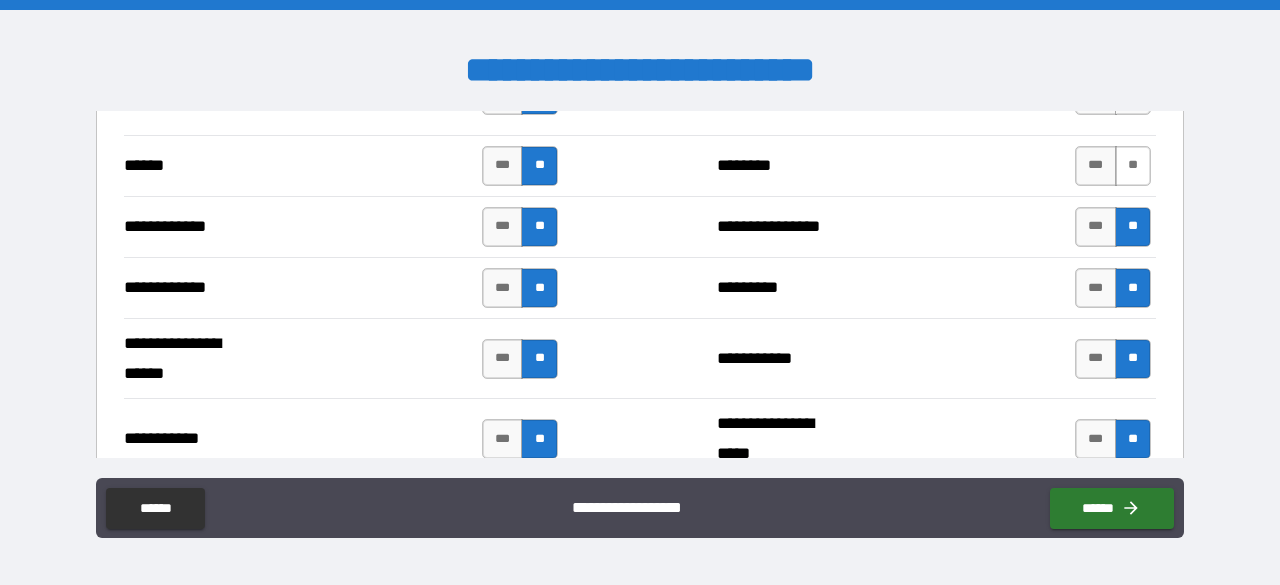 click on "**" at bounding box center (1133, 166) 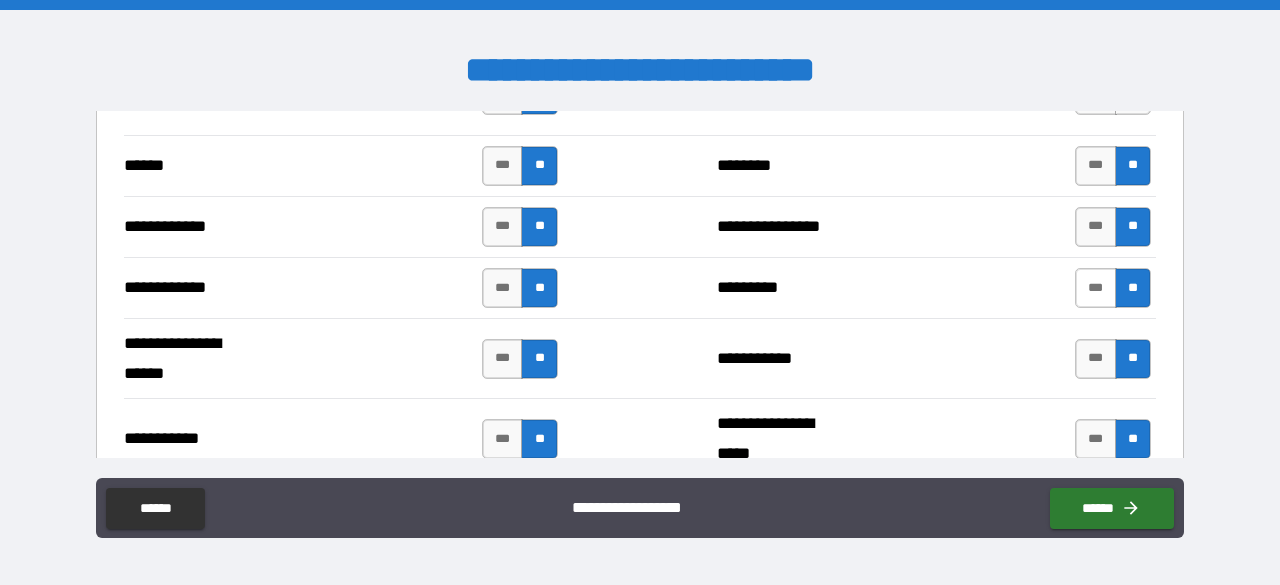 click on "***" at bounding box center [1096, 288] 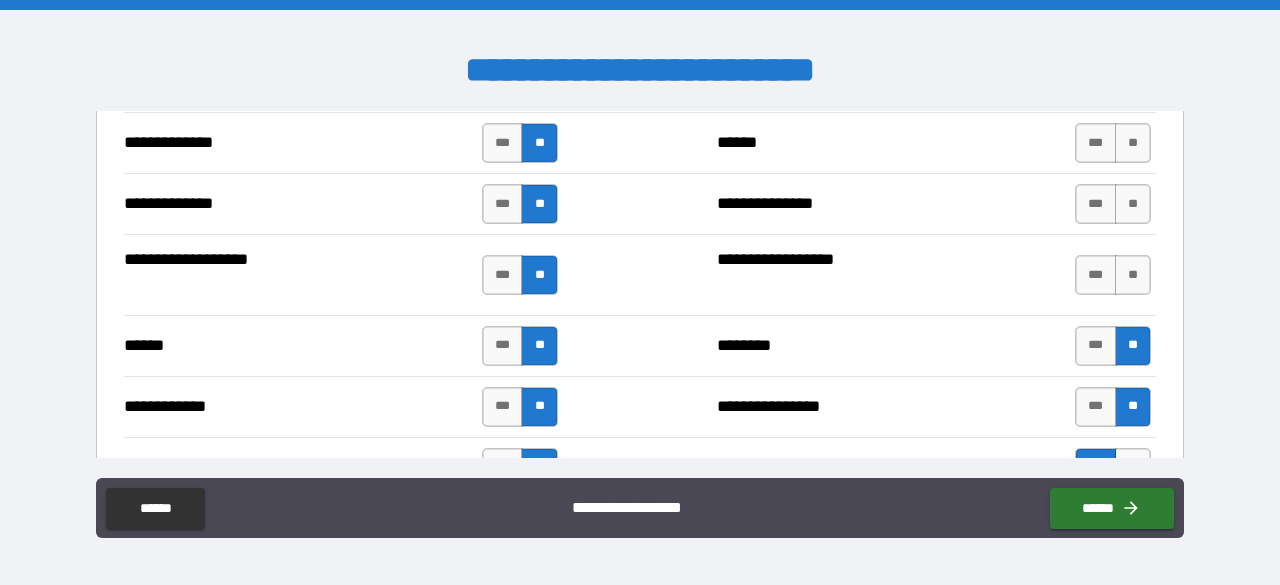 scroll, scrollTop: 3637, scrollLeft: 0, axis: vertical 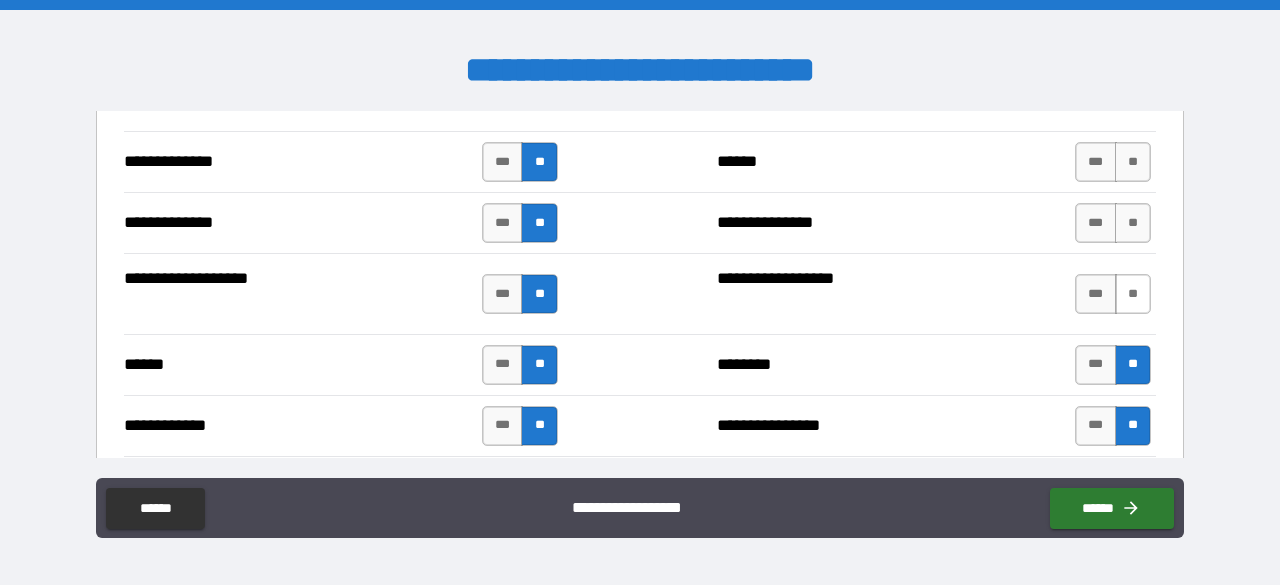 click on "**" at bounding box center (1133, 294) 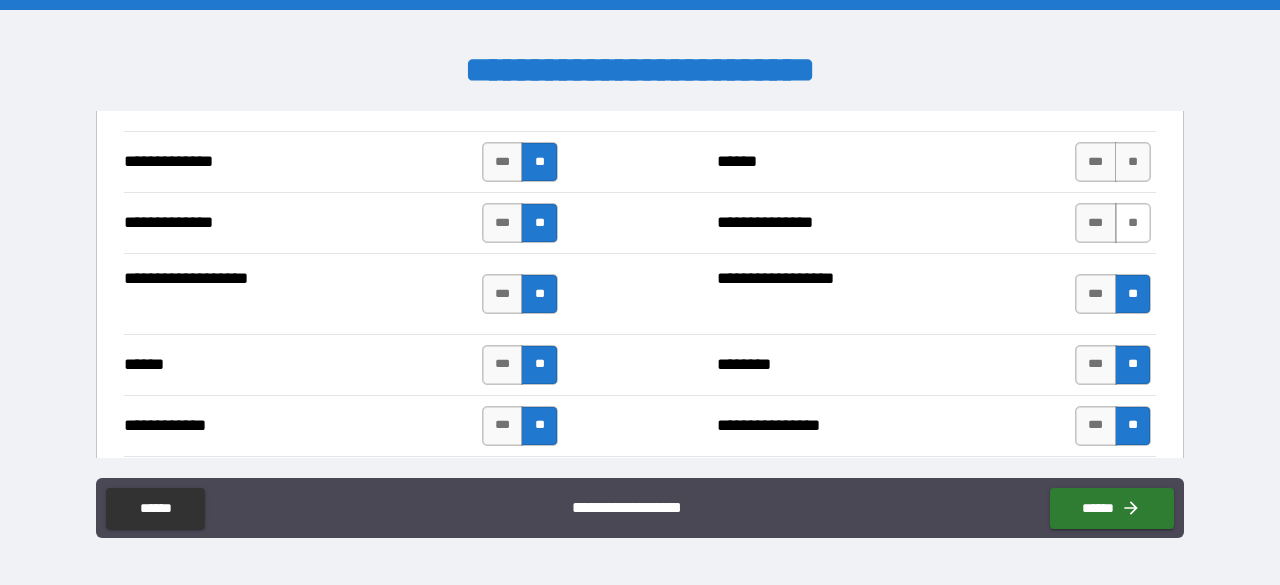 click on "**" at bounding box center (1133, 223) 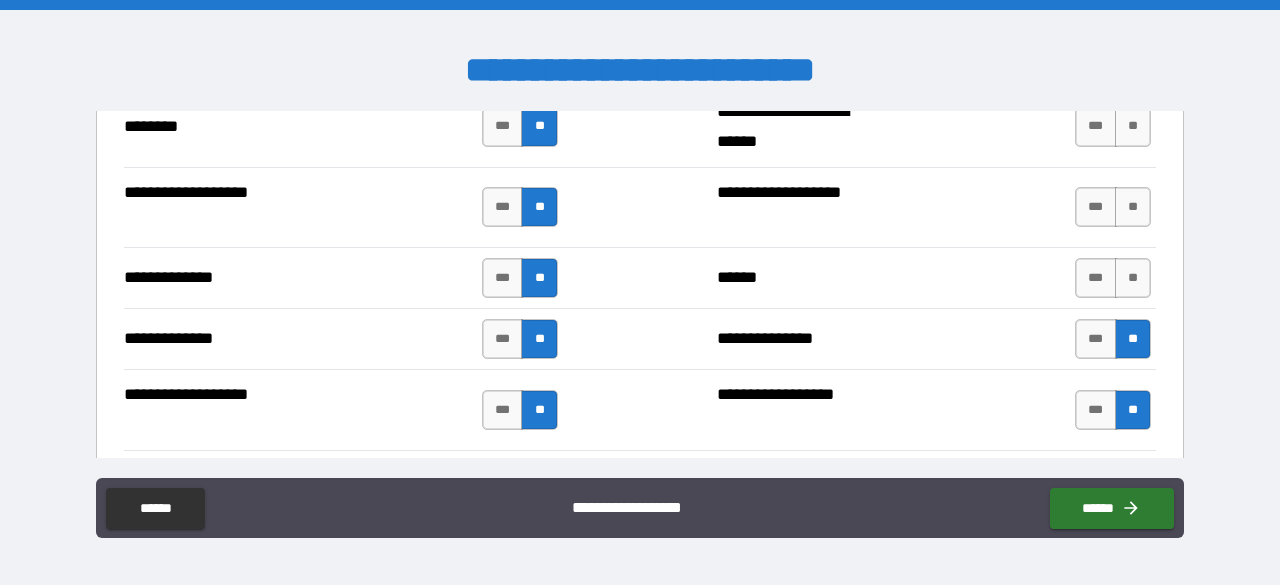 scroll, scrollTop: 3503, scrollLeft: 0, axis: vertical 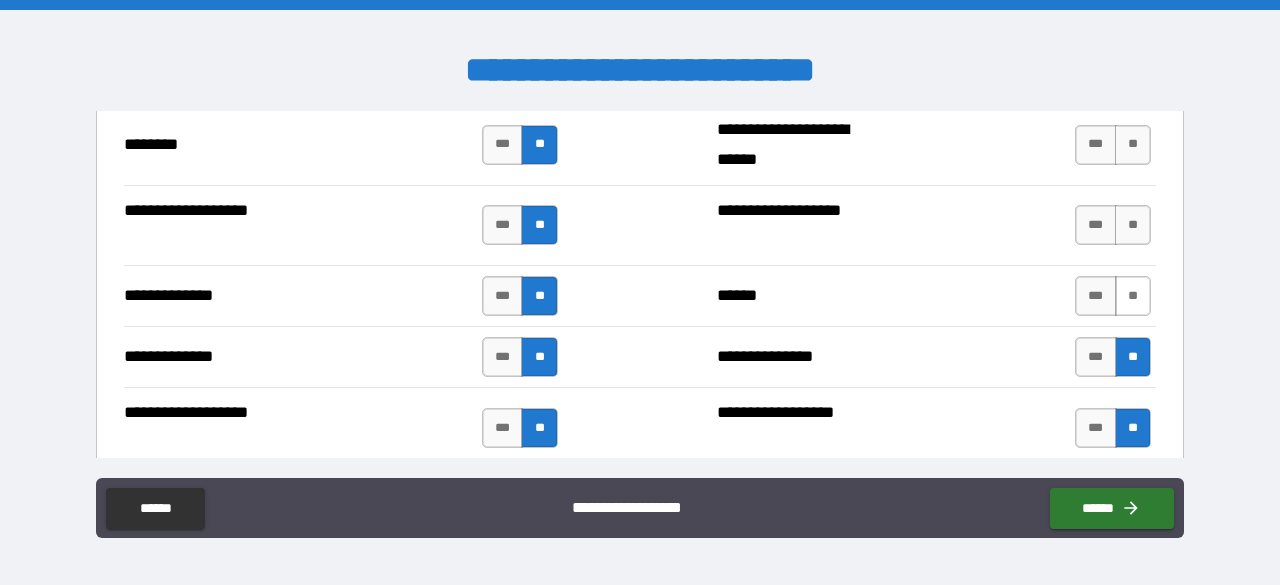 click on "**" at bounding box center (1133, 296) 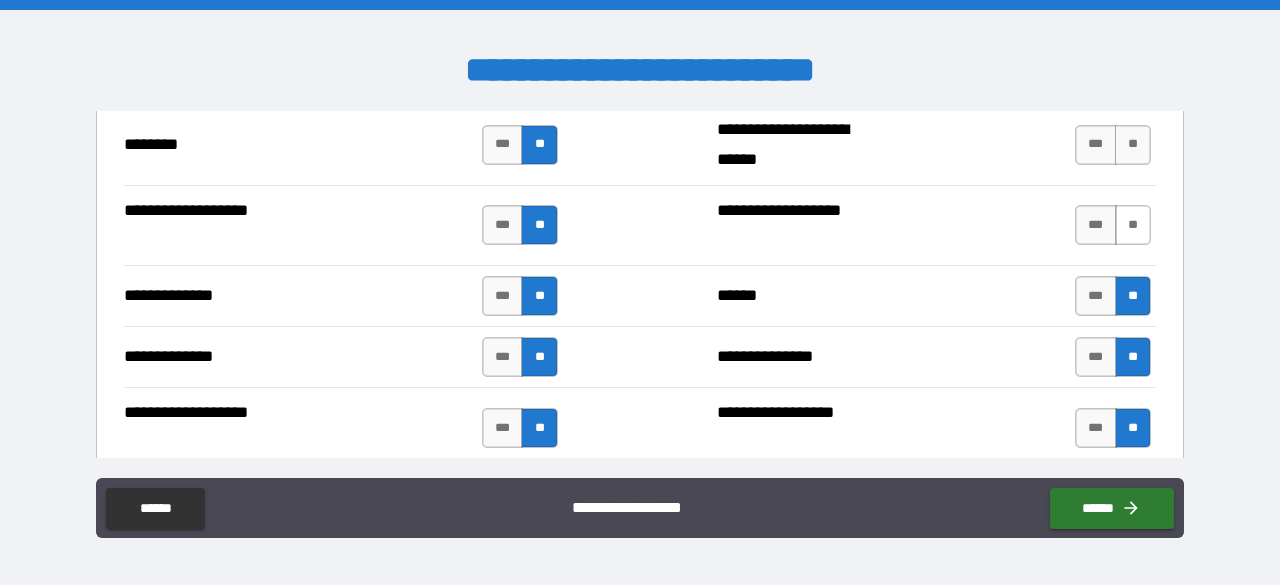 click on "**" at bounding box center [1133, 225] 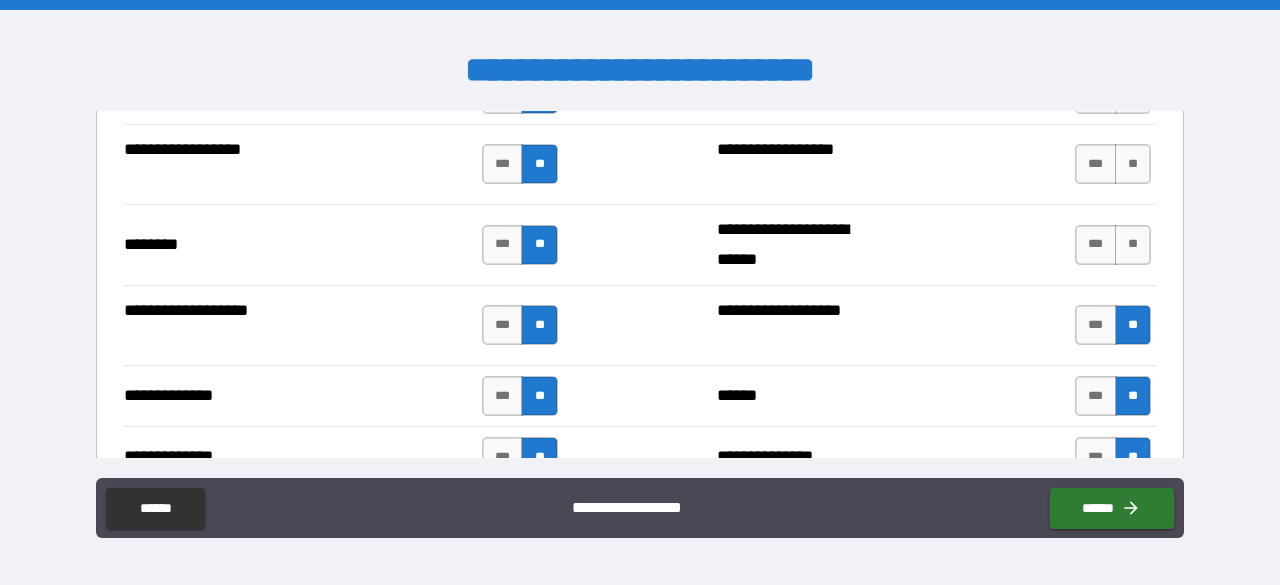 scroll, scrollTop: 3400, scrollLeft: 0, axis: vertical 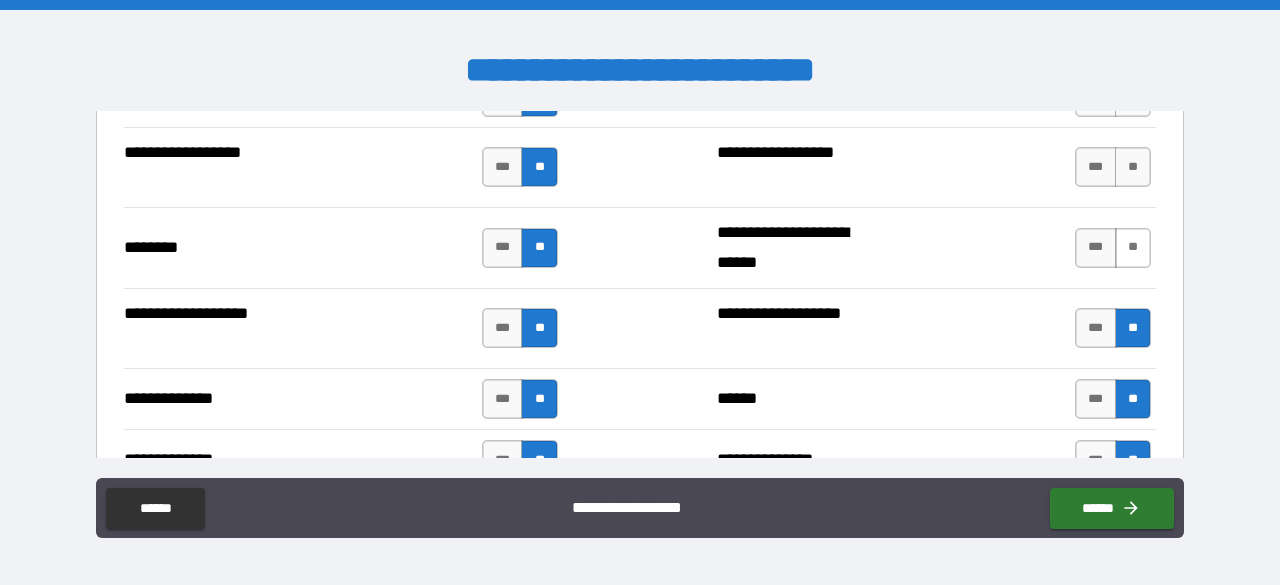 click on "**" at bounding box center [1133, 248] 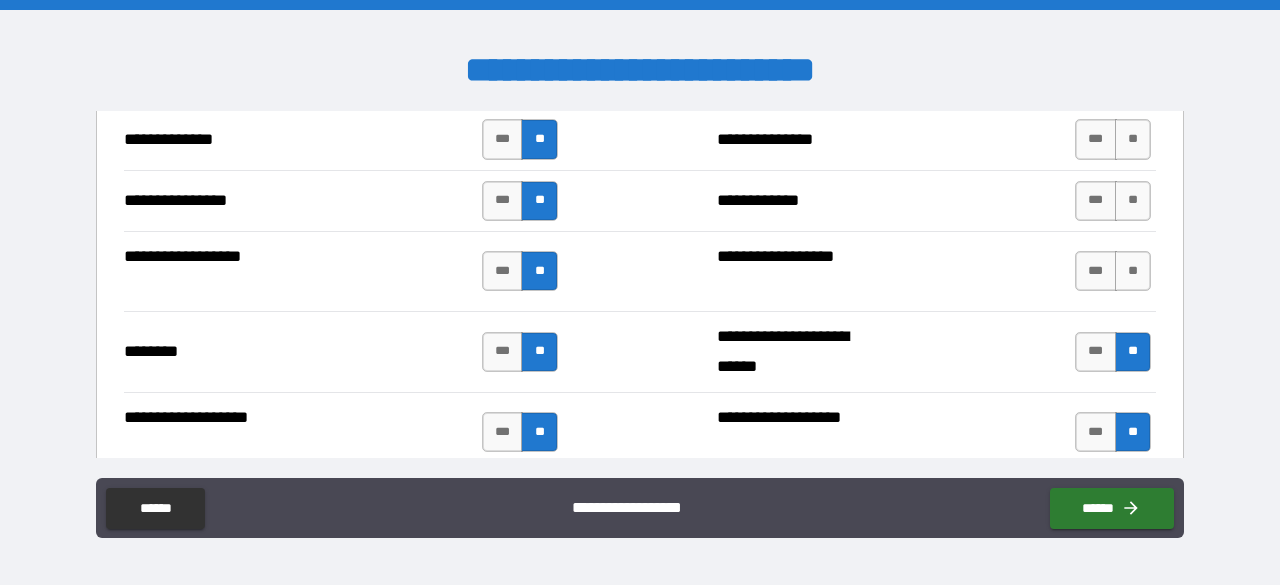 scroll, scrollTop: 3293, scrollLeft: 0, axis: vertical 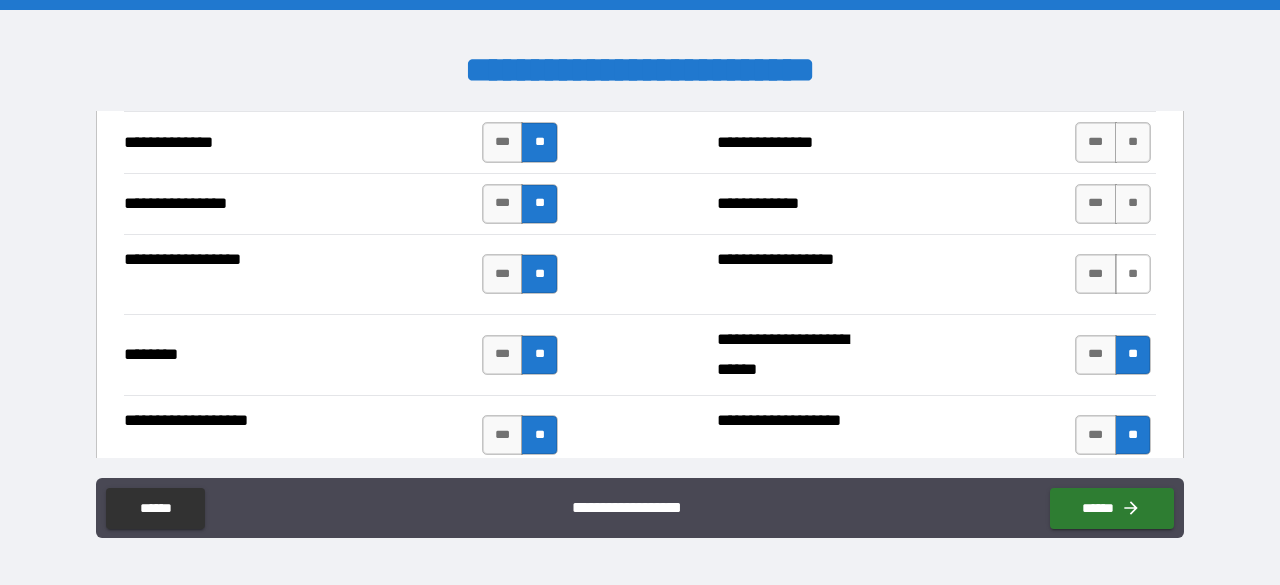 click on "**" at bounding box center (1133, 274) 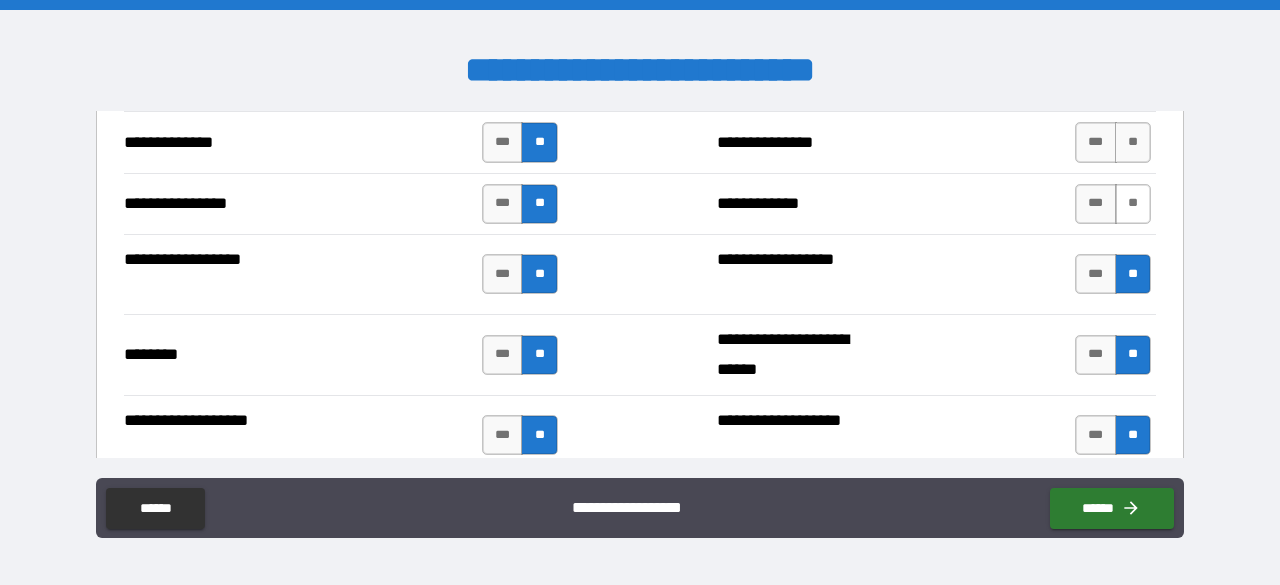 click on "**" at bounding box center [1133, 204] 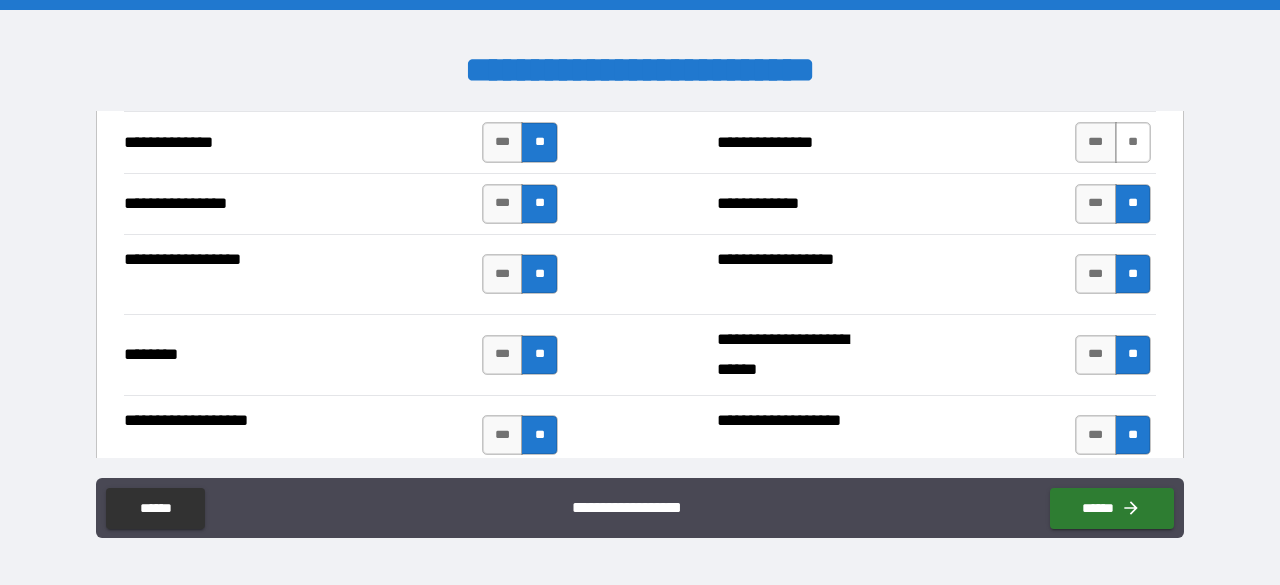 click on "**" at bounding box center (1133, 142) 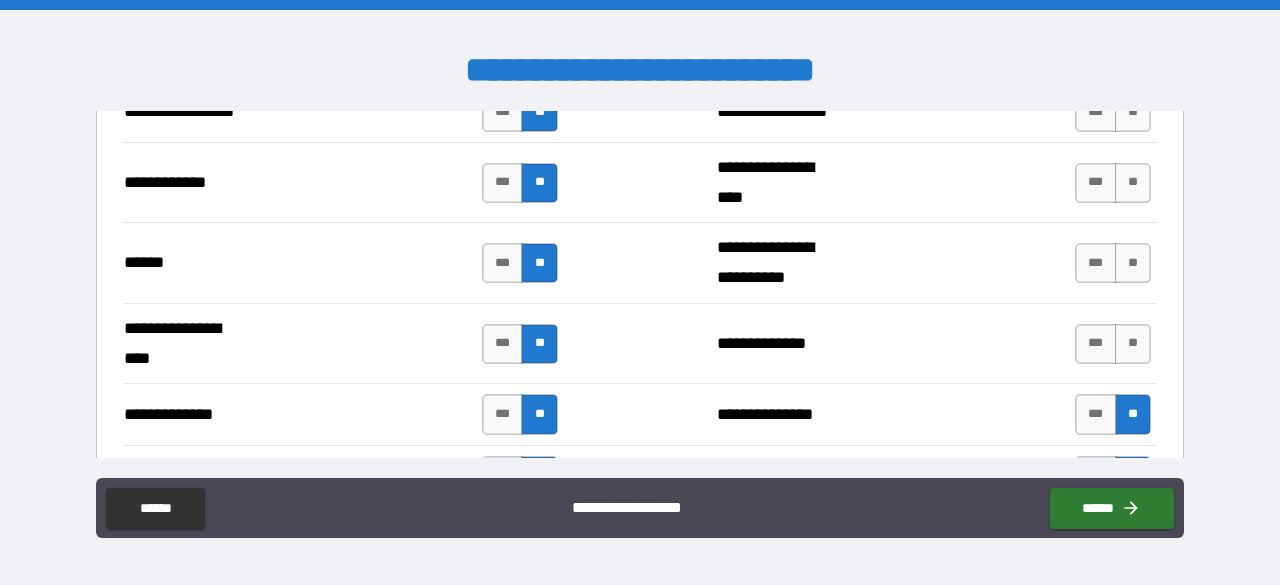scroll, scrollTop: 3017, scrollLeft: 0, axis: vertical 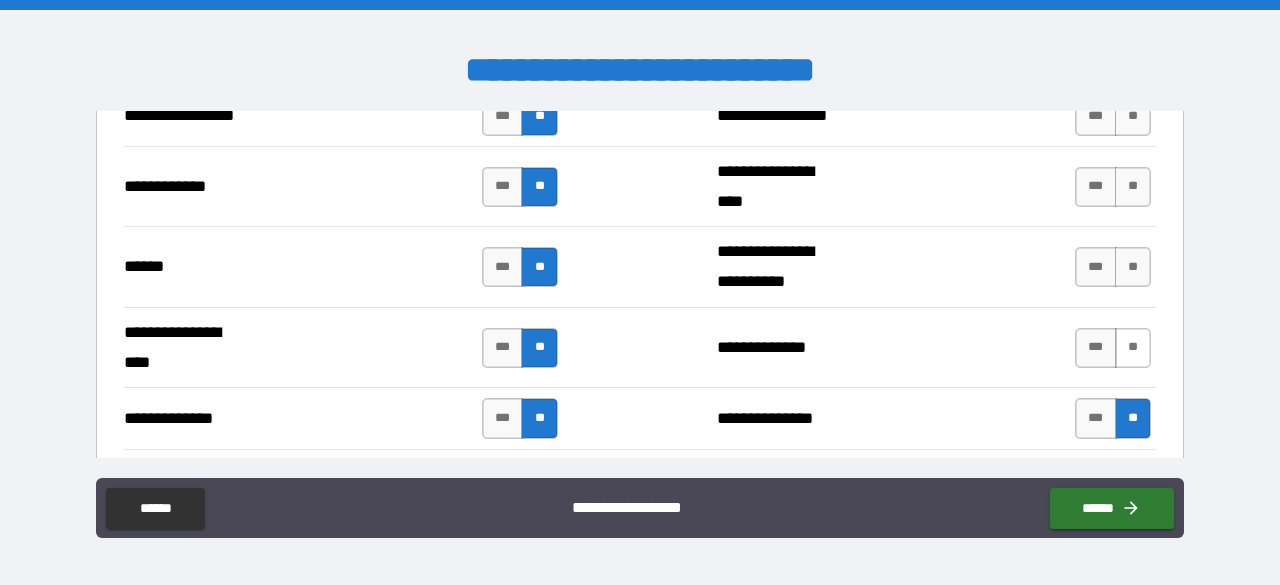 click on "**" at bounding box center [1133, 348] 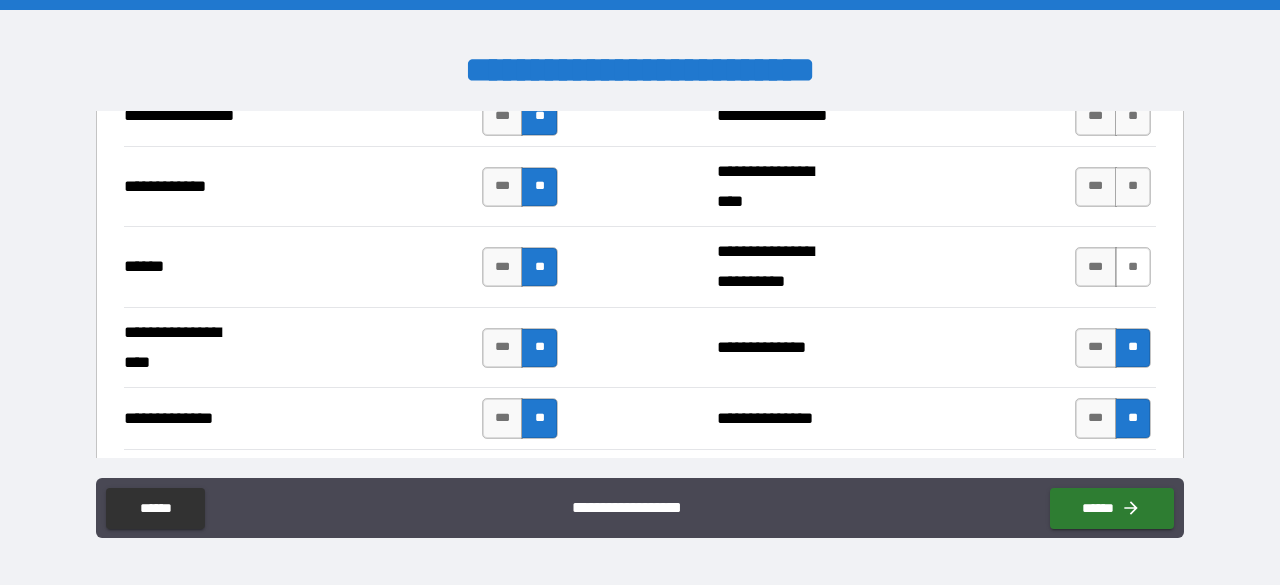 click on "**" at bounding box center (1133, 267) 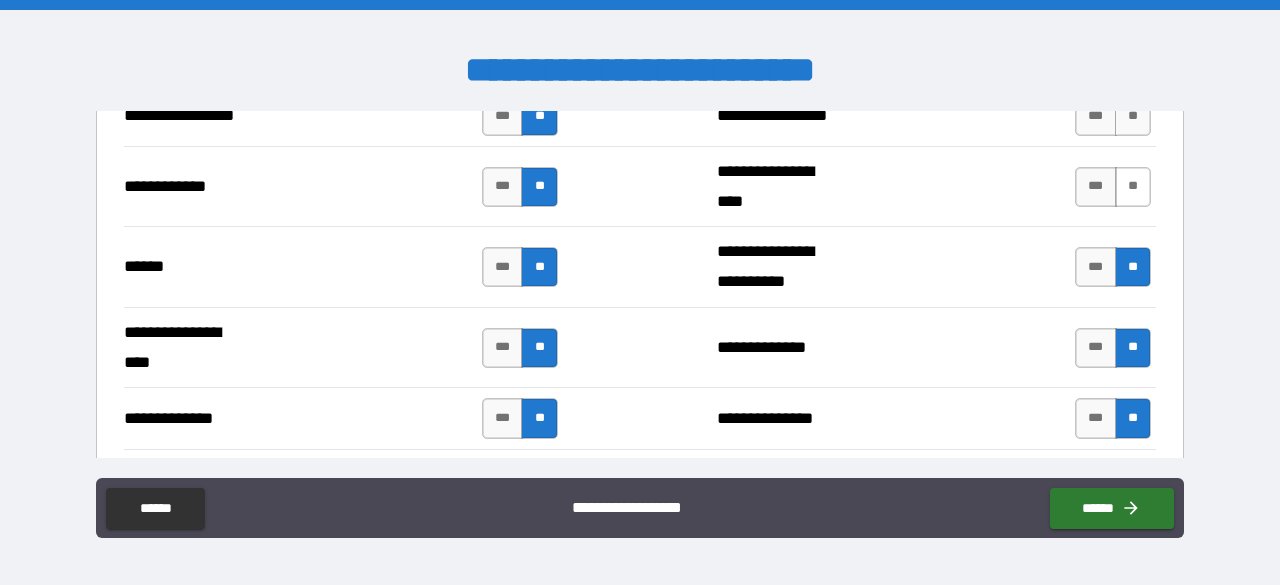click on "**" at bounding box center [1133, 187] 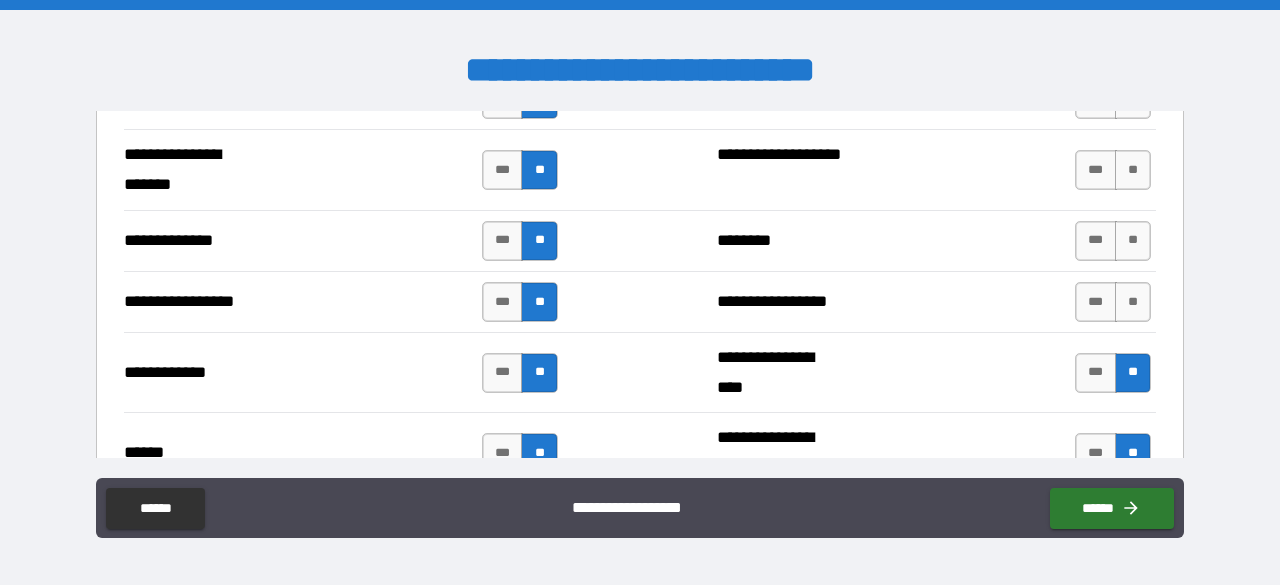 scroll, scrollTop: 2833, scrollLeft: 0, axis: vertical 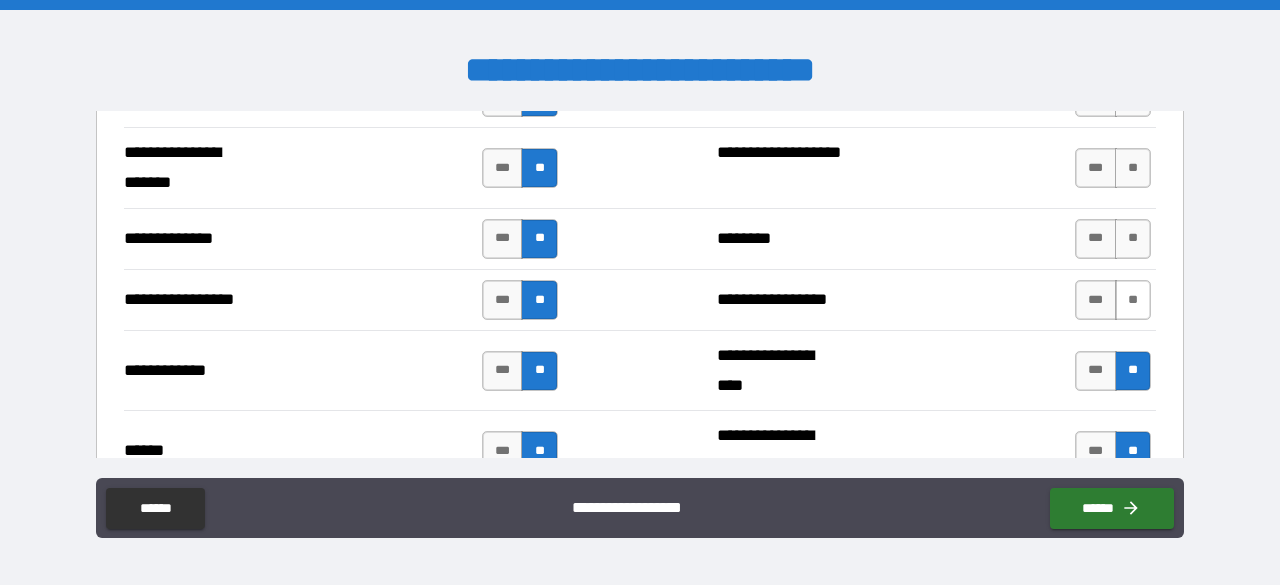 click on "**" at bounding box center [1133, 300] 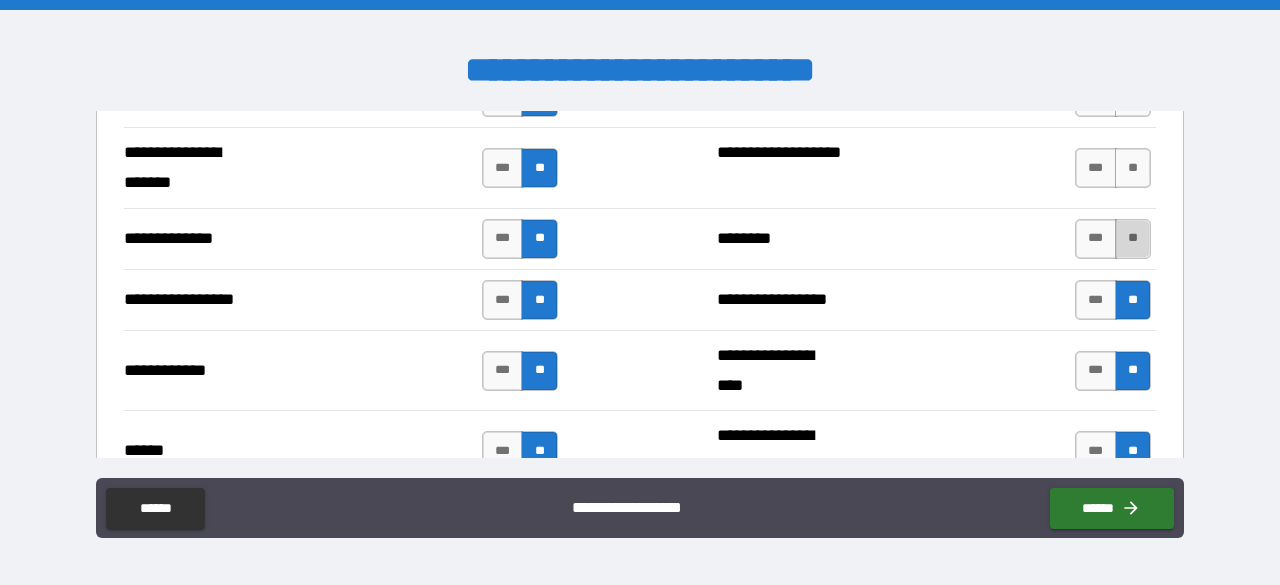 click on "**" at bounding box center (1133, 239) 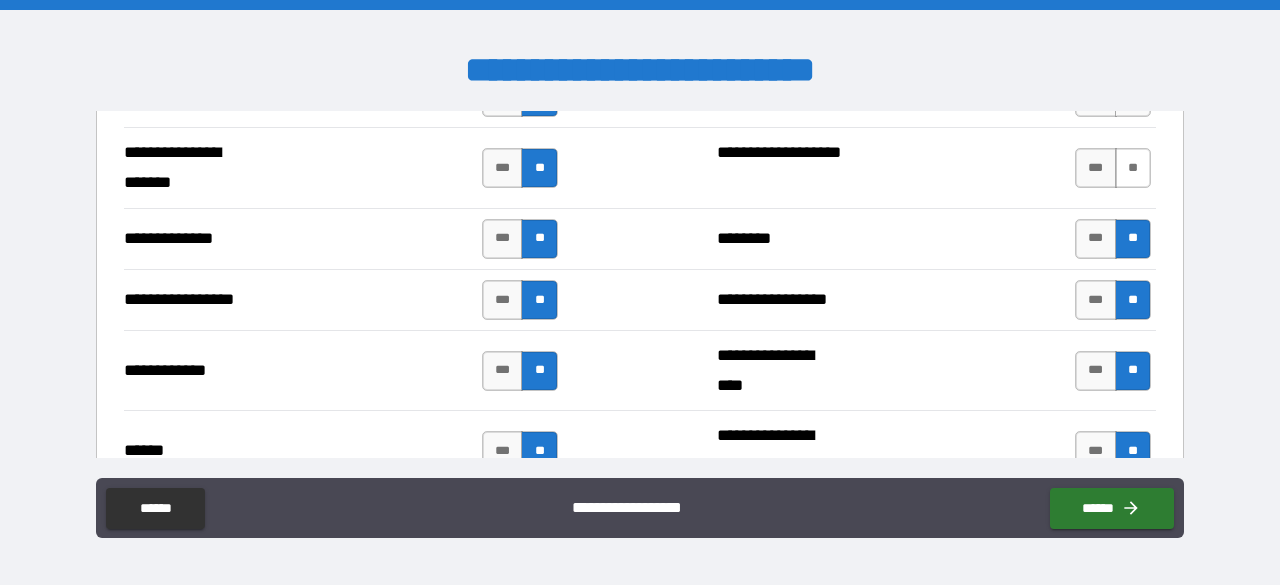 click on "**" at bounding box center (1133, 168) 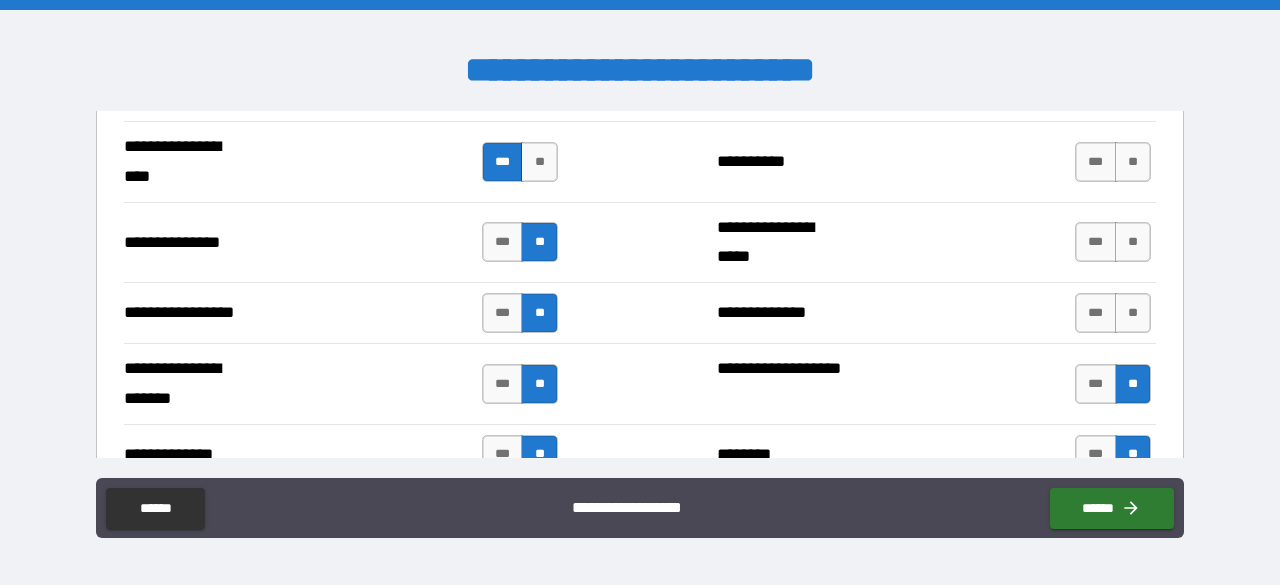 scroll, scrollTop: 2612, scrollLeft: 0, axis: vertical 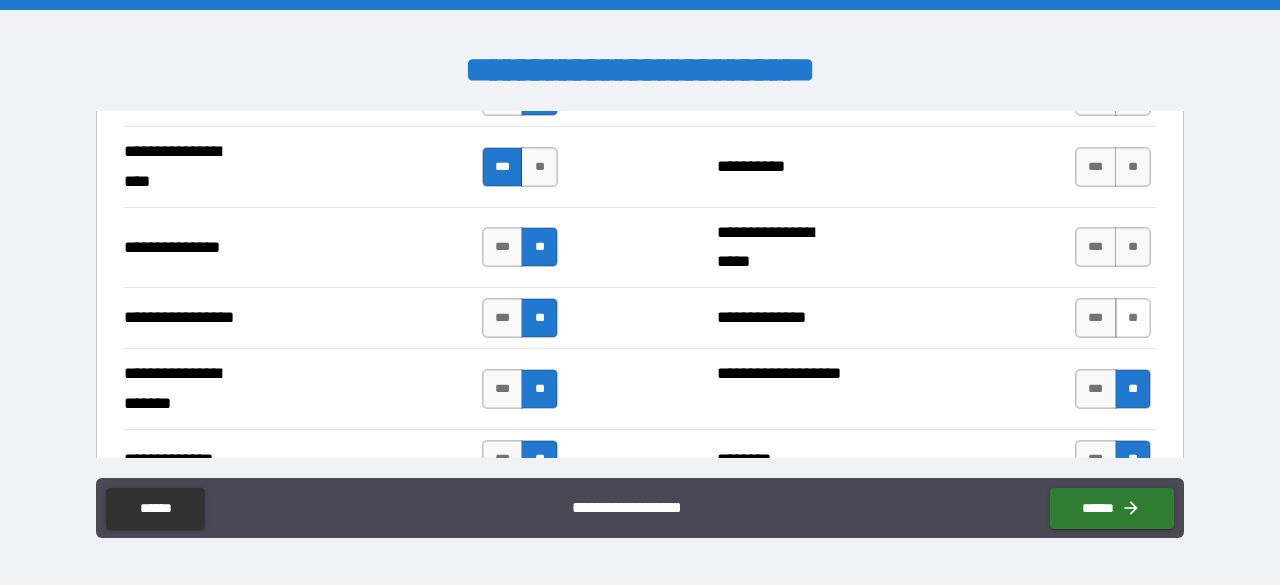 click on "**" at bounding box center [1133, 318] 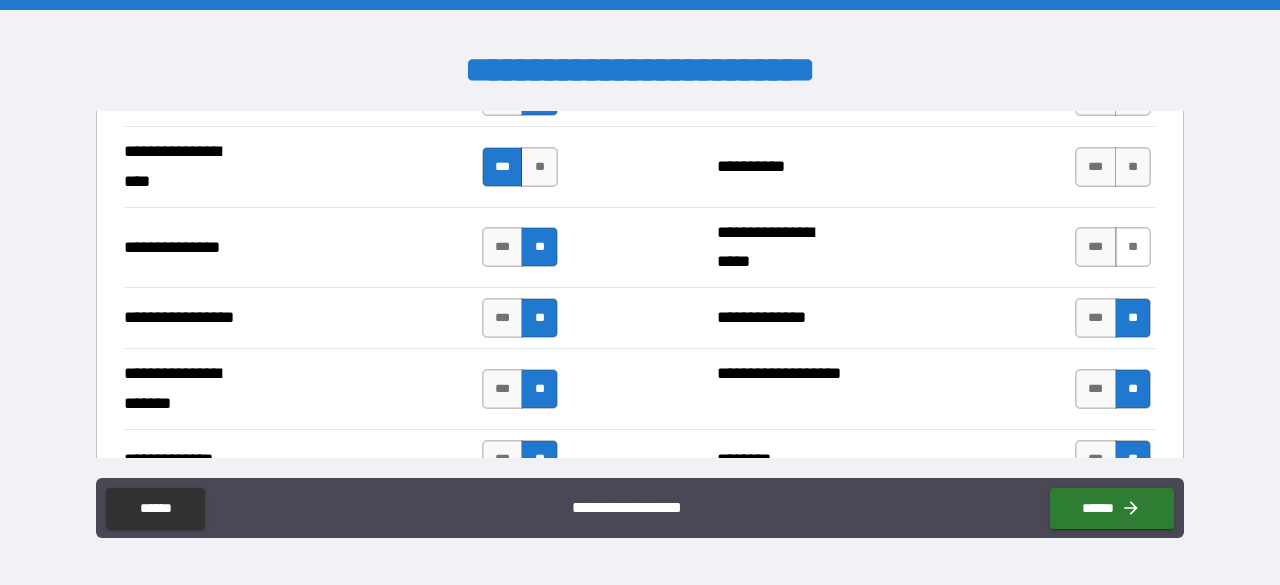 click on "**" at bounding box center (1133, 247) 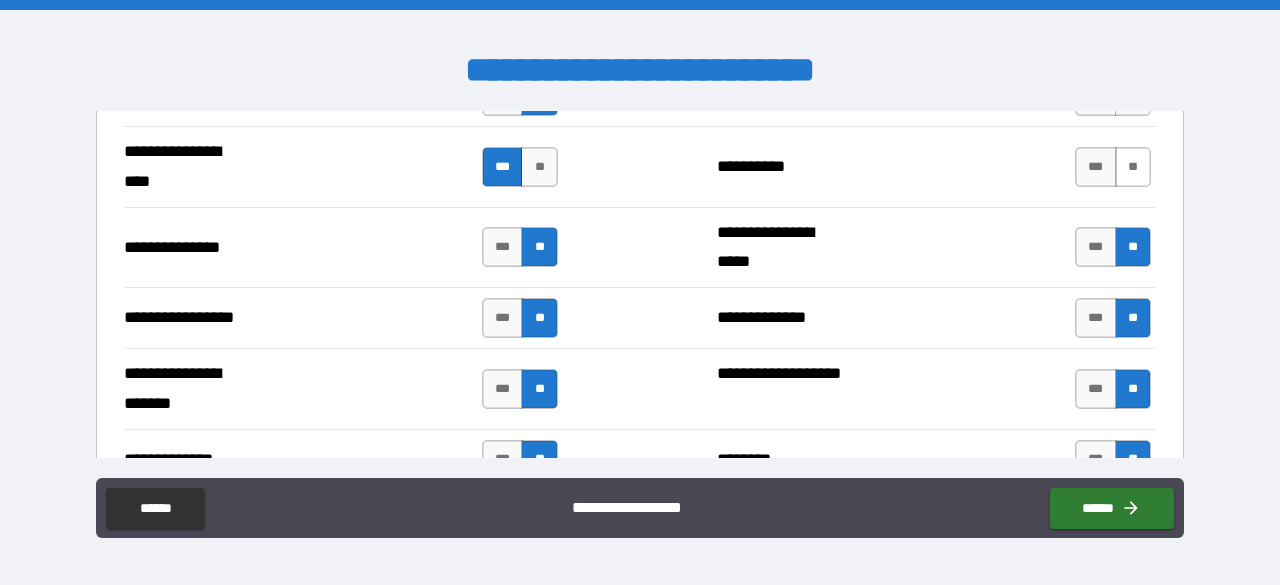 click on "**" at bounding box center (1133, 167) 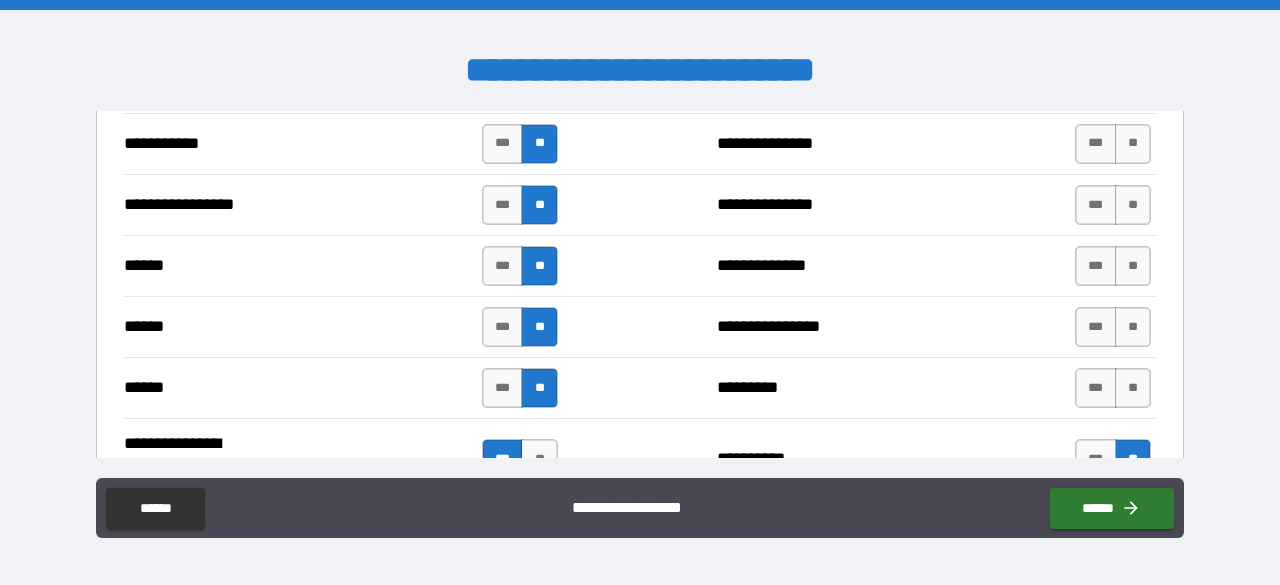 scroll, scrollTop: 2318, scrollLeft: 0, axis: vertical 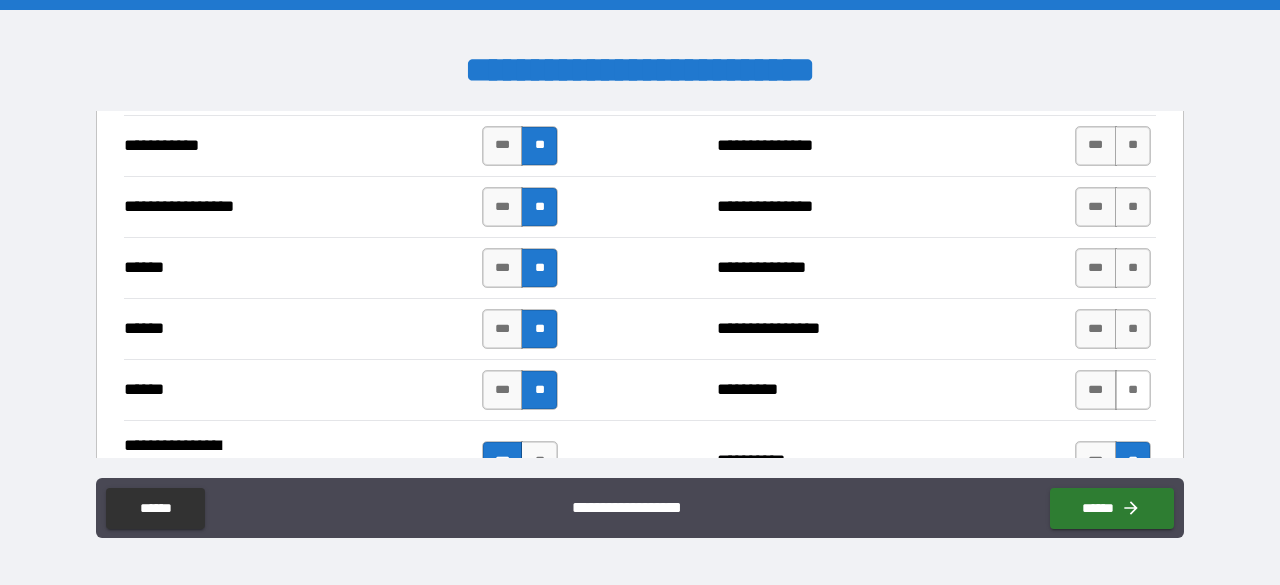 click on "**" at bounding box center (1133, 390) 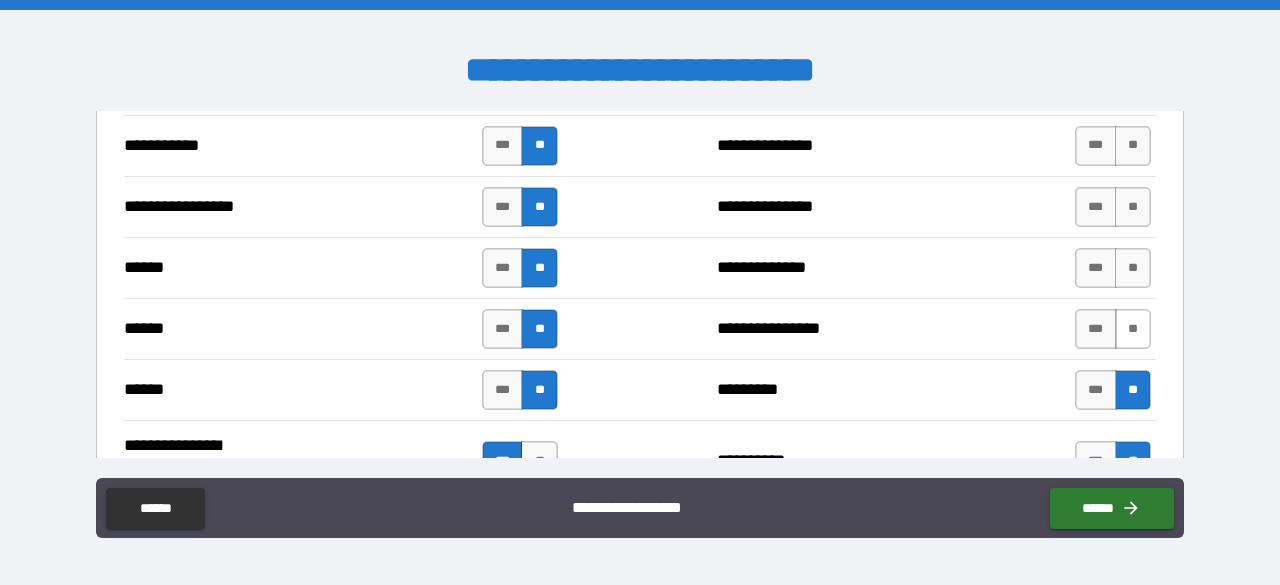 click on "**" at bounding box center [1133, 329] 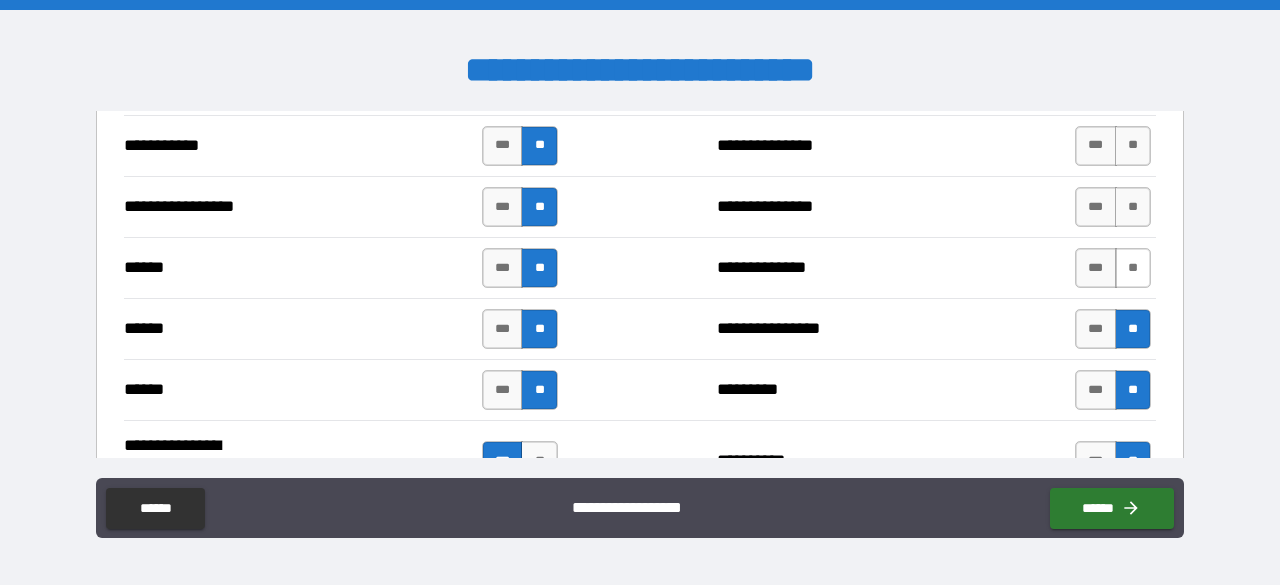 click on "**" at bounding box center [1133, 268] 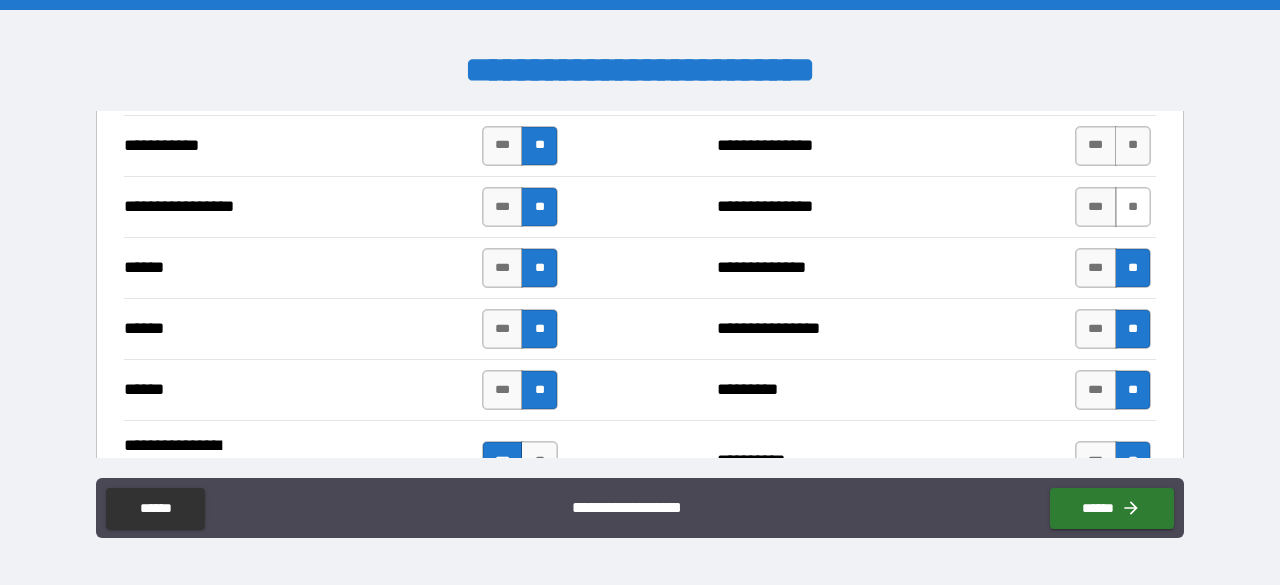 click on "**" at bounding box center [1133, 207] 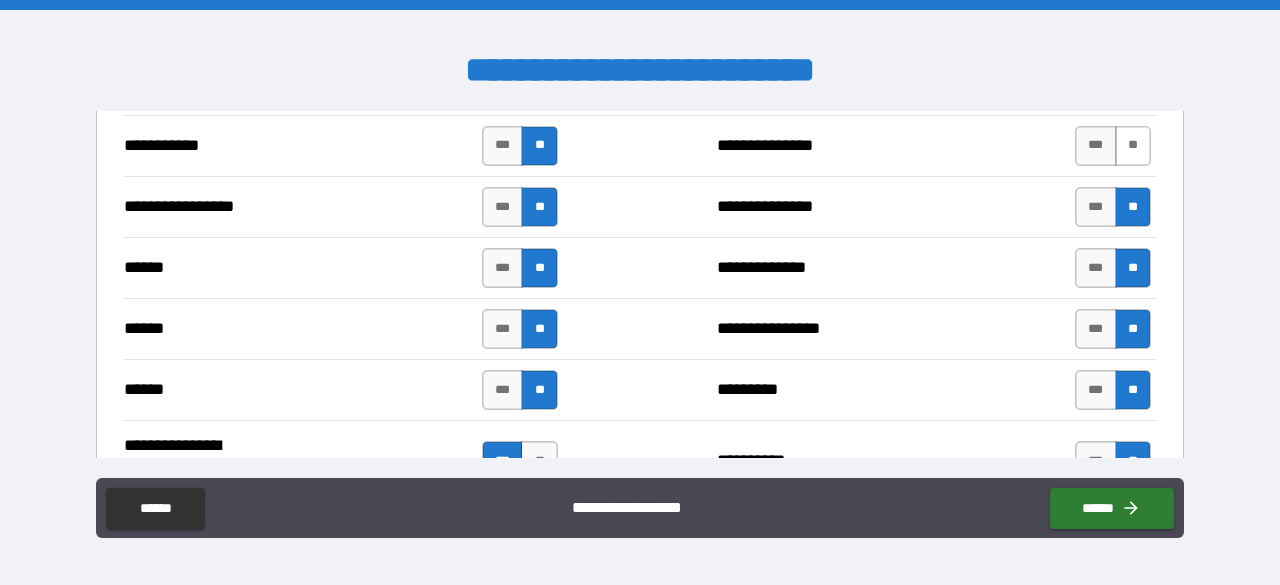 click on "**" at bounding box center [1133, 146] 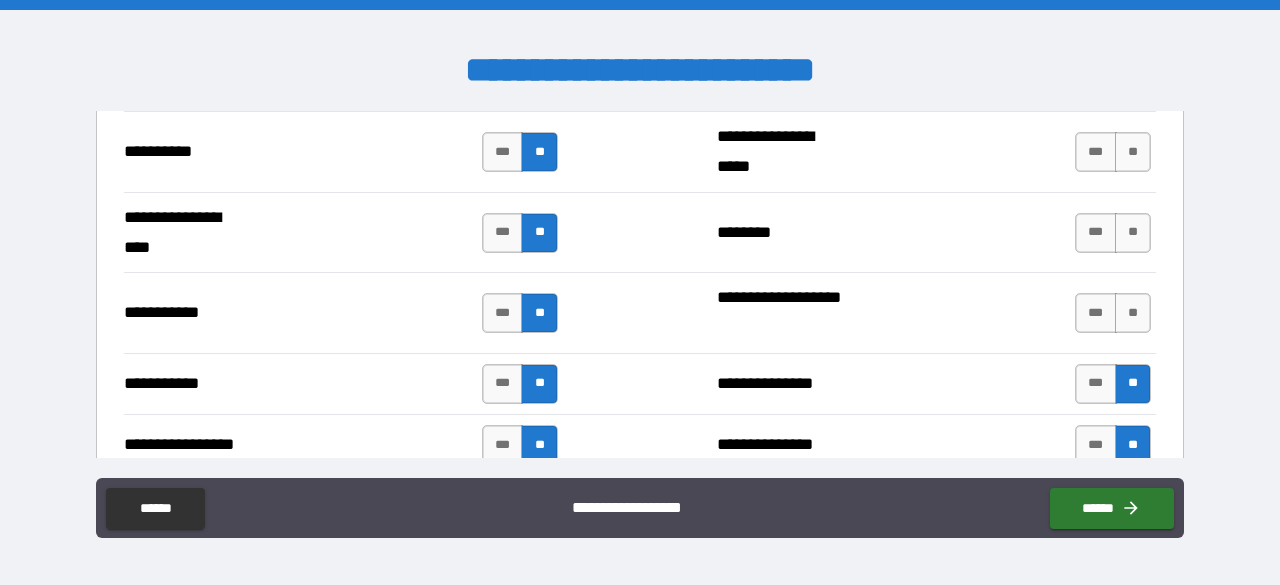 scroll, scrollTop: 2078, scrollLeft: 0, axis: vertical 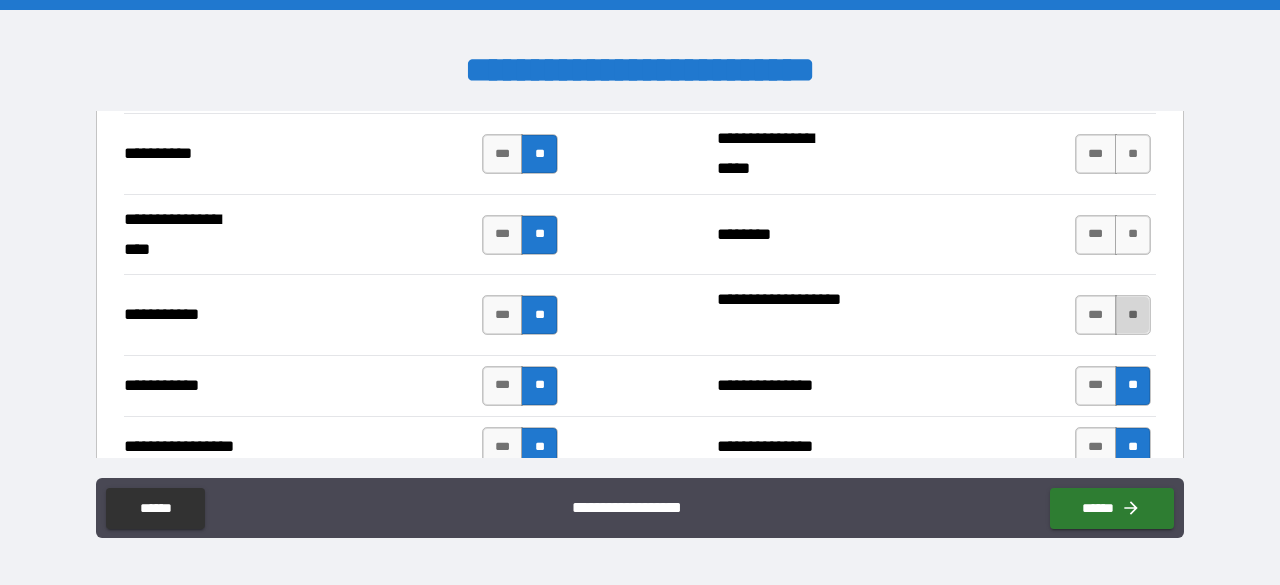 click on "**" at bounding box center (1133, 315) 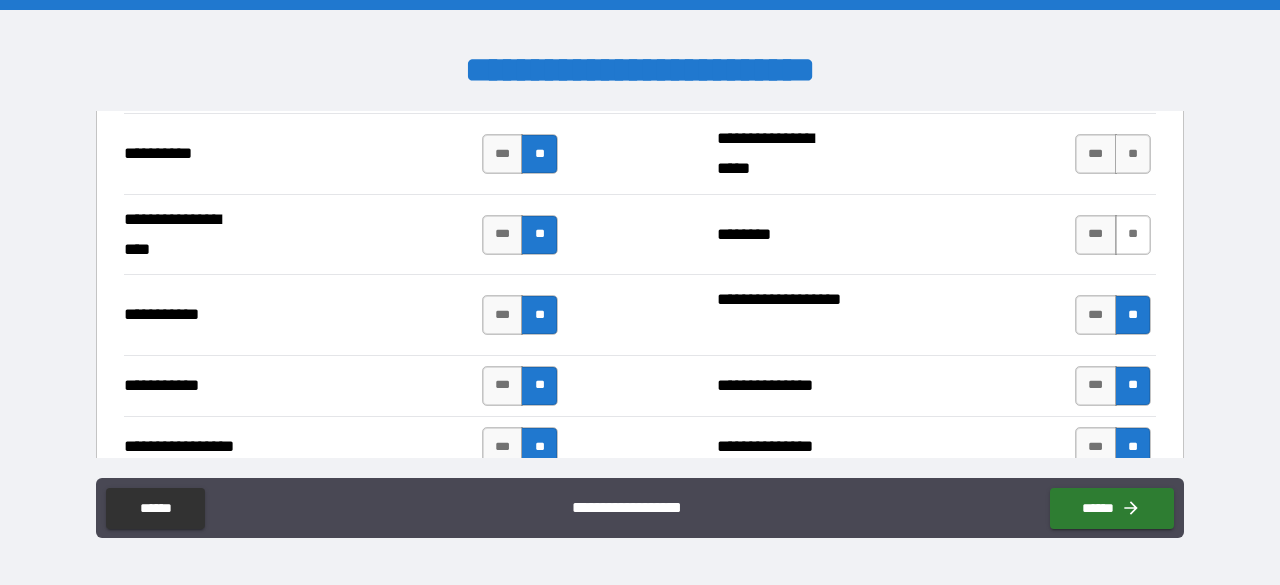 click on "**" at bounding box center (1133, 235) 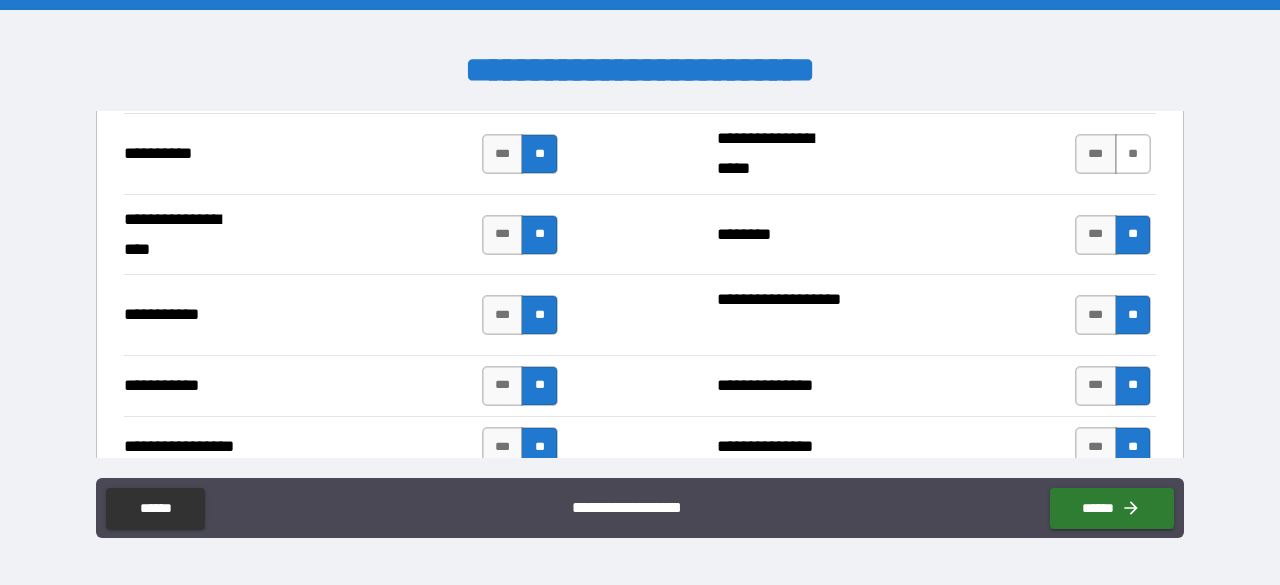 click on "**" at bounding box center [1133, 154] 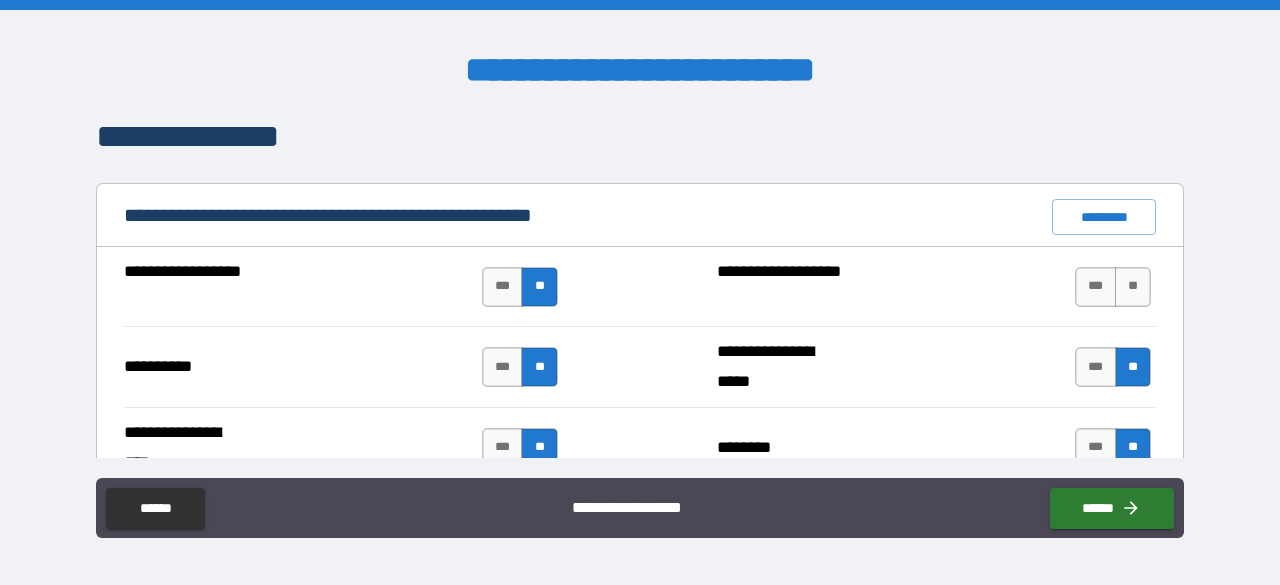 scroll, scrollTop: 1860, scrollLeft: 0, axis: vertical 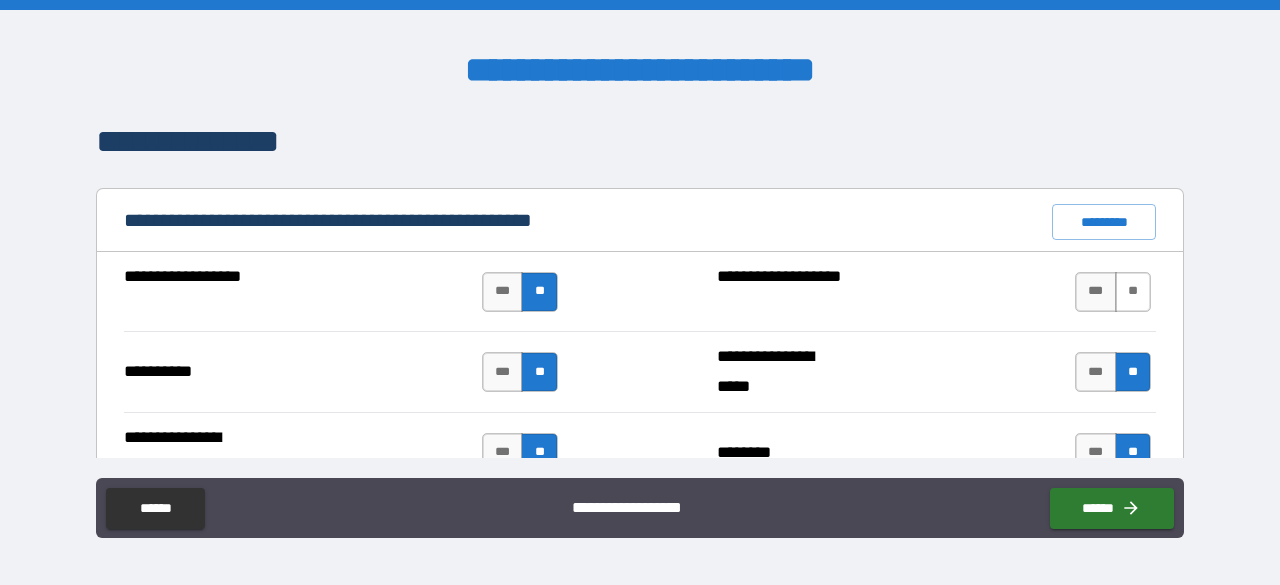 click on "**" at bounding box center (1133, 292) 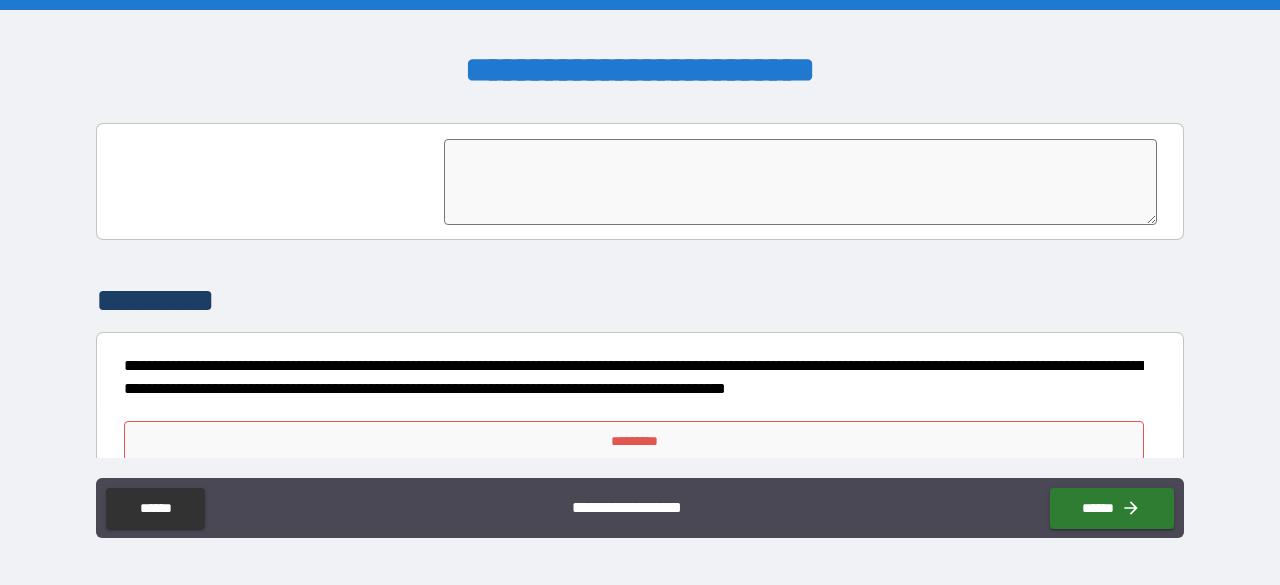 scroll, scrollTop: 5009, scrollLeft: 0, axis: vertical 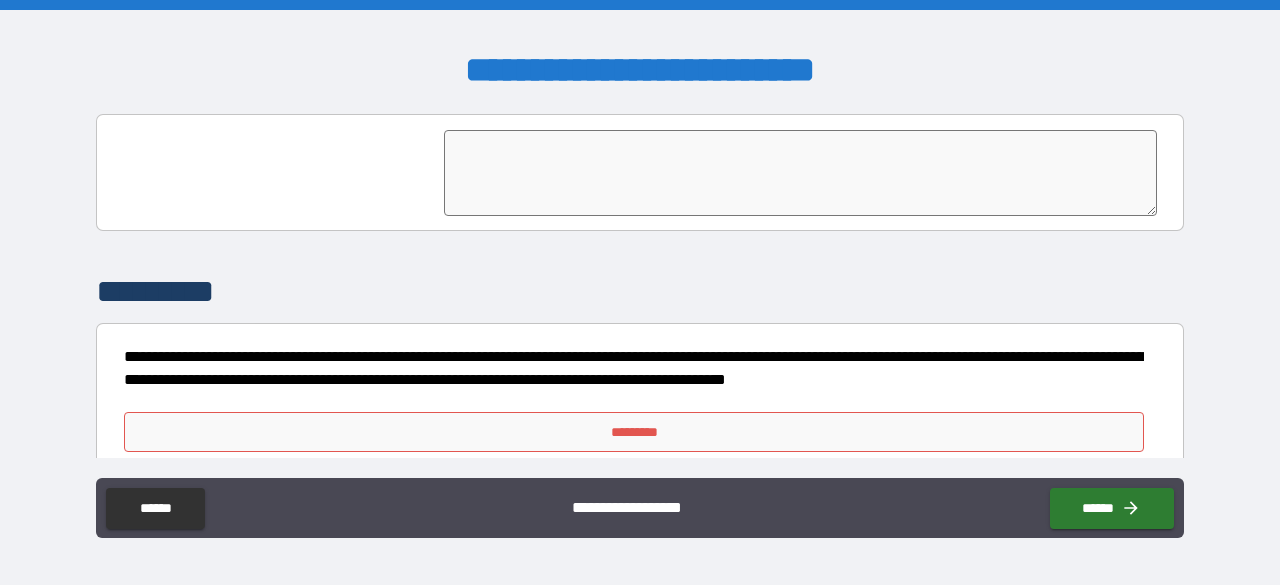 click on "*********" at bounding box center [634, 432] 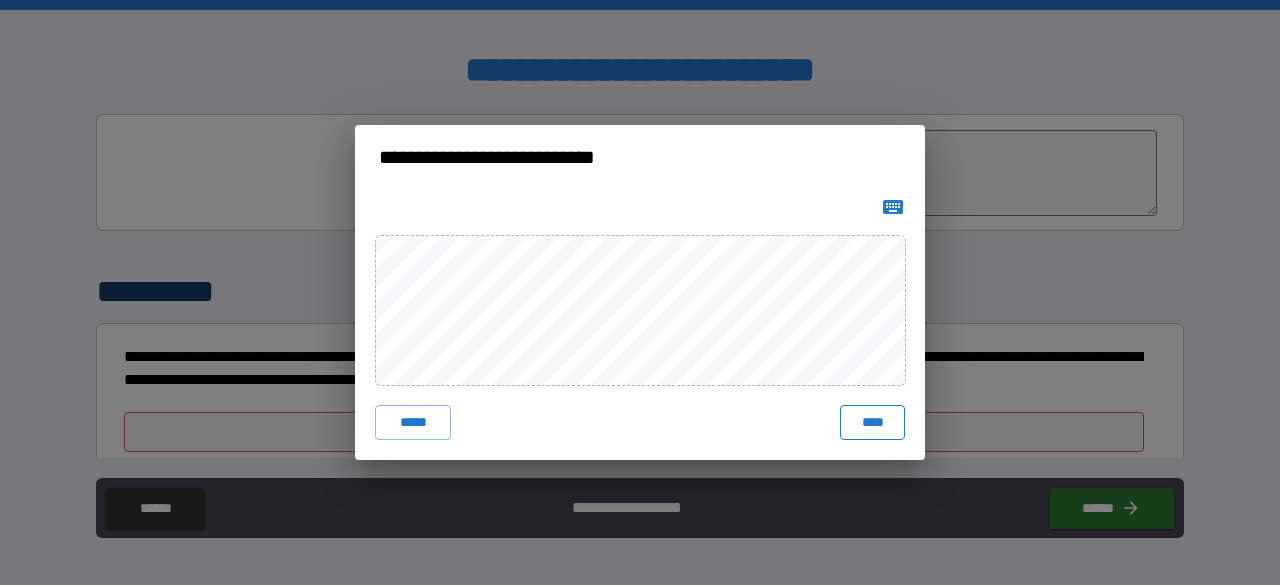 click on "****" at bounding box center (872, 423) 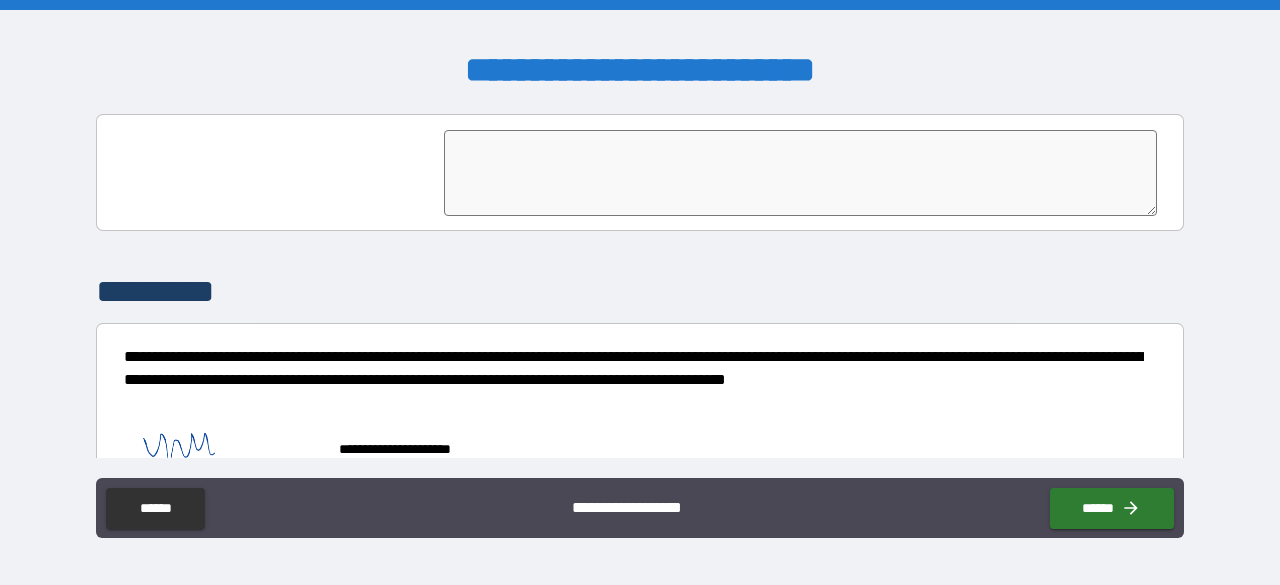 scroll, scrollTop: 5026, scrollLeft: 0, axis: vertical 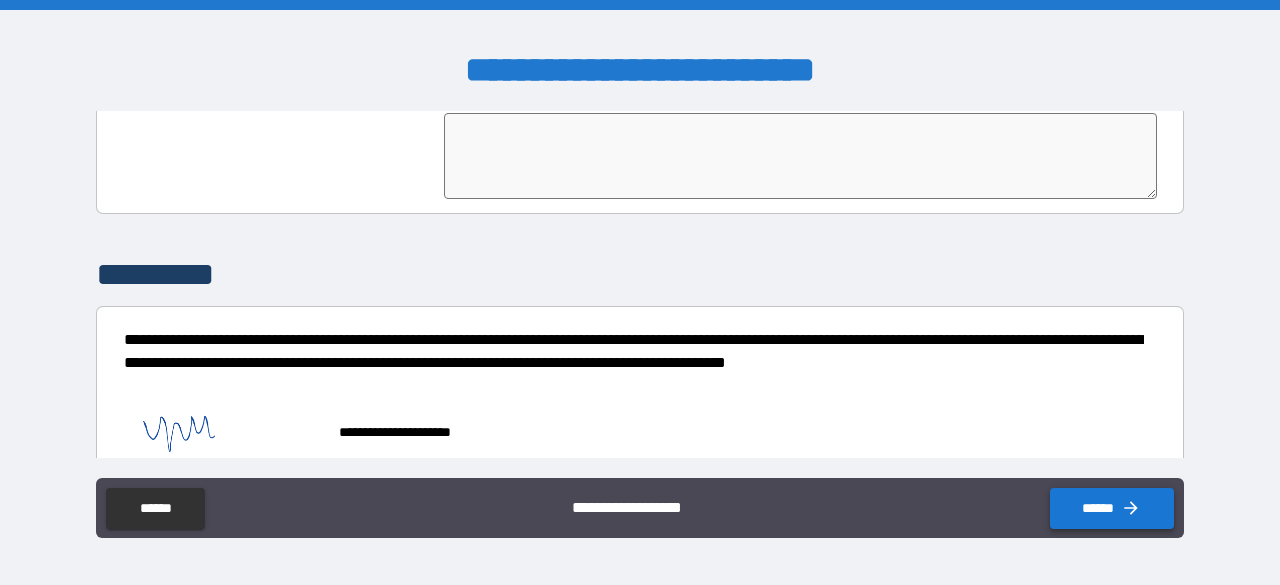 click on "******" at bounding box center [1112, 508] 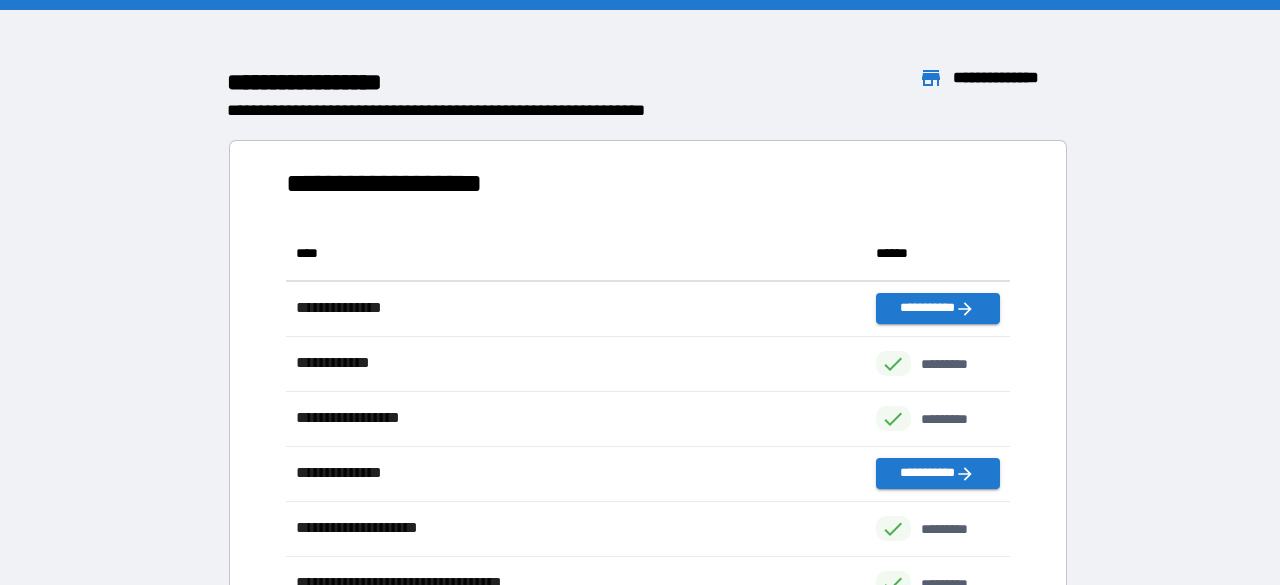 scroll, scrollTop: 0, scrollLeft: 1, axis: horizontal 